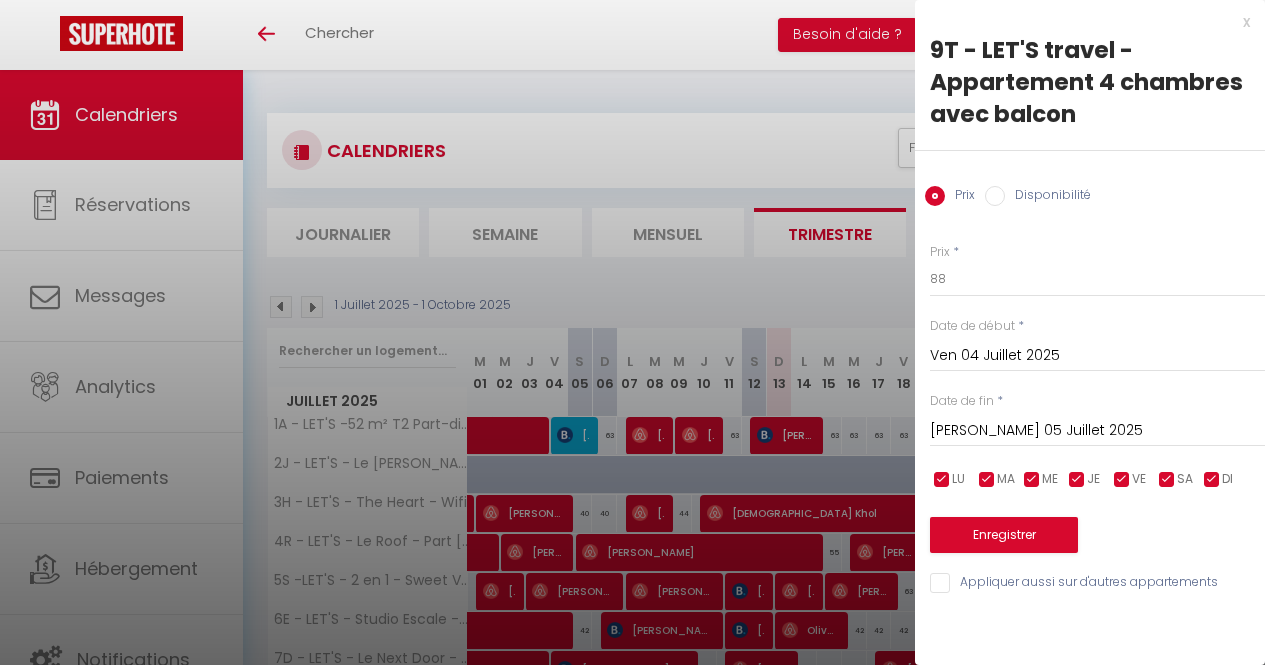 scroll, scrollTop: 415, scrollLeft: 0, axis: vertical 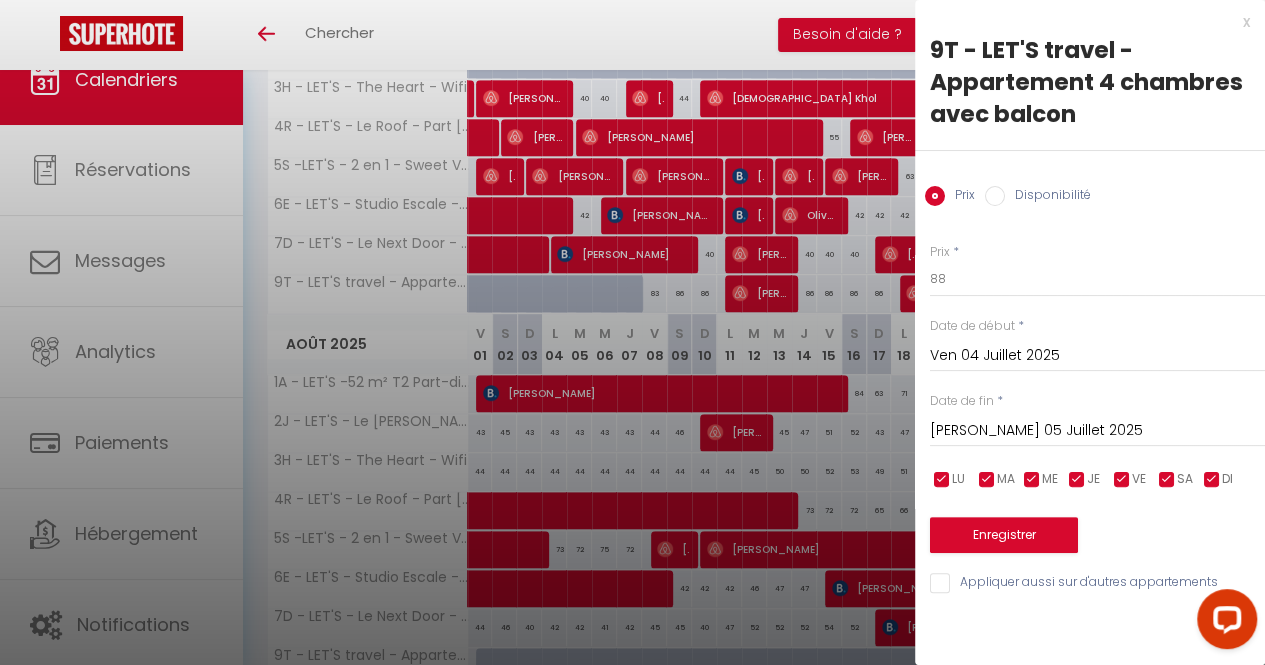 click on "x" at bounding box center (1082, 22) 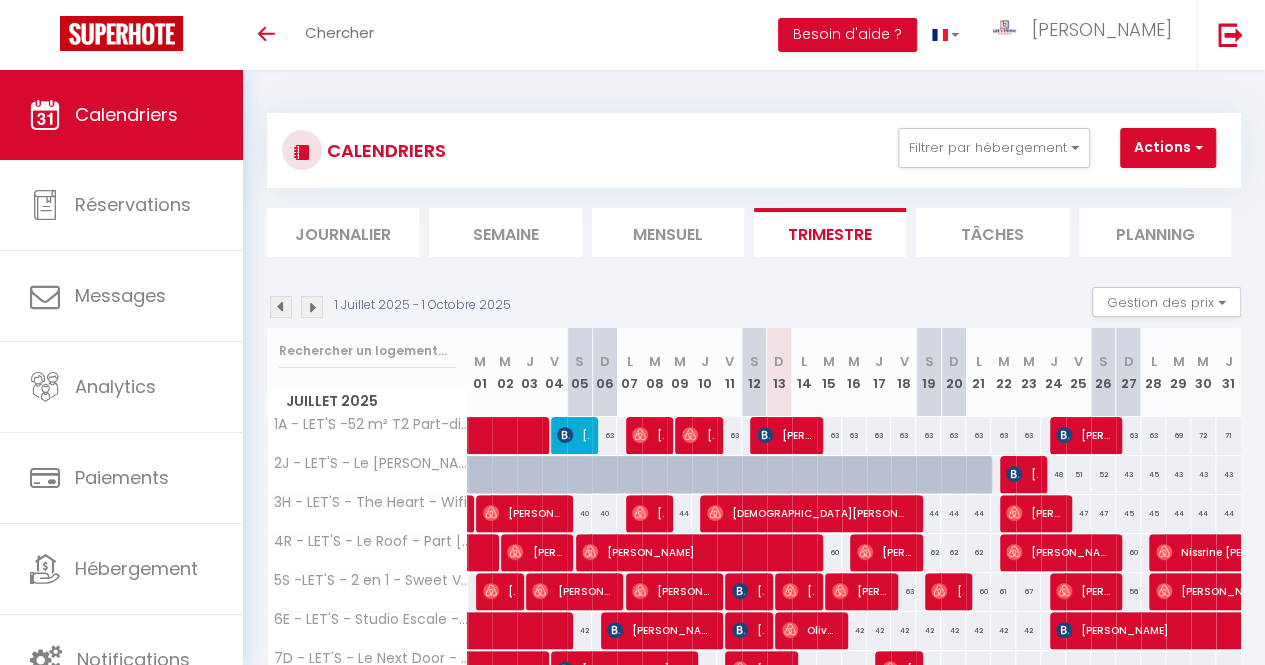 scroll, scrollTop: 415, scrollLeft: 0, axis: vertical 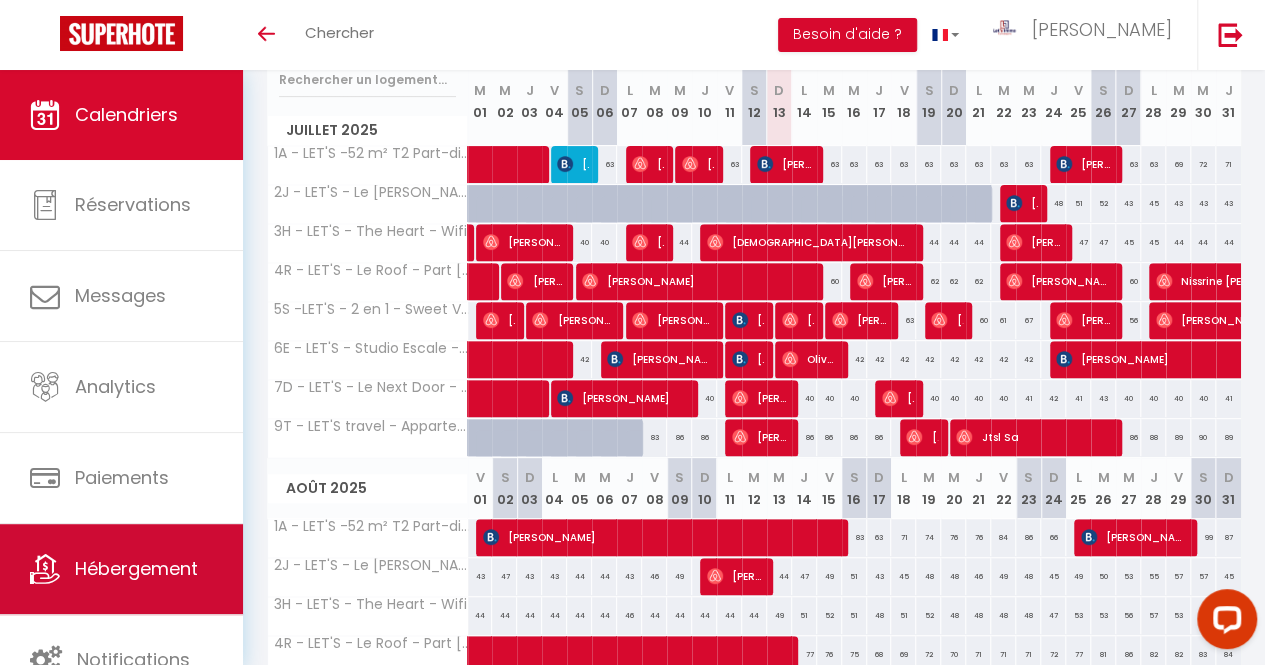 click on "Hébergement" at bounding box center (136, 568) 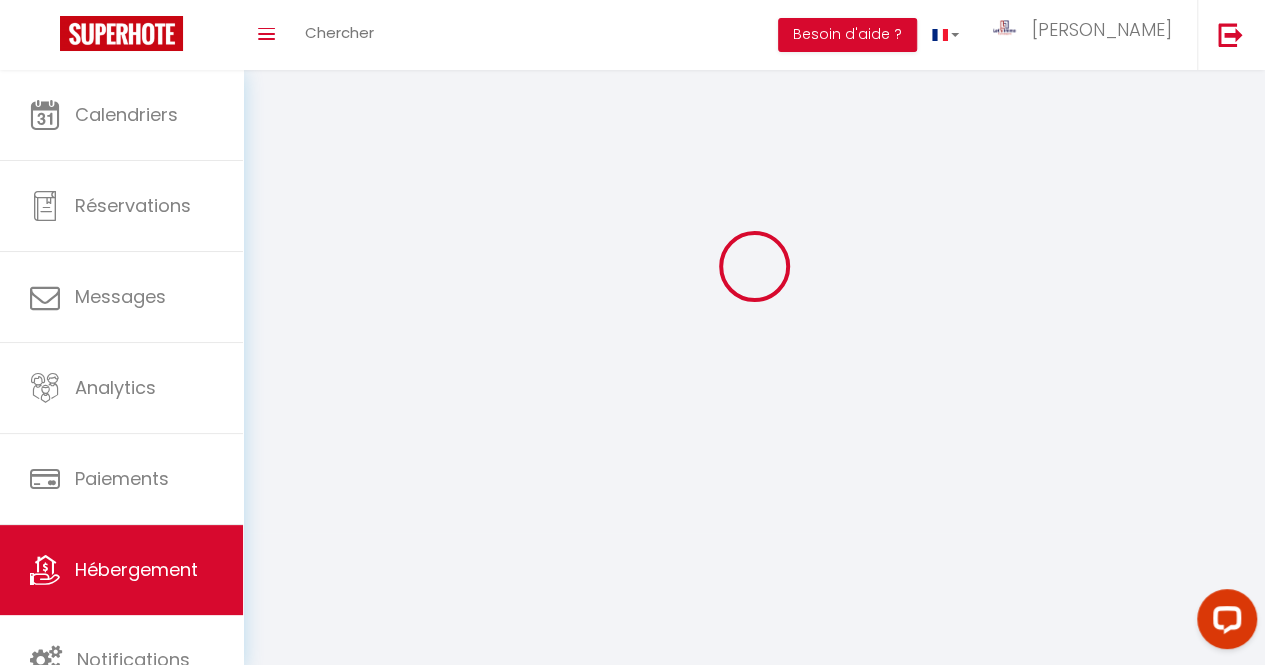 scroll, scrollTop: 0, scrollLeft: 0, axis: both 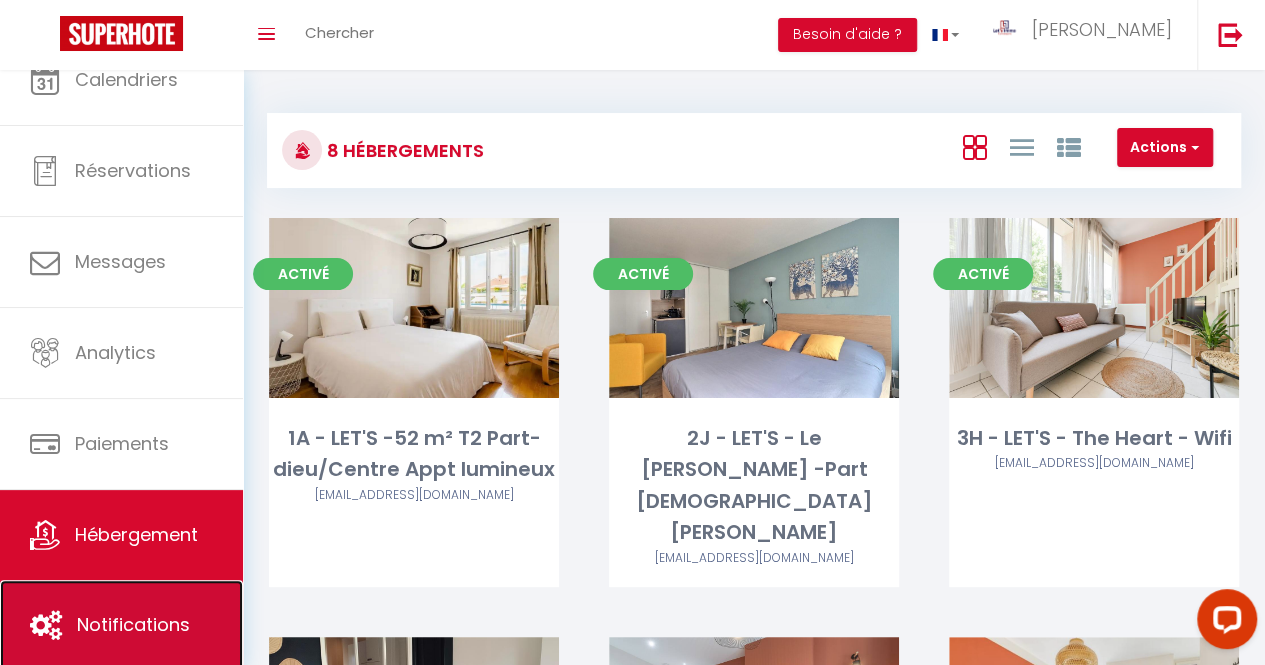 click on "Notifications" at bounding box center [133, 624] 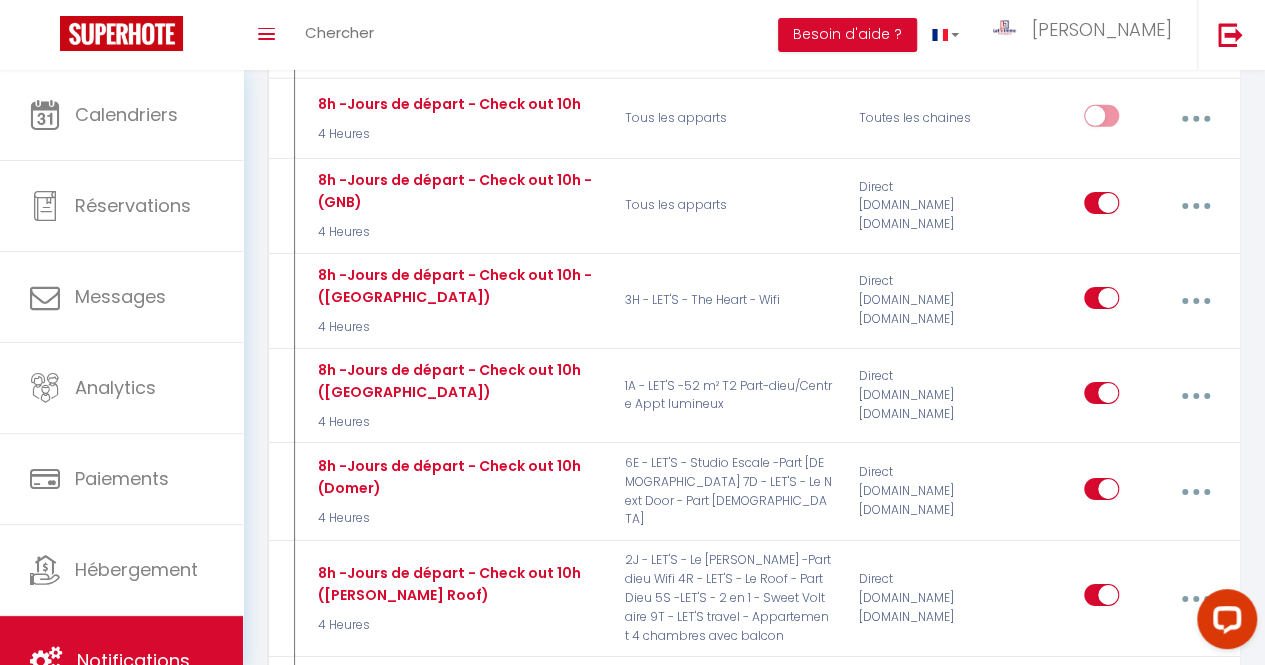 scroll, scrollTop: 6961, scrollLeft: 0, axis: vertical 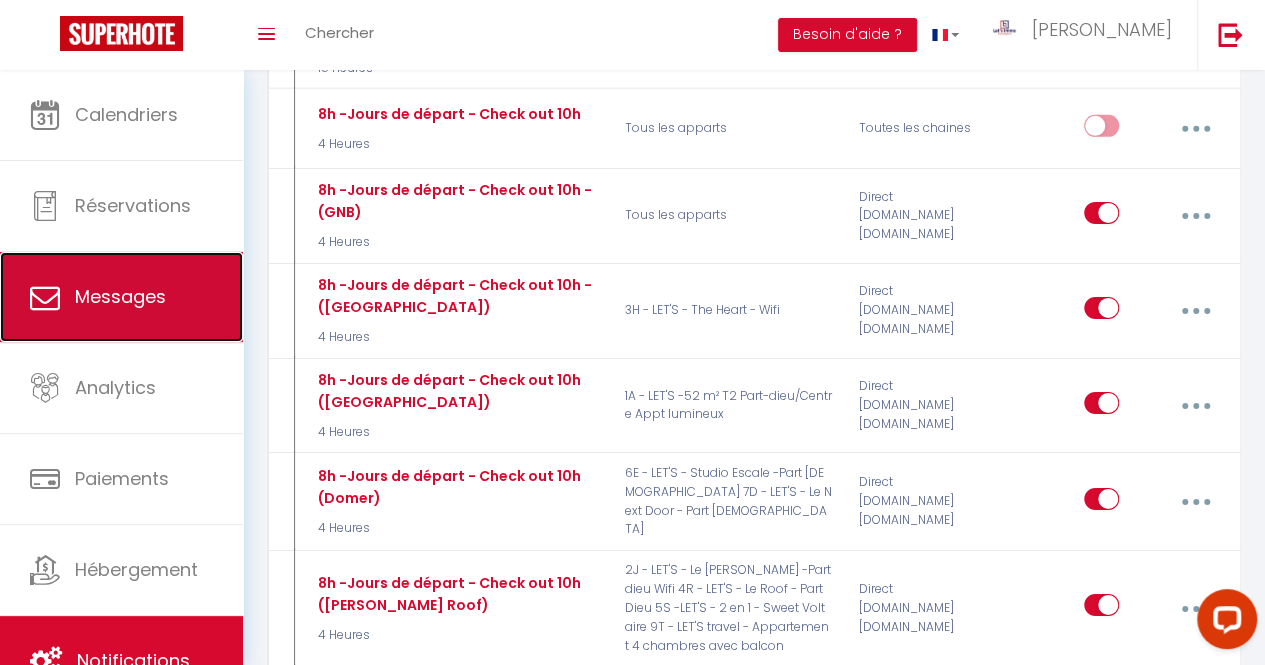 click on "Messages" at bounding box center [120, 296] 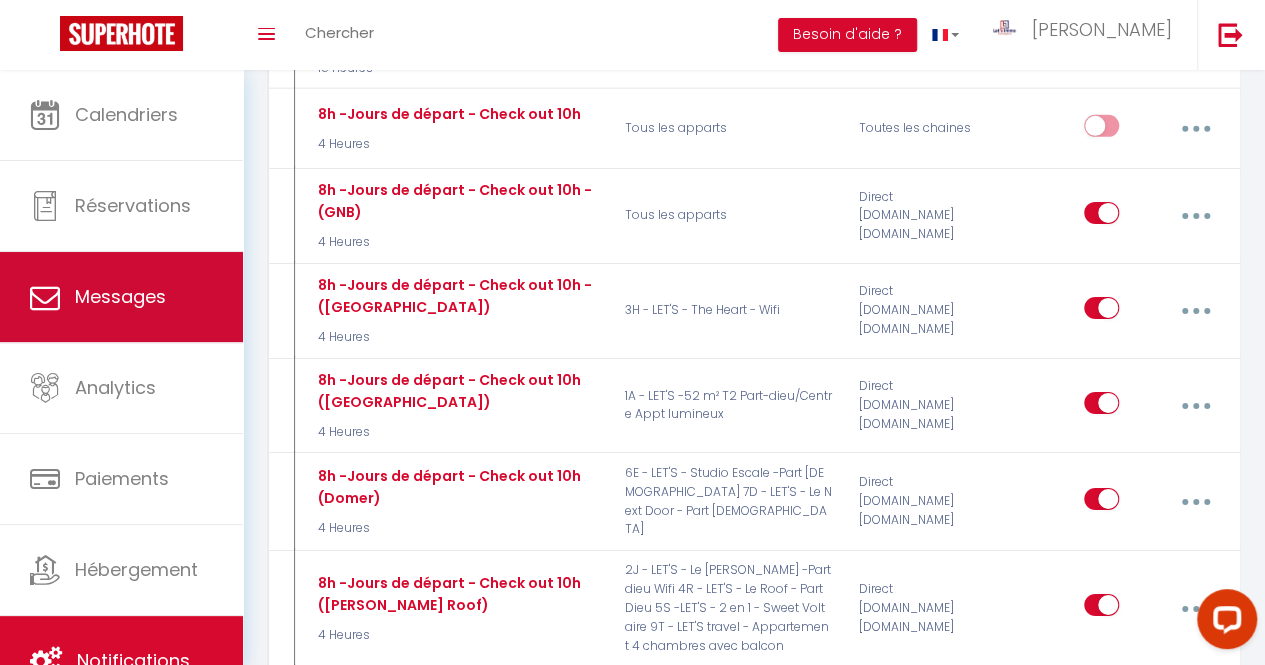 scroll, scrollTop: 0, scrollLeft: 0, axis: both 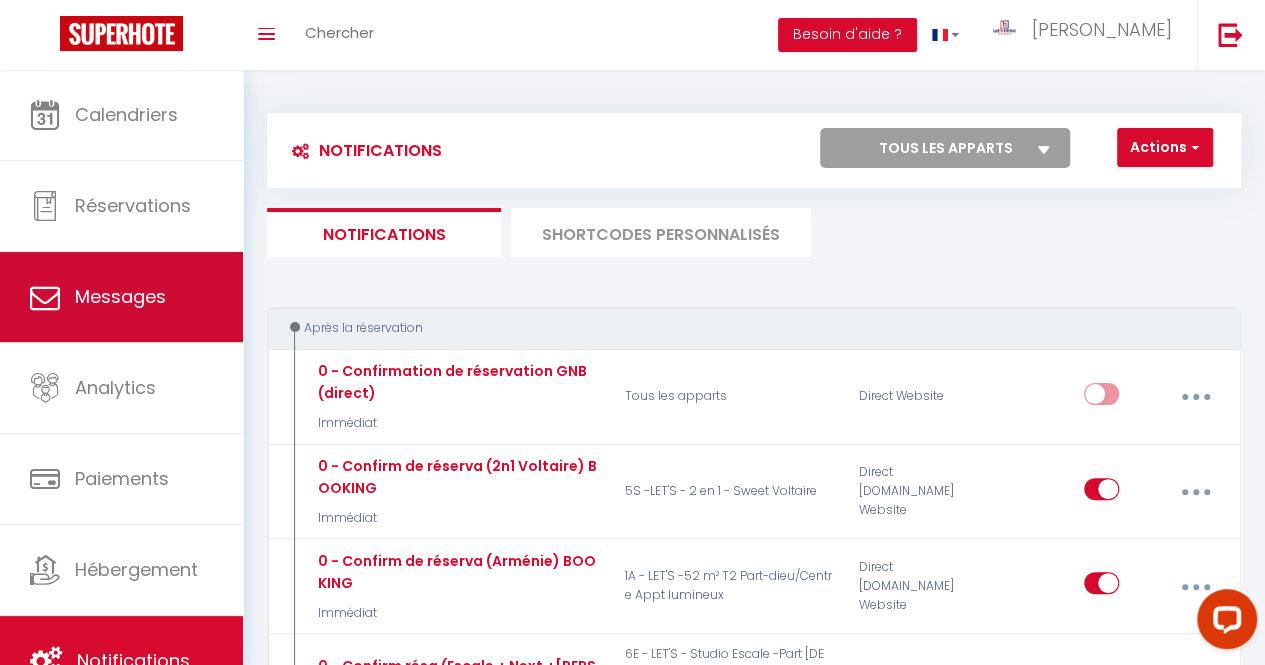 select on "message" 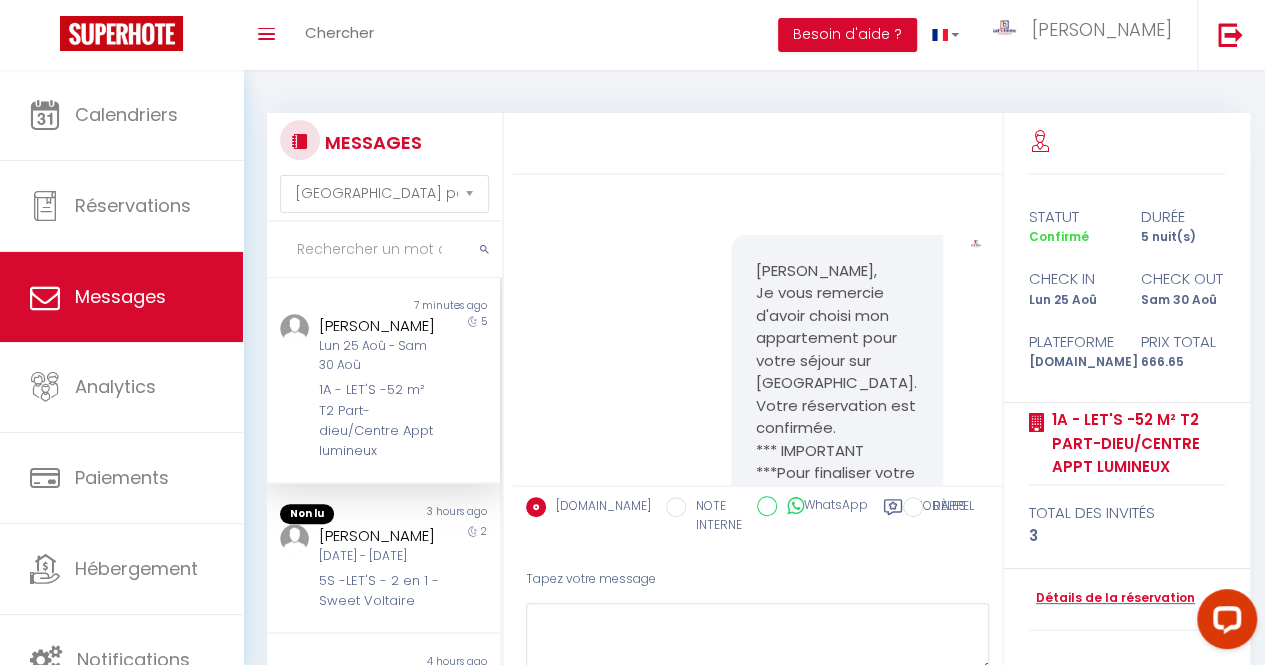 scroll, scrollTop: 1904, scrollLeft: 0, axis: vertical 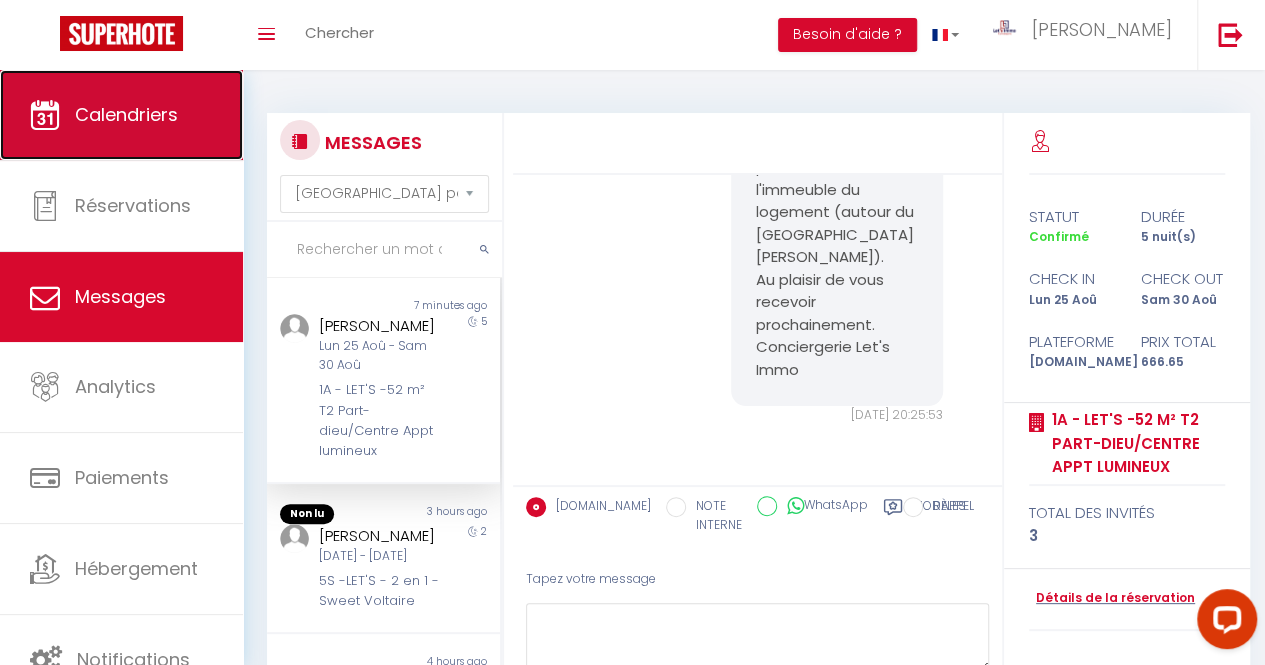 click on "Calendriers" at bounding box center [126, 114] 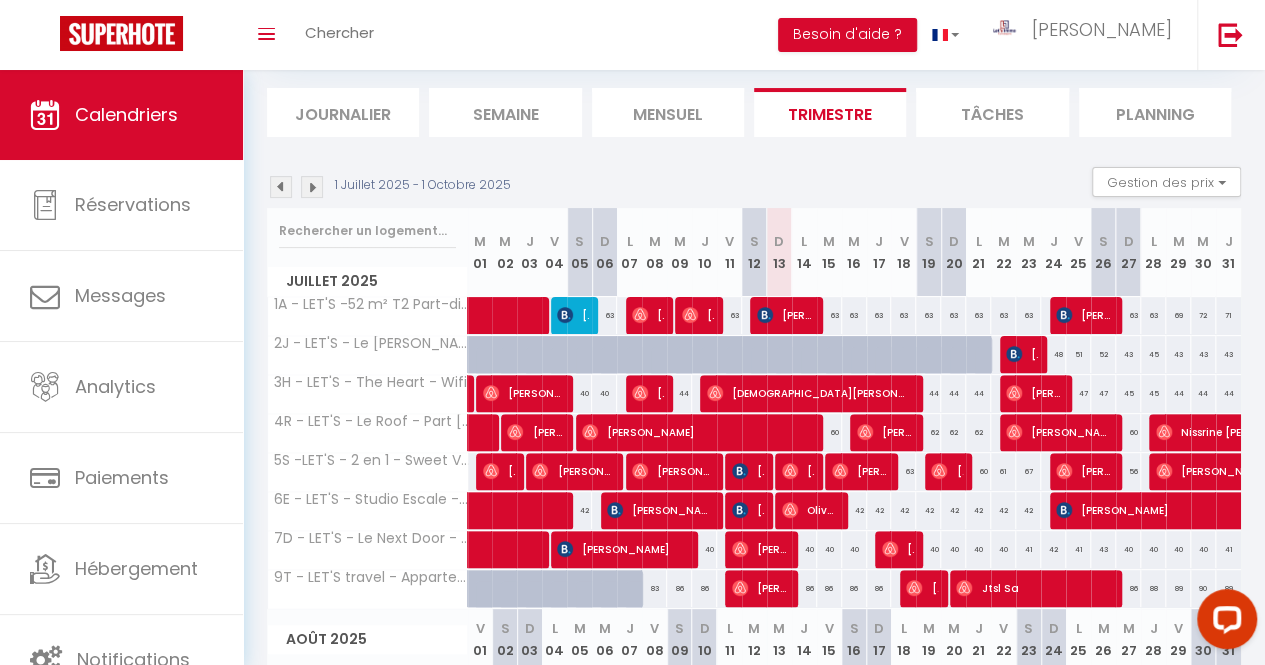 scroll, scrollTop: 121, scrollLeft: 0, axis: vertical 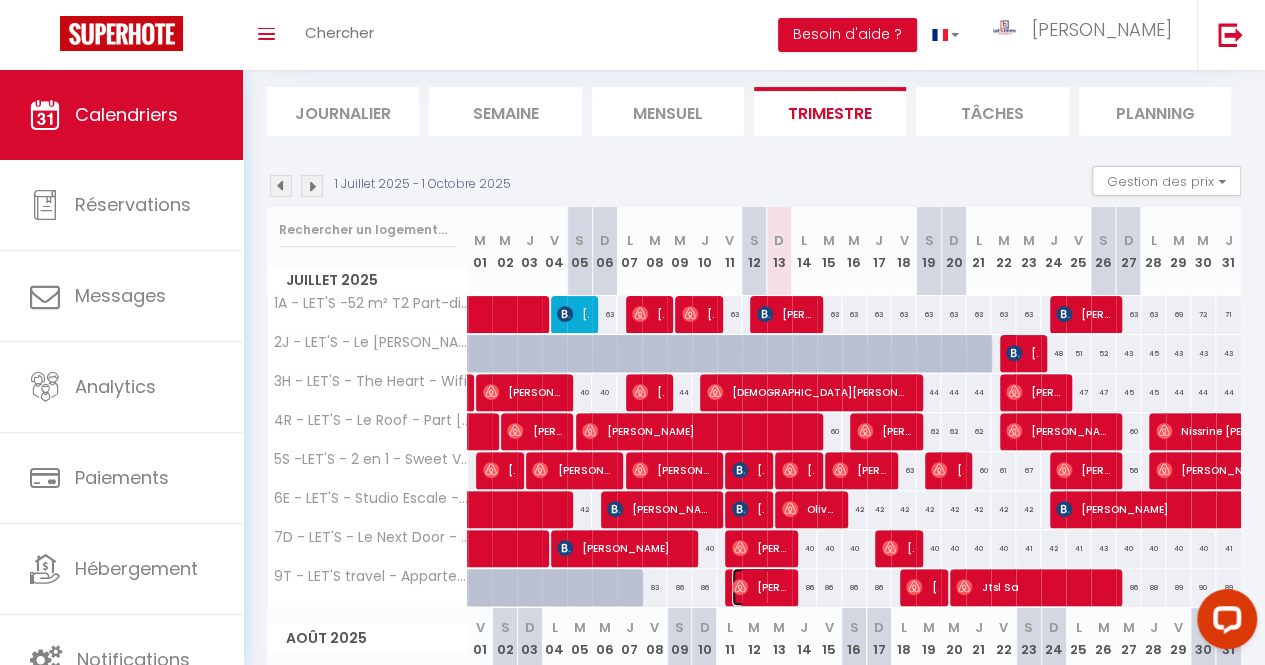 click on "[PERSON_NAME]" at bounding box center [760, 587] 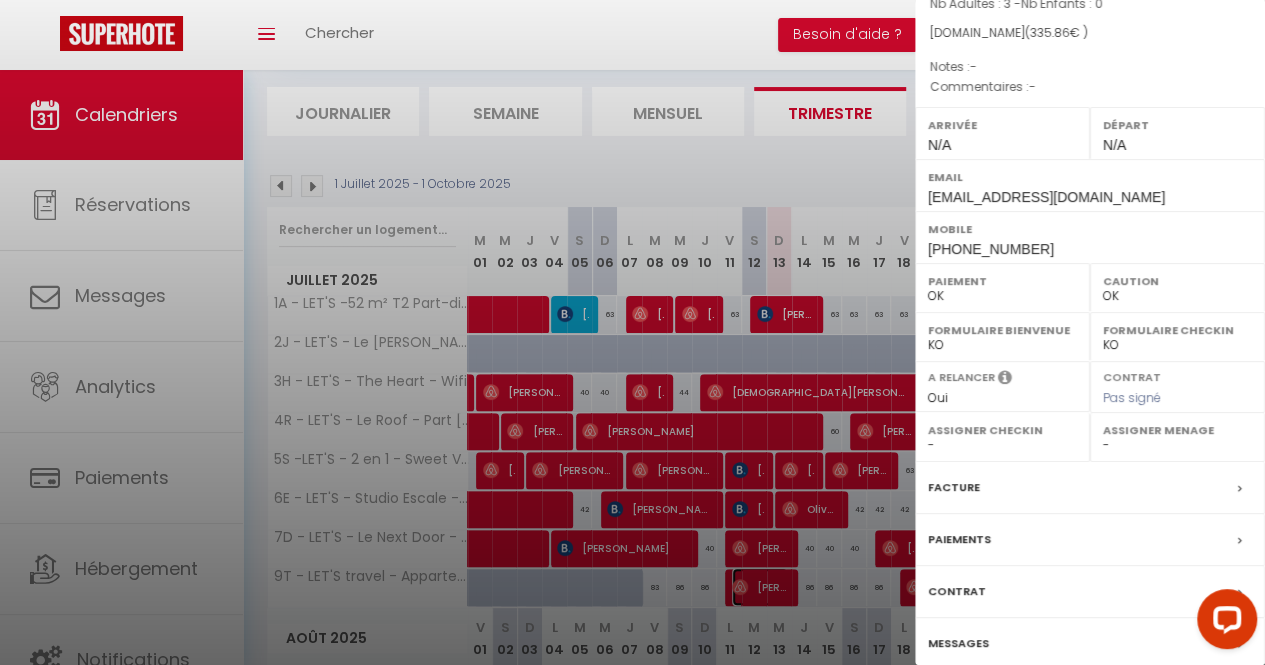 scroll, scrollTop: 282, scrollLeft: 0, axis: vertical 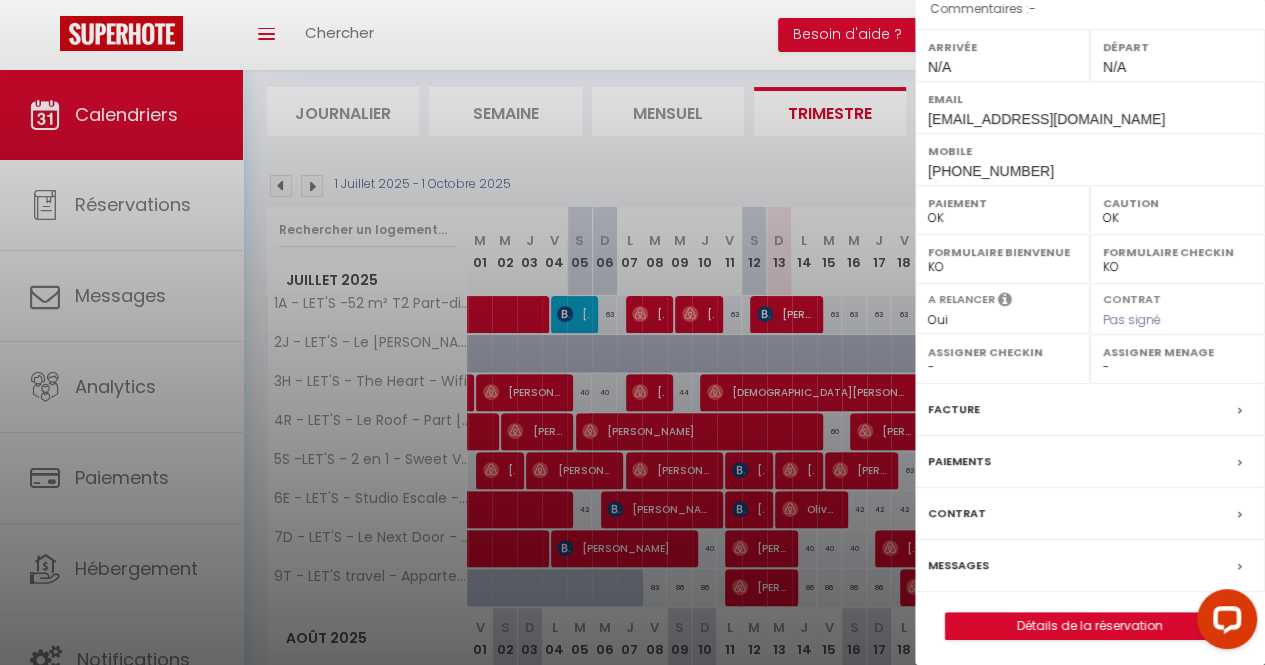 click on "Messages" at bounding box center (958, 565) 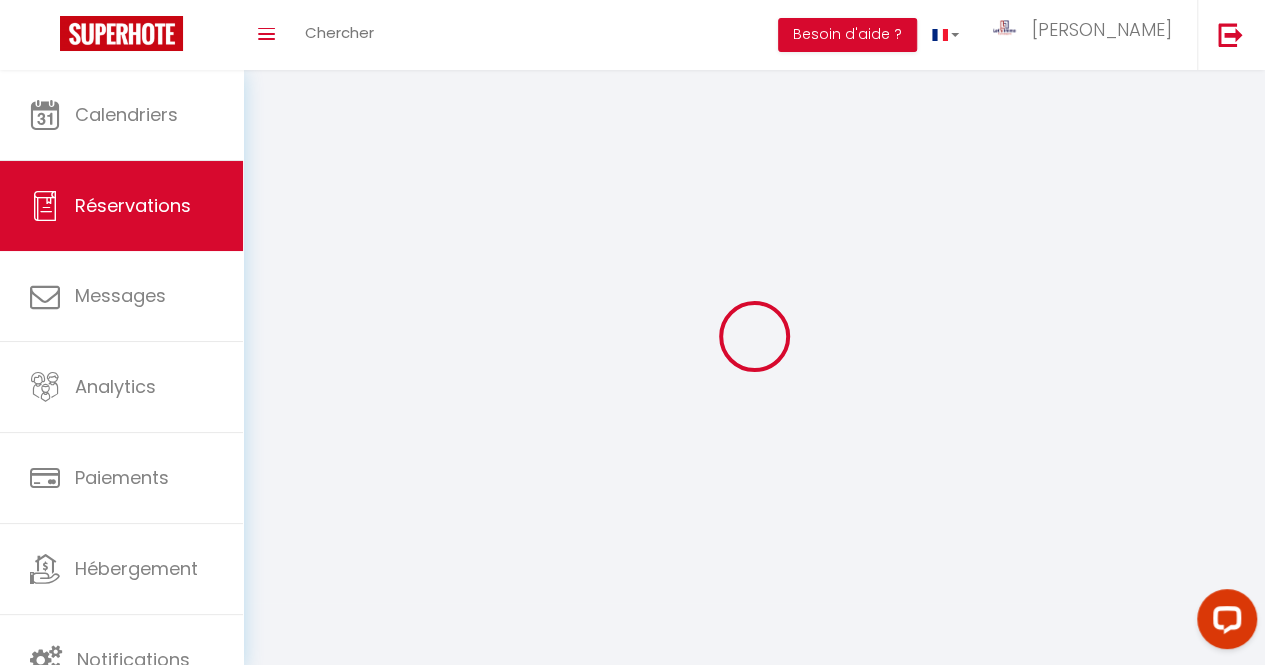 select 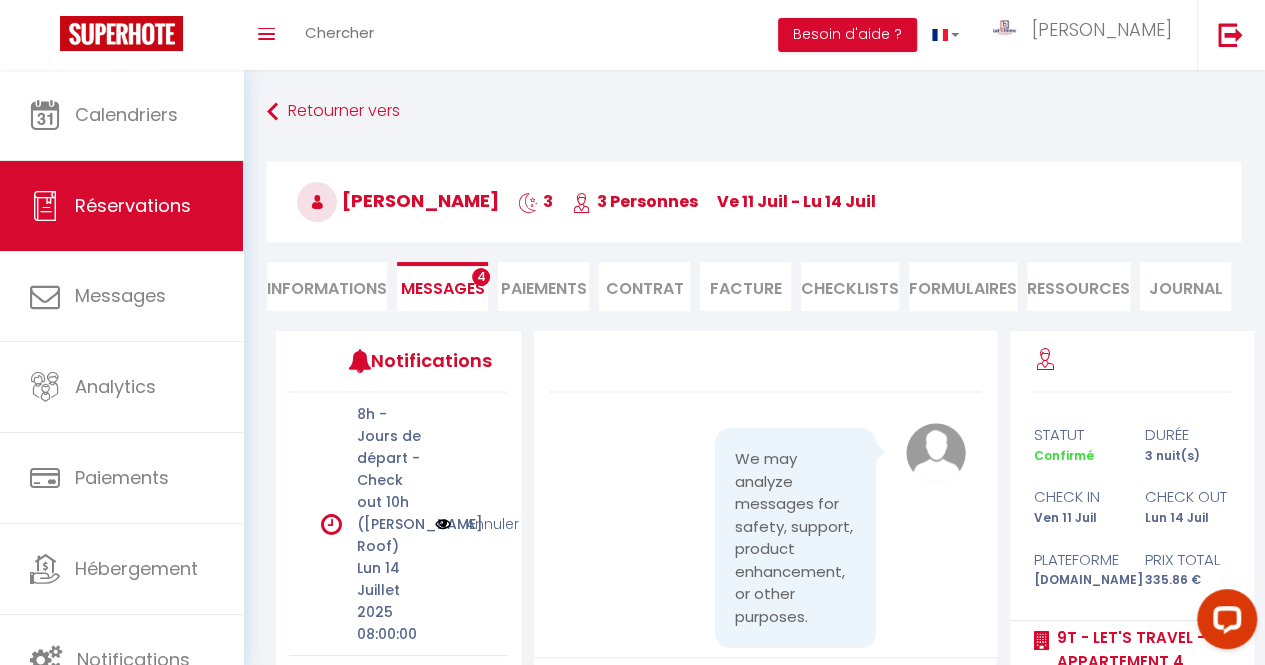 scroll, scrollTop: 19510, scrollLeft: 0, axis: vertical 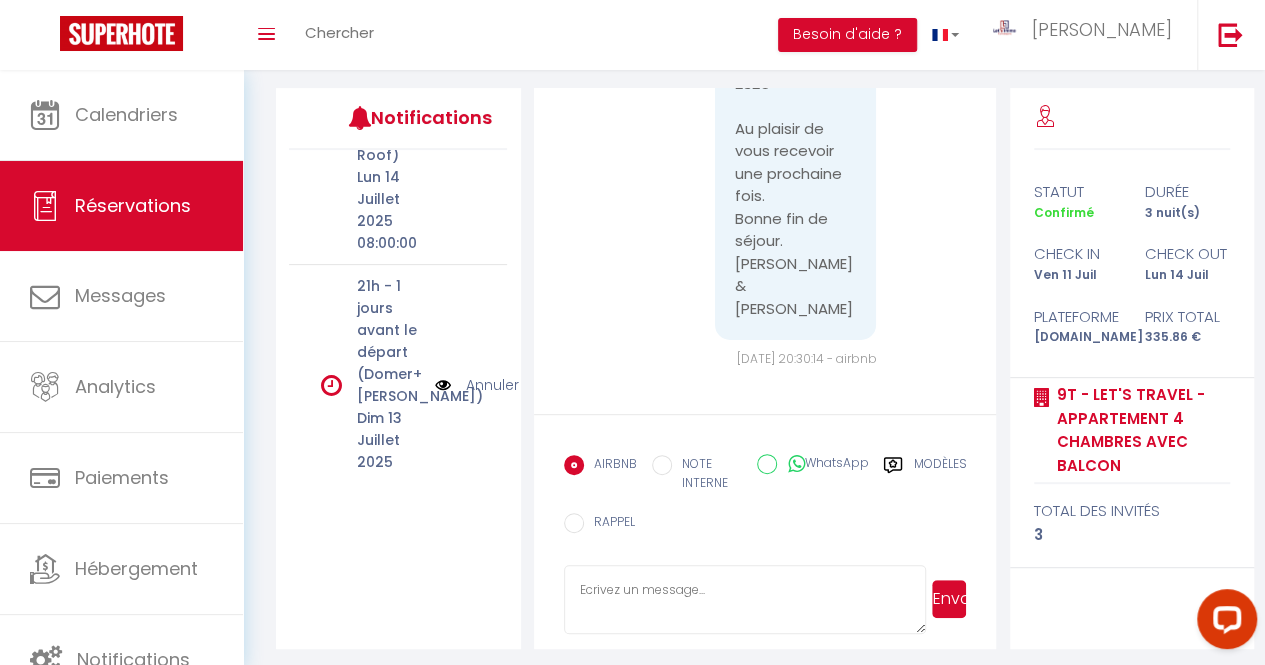 click at bounding box center [443, 385] 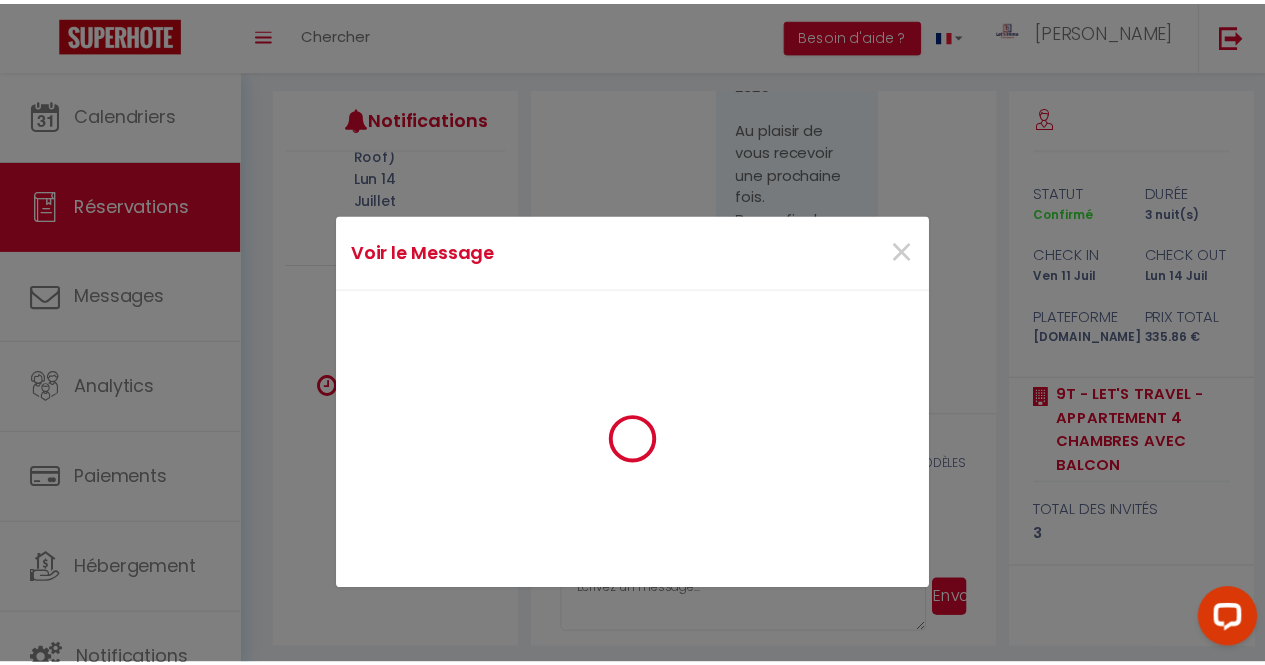 scroll, scrollTop: 19060, scrollLeft: 0, axis: vertical 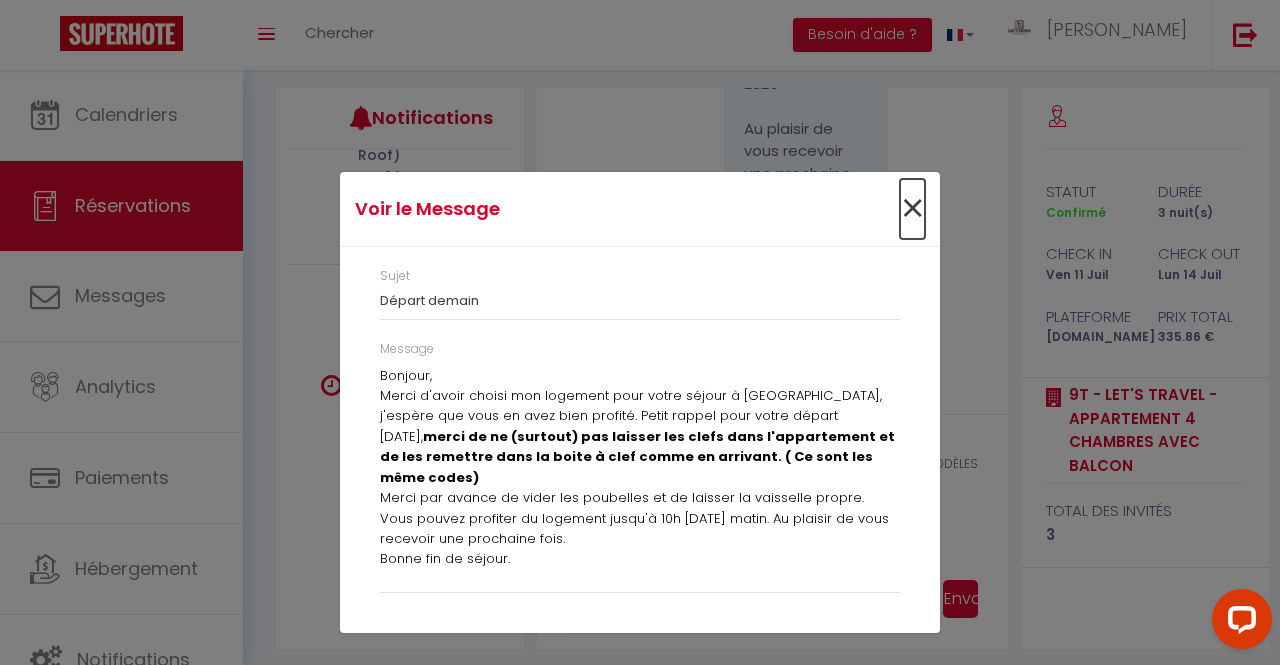 click on "×" at bounding box center (912, 209) 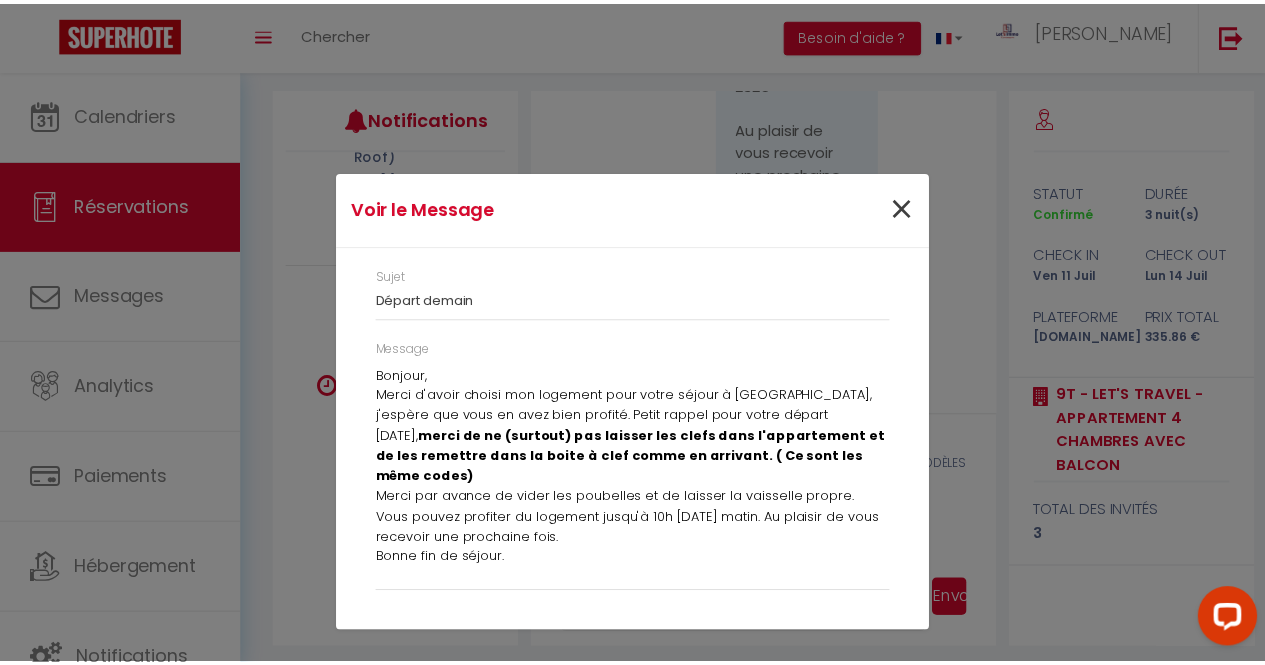 scroll, scrollTop: 19510, scrollLeft: 0, axis: vertical 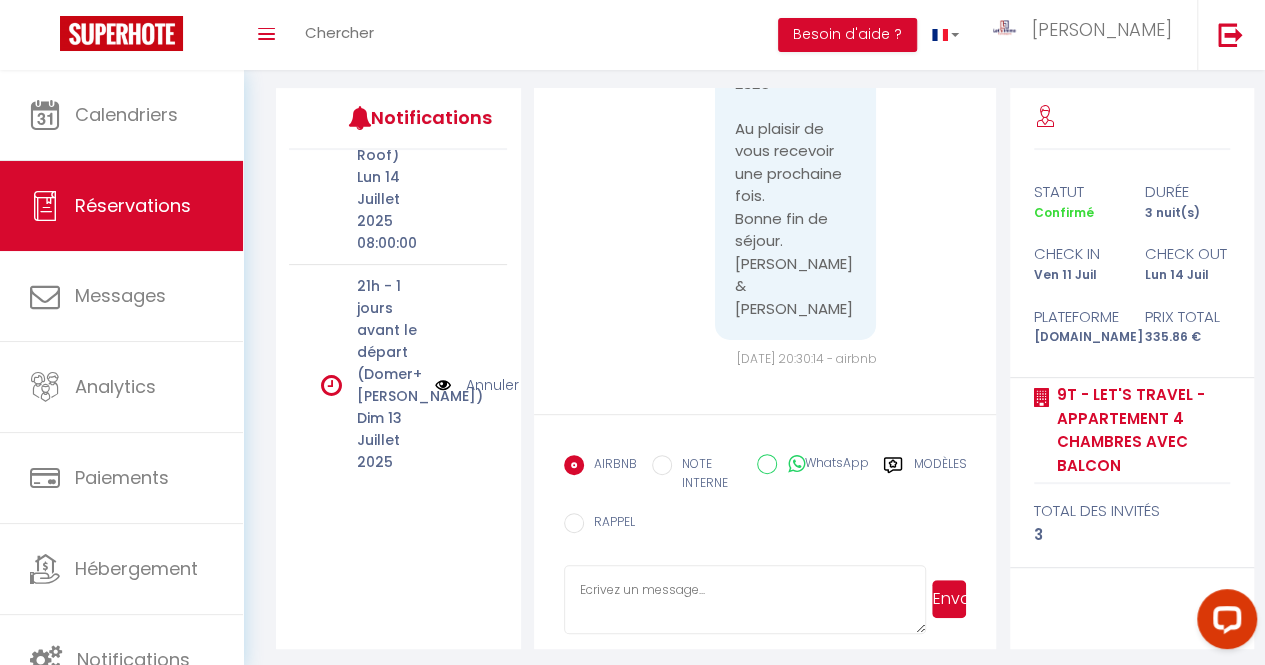 click on "Annuler" at bounding box center [492, 385] 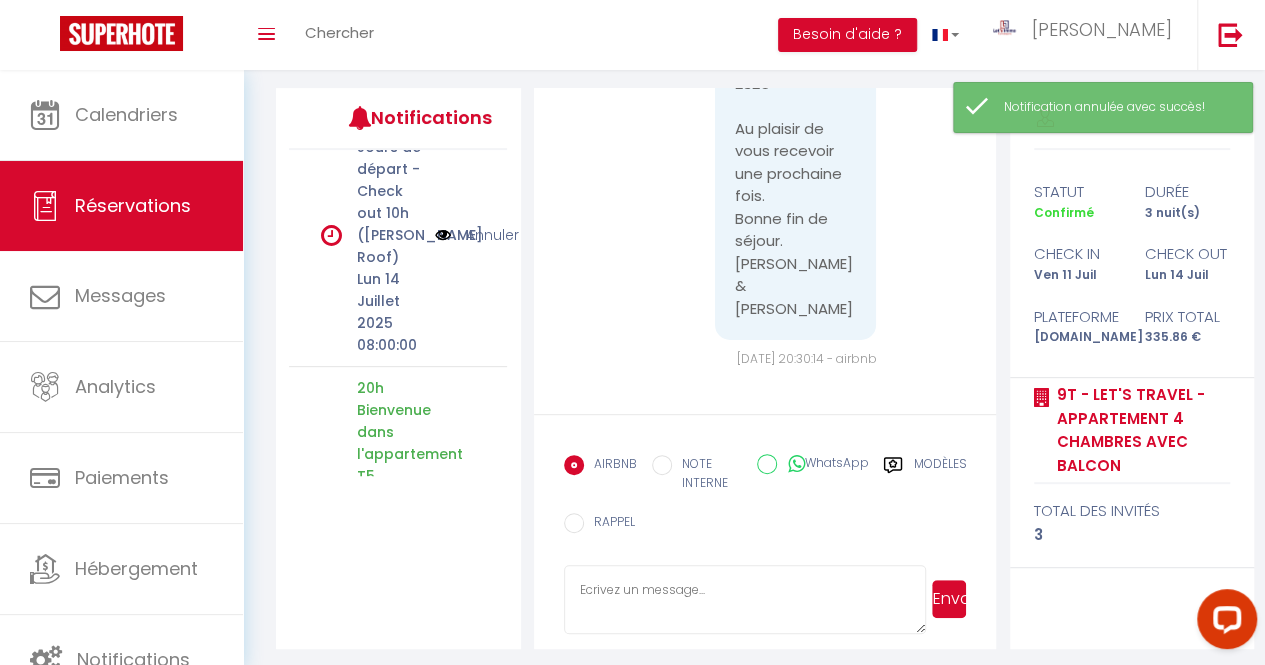 scroll, scrollTop: 39, scrollLeft: 0, axis: vertical 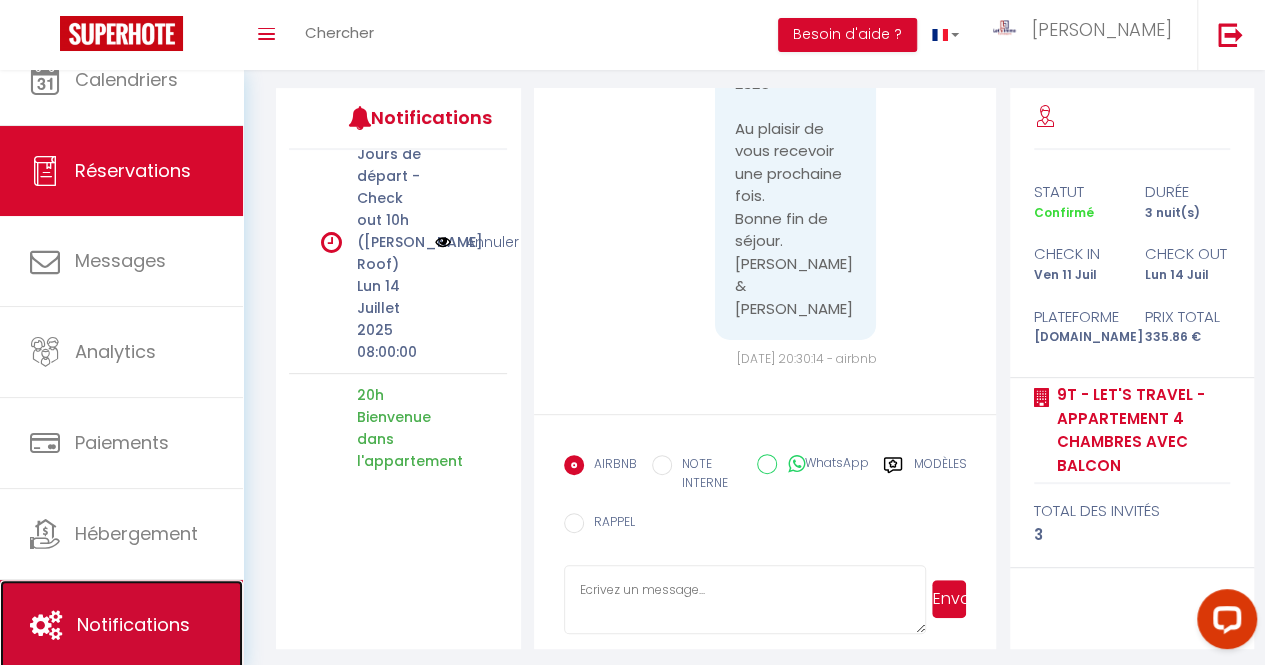 click on "Notifications" at bounding box center (133, 624) 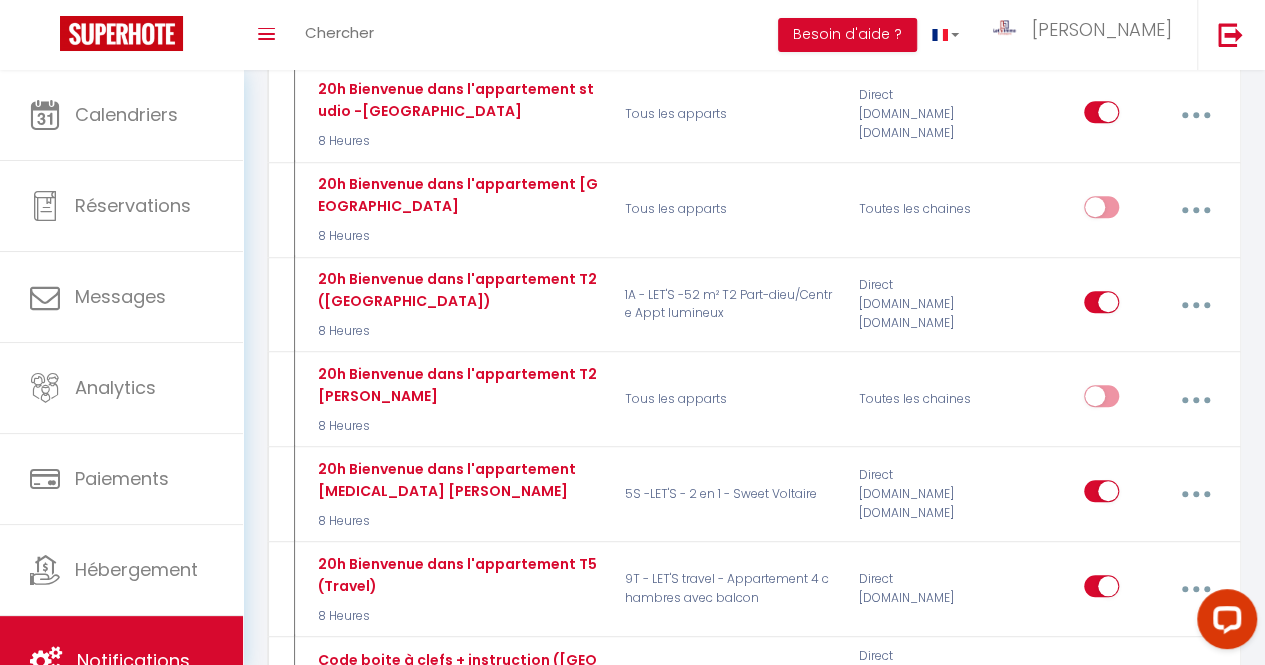 scroll, scrollTop: 4449, scrollLeft: 0, axis: vertical 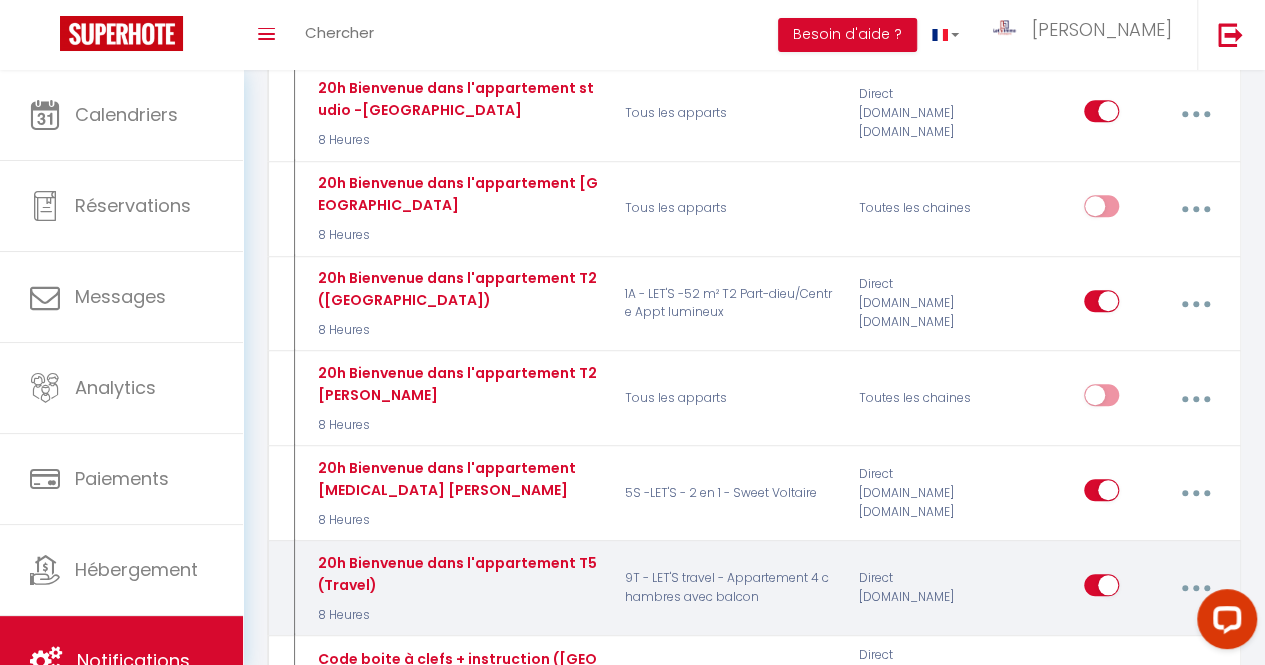 click at bounding box center (1101, 589) 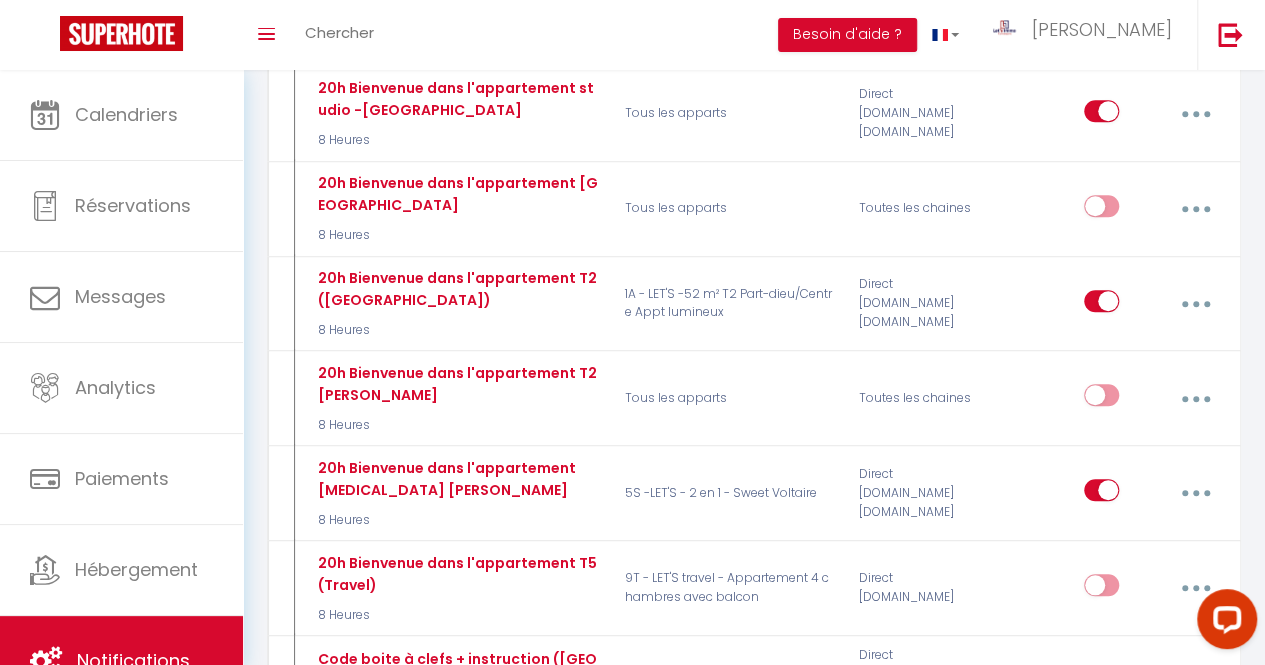click on "Editer   Dupliquer   Tester   Supprimer" at bounding box center (1153, 782) 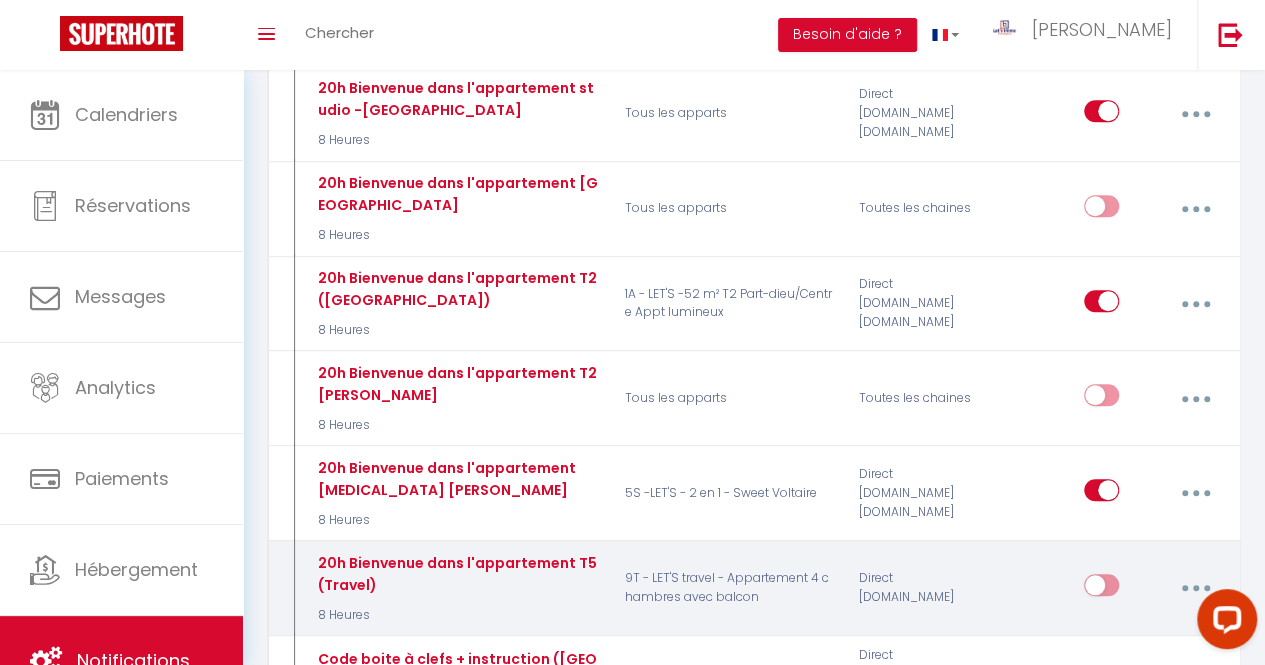click at bounding box center [1101, 589] 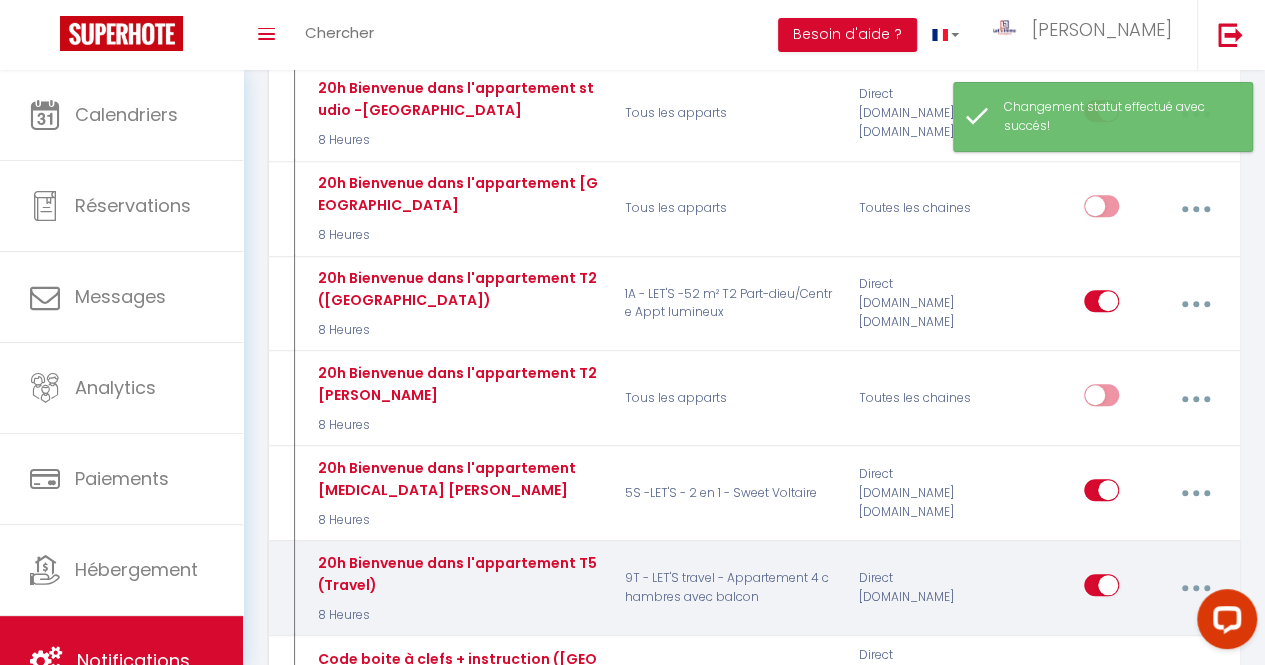 click at bounding box center (1195, 588) 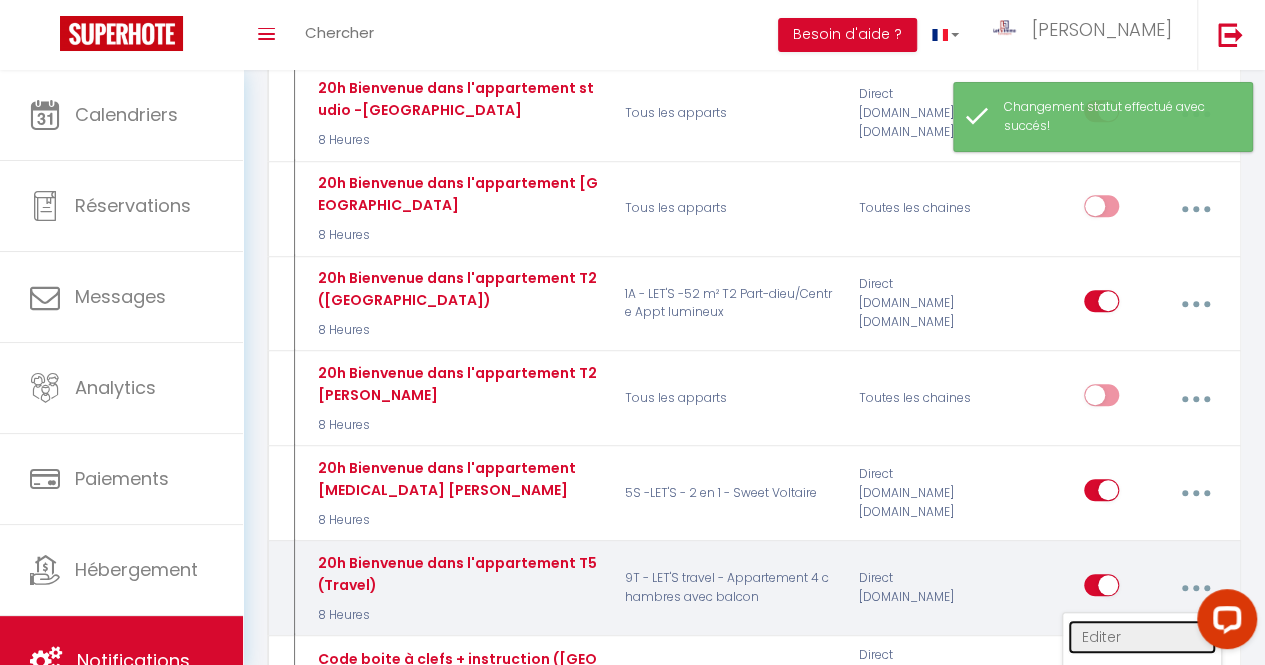 click on "Editer" at bounding box center [1142, 637] 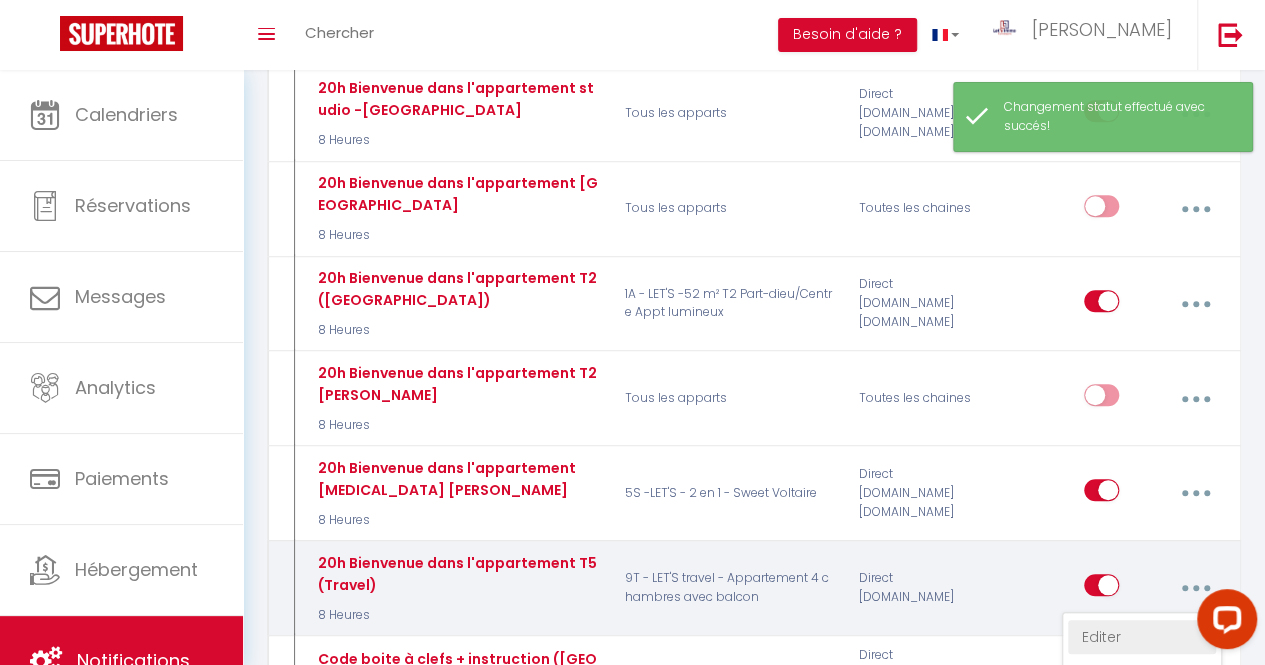 type on "20h Bienvenue dans l'appartement T5 (Travel)" 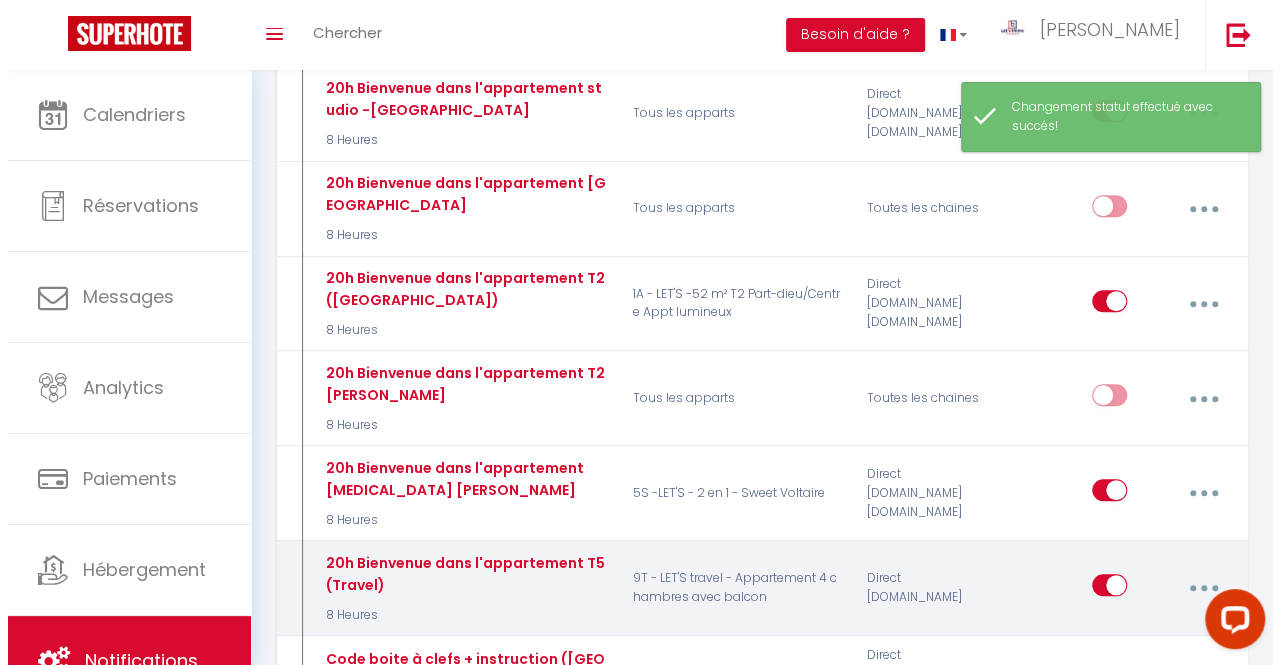 scroll, scrollTop: 4392, scrollLeft: 0, axis: vertical 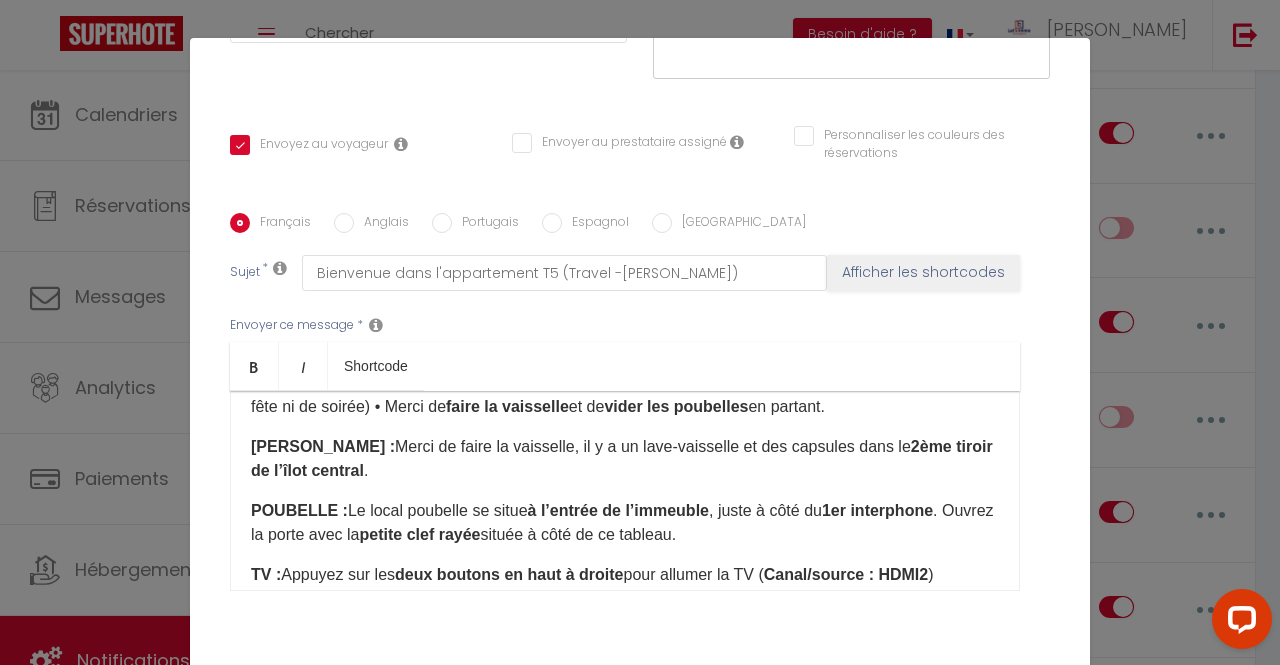 click on "petite clef rayée" at bounding box center [420, 534] 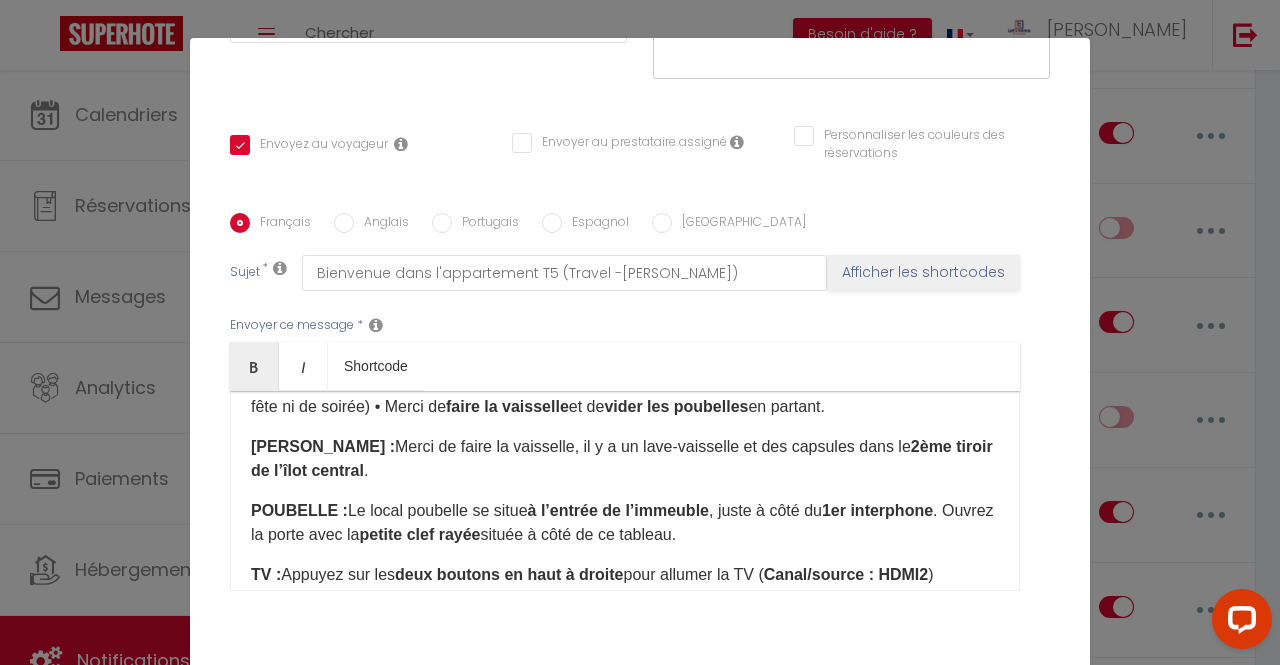 type 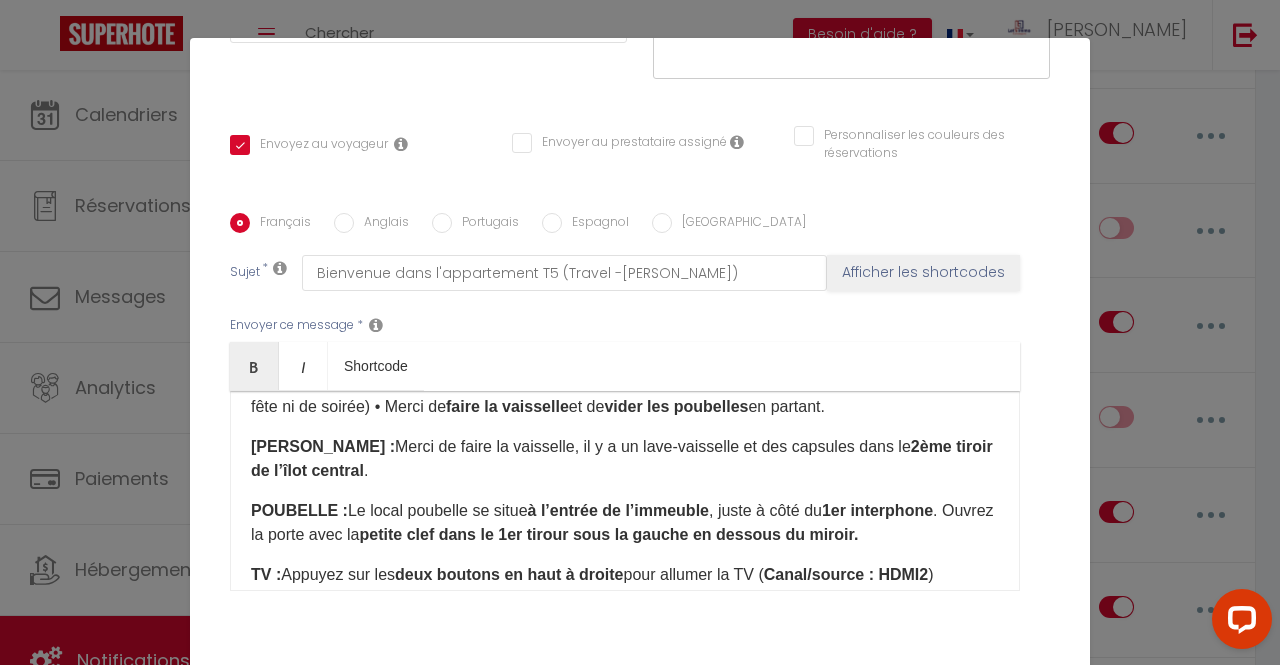 click on "petite clef dans le 1er tirour sous la gauche en dessous du miroir." at bounding box center [609, 534] 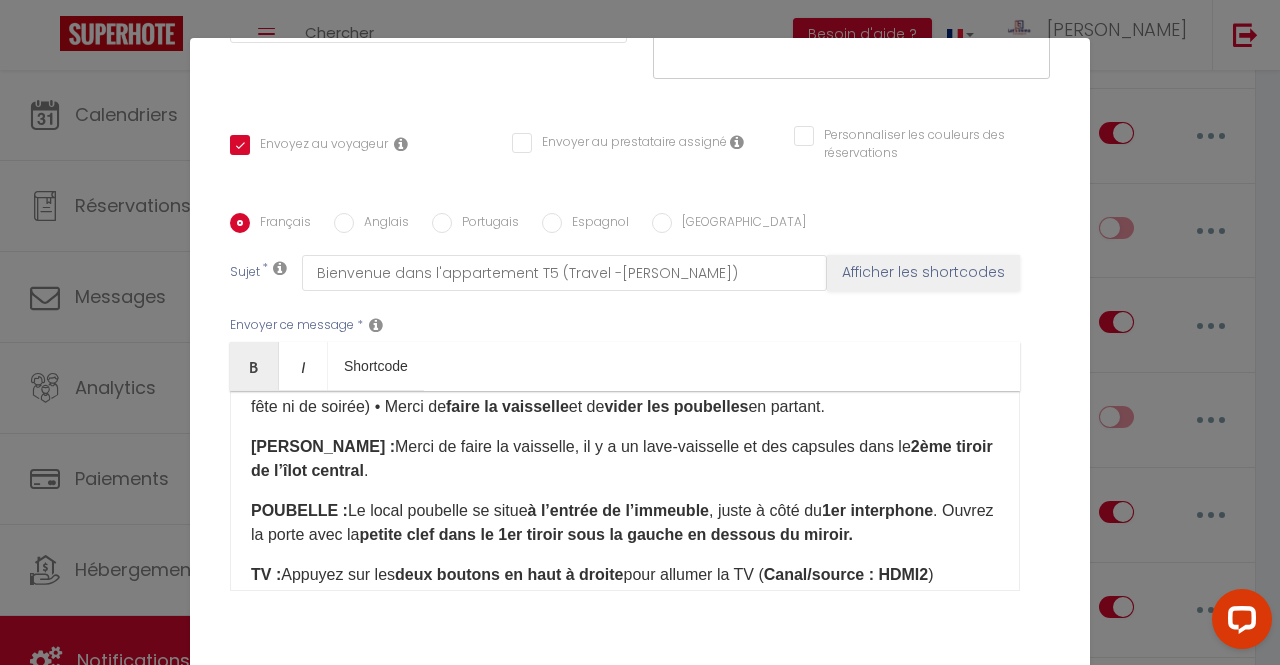 drag, startPoint x: 630, startPoint y: 508, endPoint x: 920, endPoint y: 503, distance: 290.0431 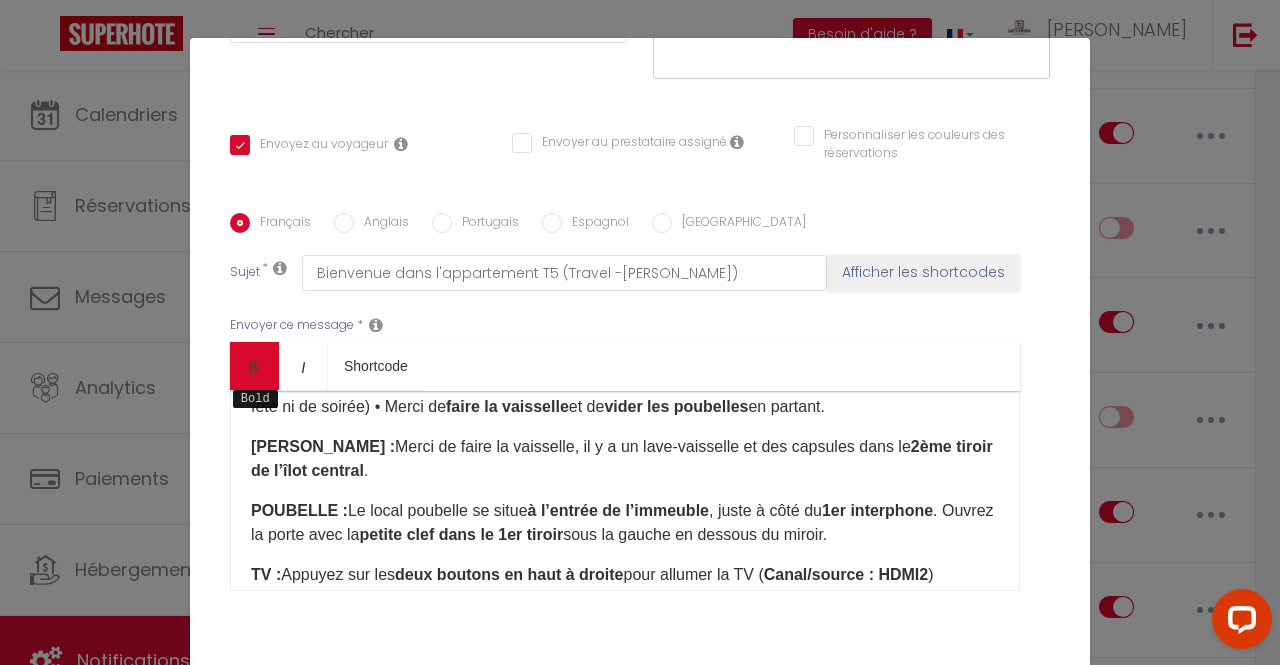 click on "Bold" at bounding box center (254, 366) 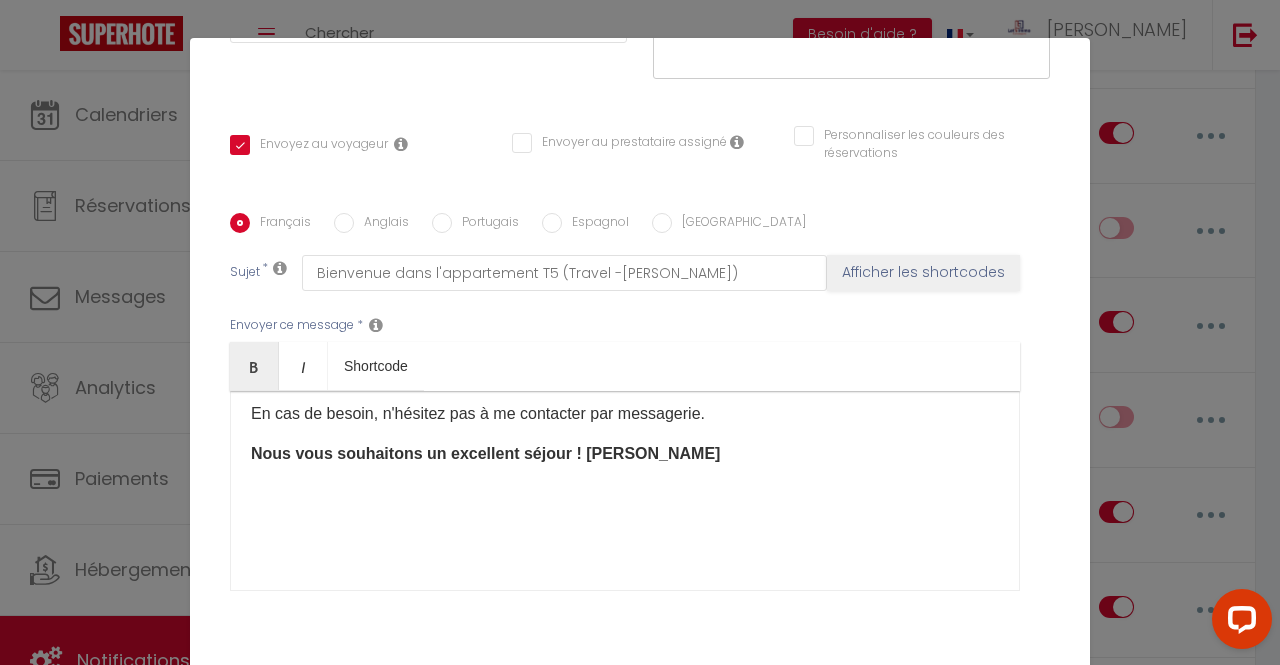 scroll, scrollTop: 733, scrollLeft: 0, axis: vertical 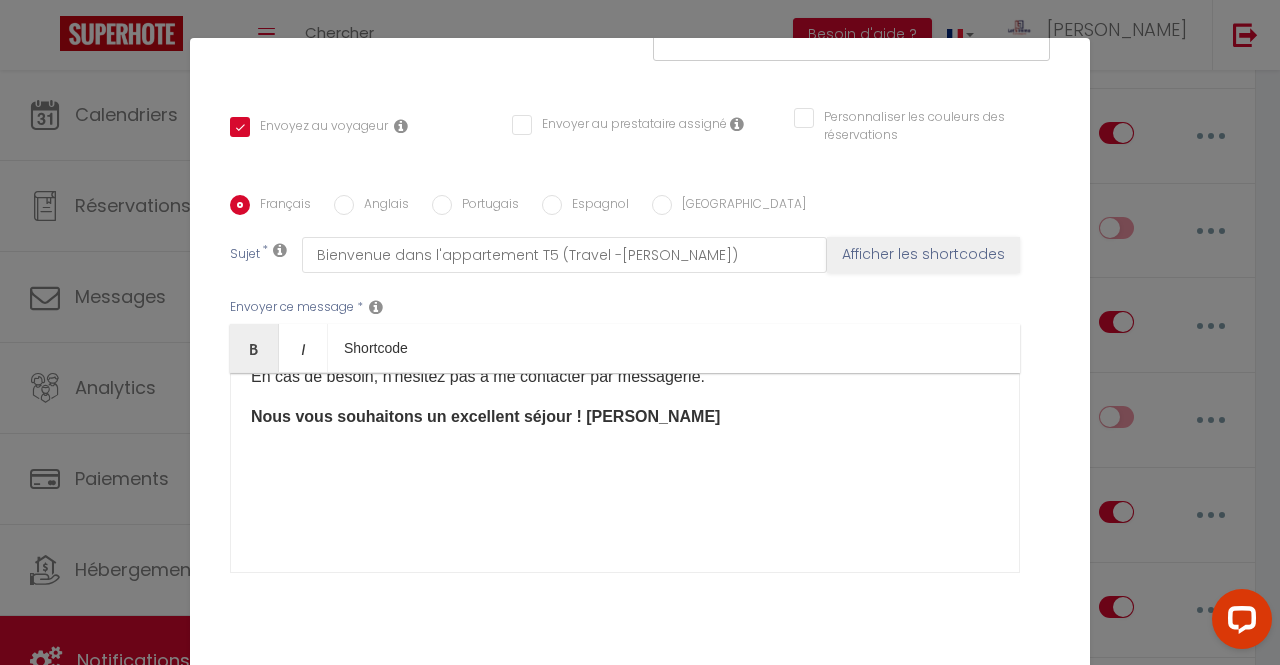 click on "Mettre à jour" at bounding box center (684, 697) 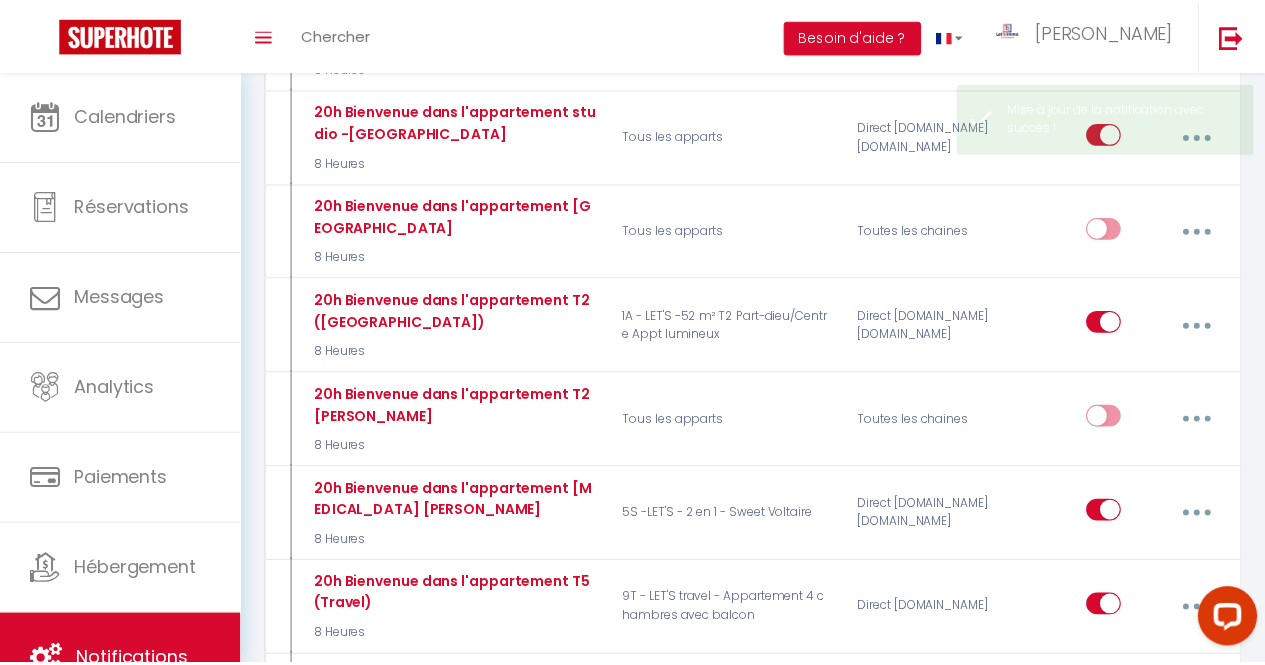scroll, scrollTop: 4449, scrollLeft: 0, axis: vertical 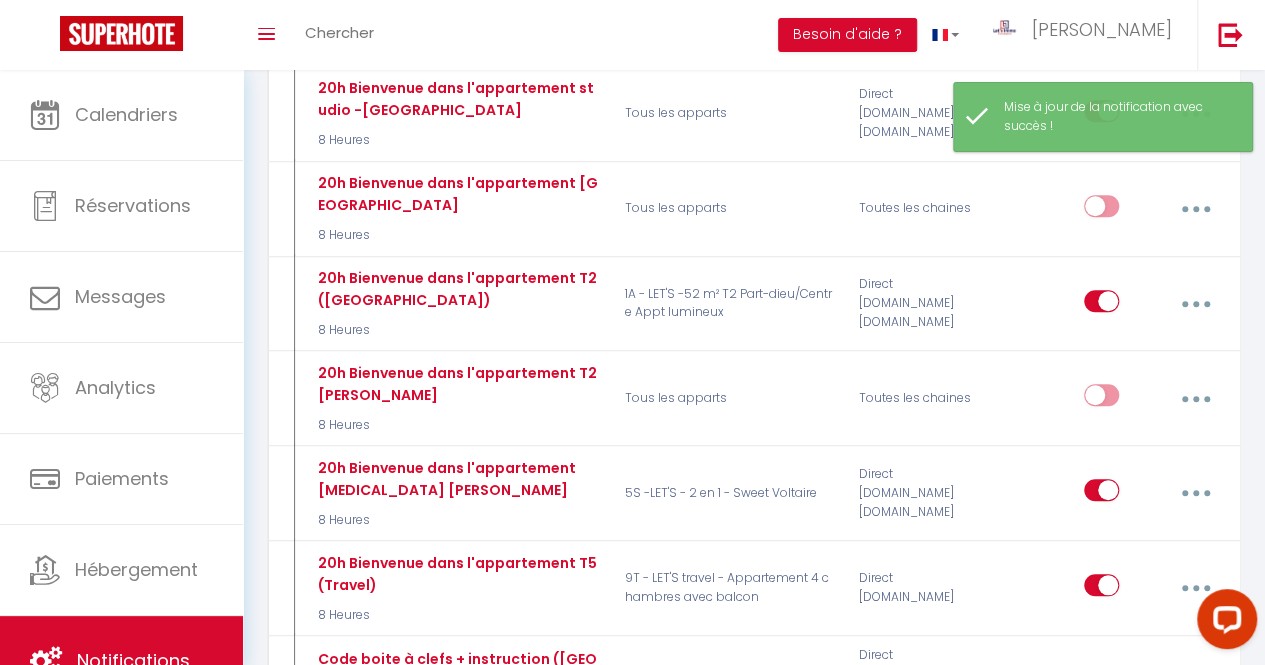 checkbox on "true" 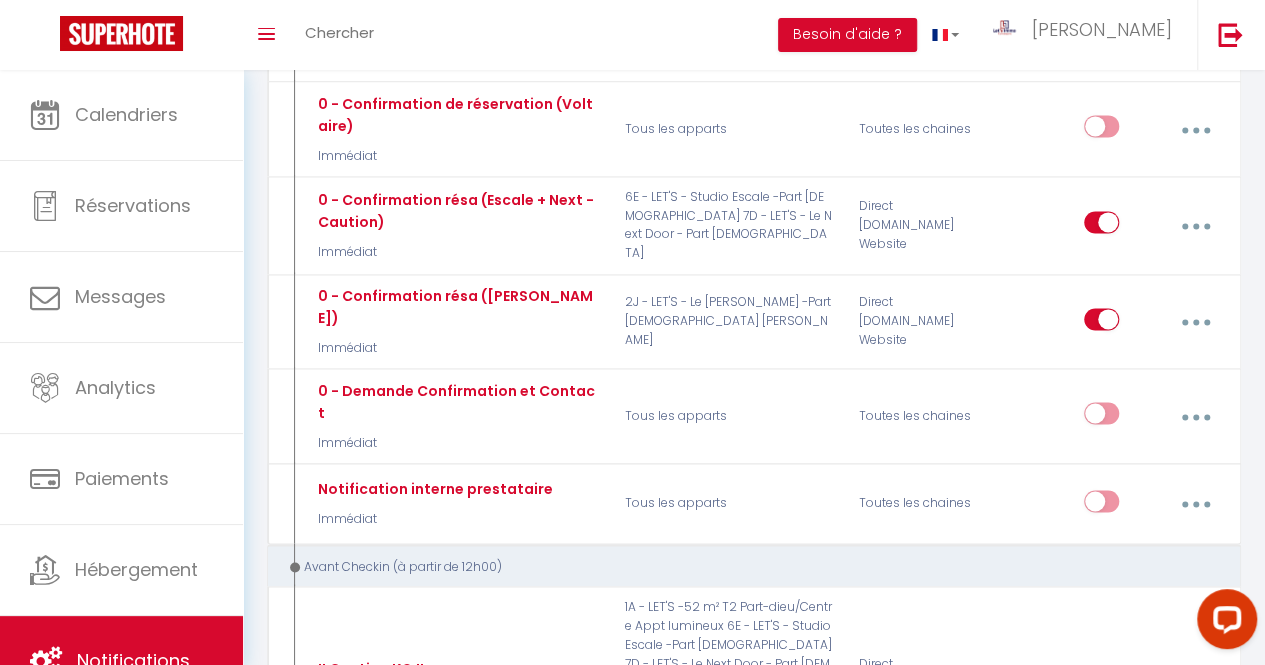 scroll, scrollTop: 1333, scrollLeft: 0, axis: vertical 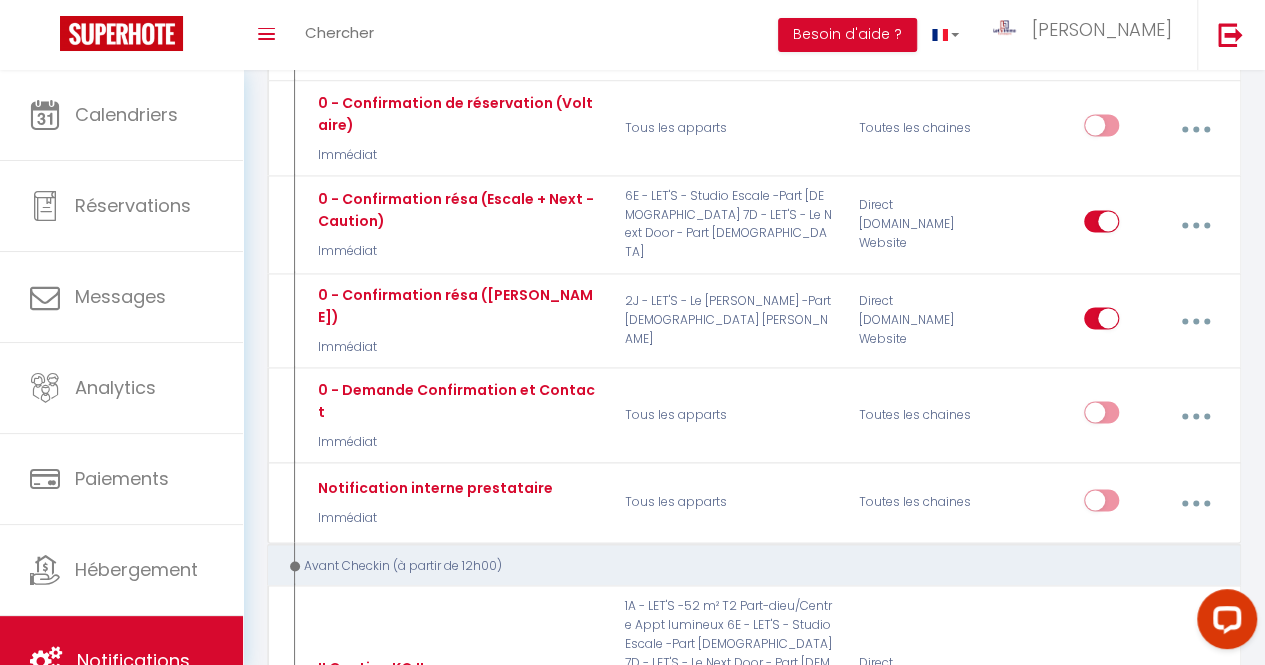 click on "0 - Confirmation résa ([PERSON_NAME])    Immédiat     2J - LET'S - Le [PERSON_NAME] -Part dieu Wifi
Direct
[DOMAIN_NAME]
Website
Editer   Dupliquer   Tester   Supprimer" at bounding box center (754, 321) 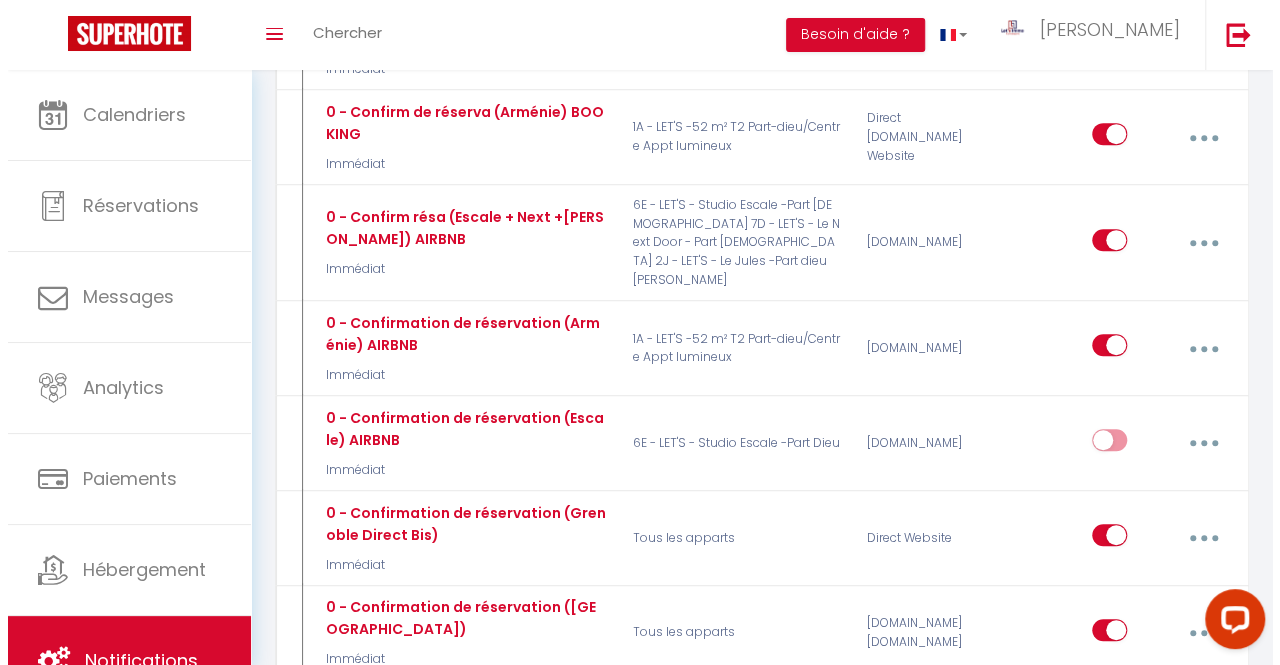 scroll, scrollTop: 456, scrollLeft: 0, axis: vertical 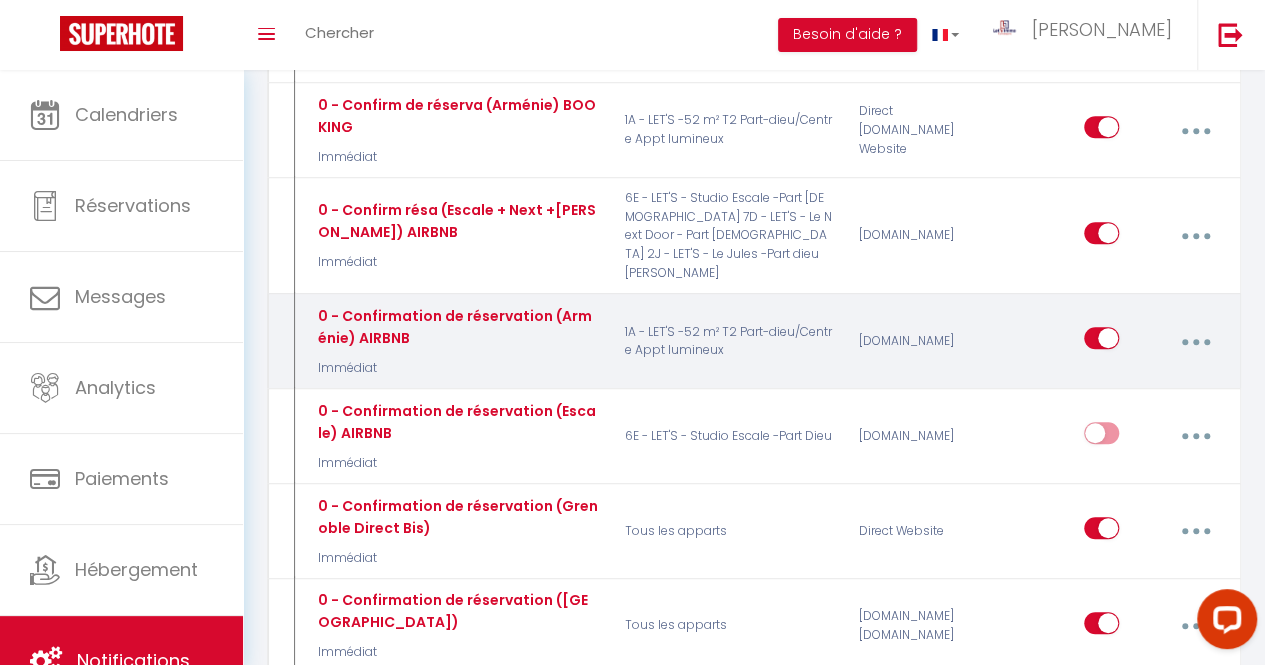 click at bounding box center (1195, 341) 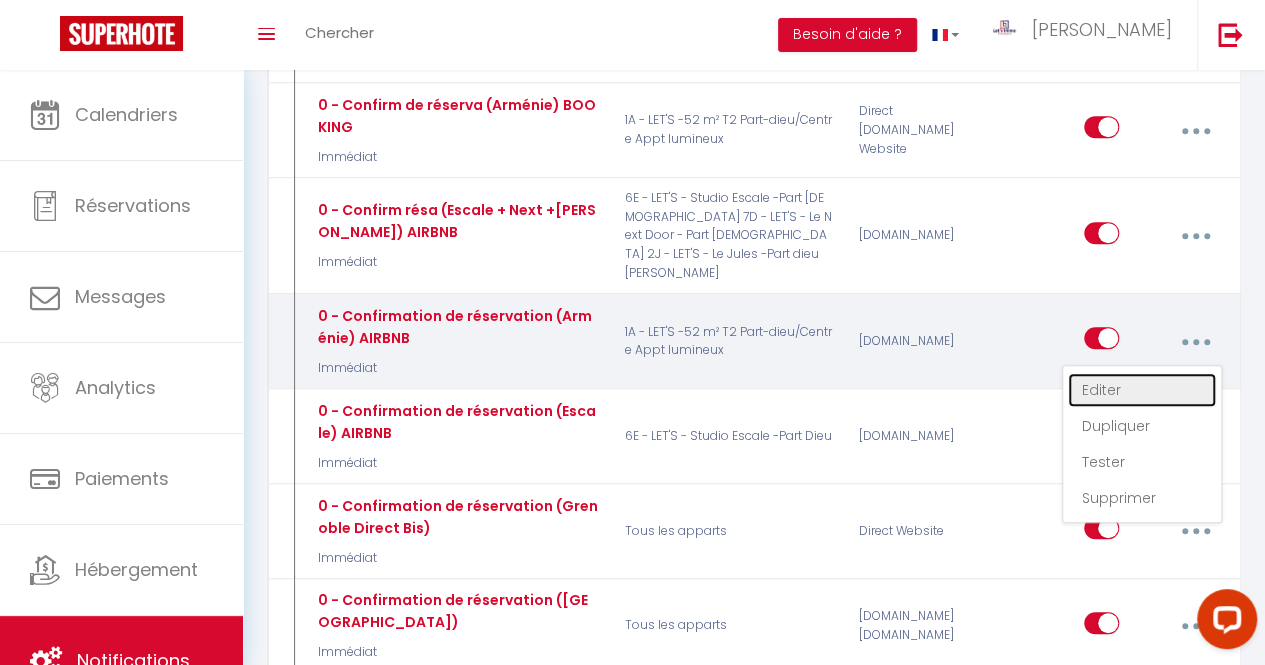 click on "Editer" at bounding box center (1142, 390) 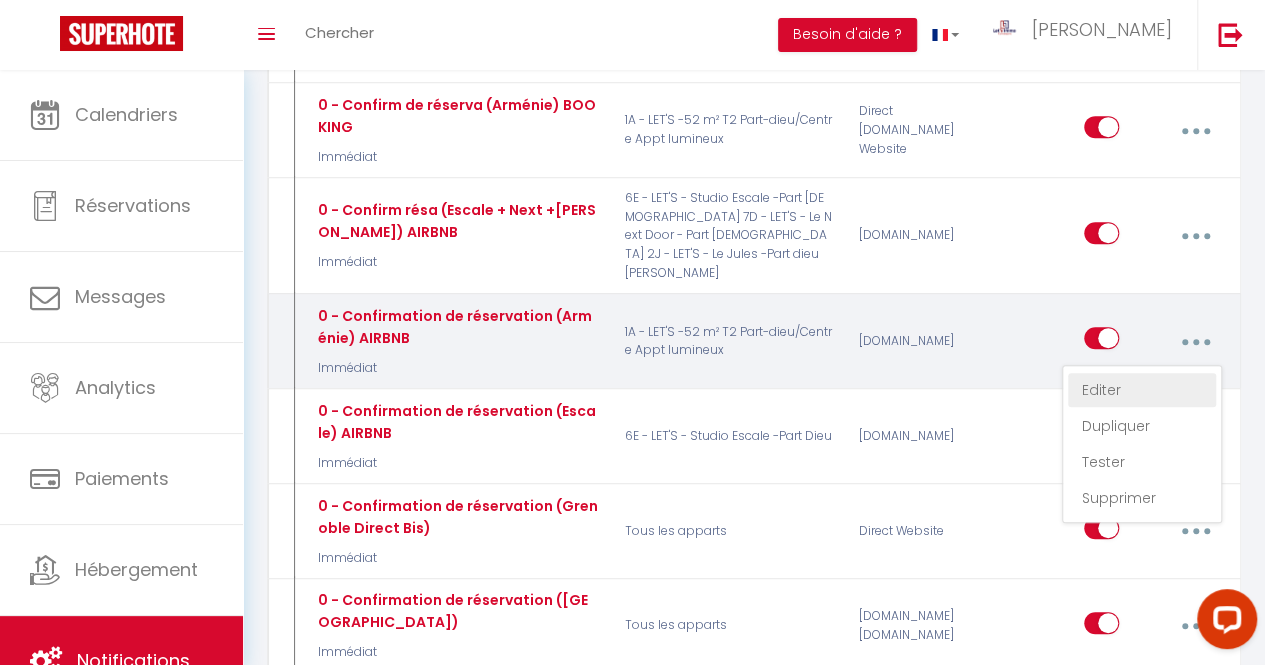 type on "0 - Confirmation de réservation (Arménie) AIRBNB" 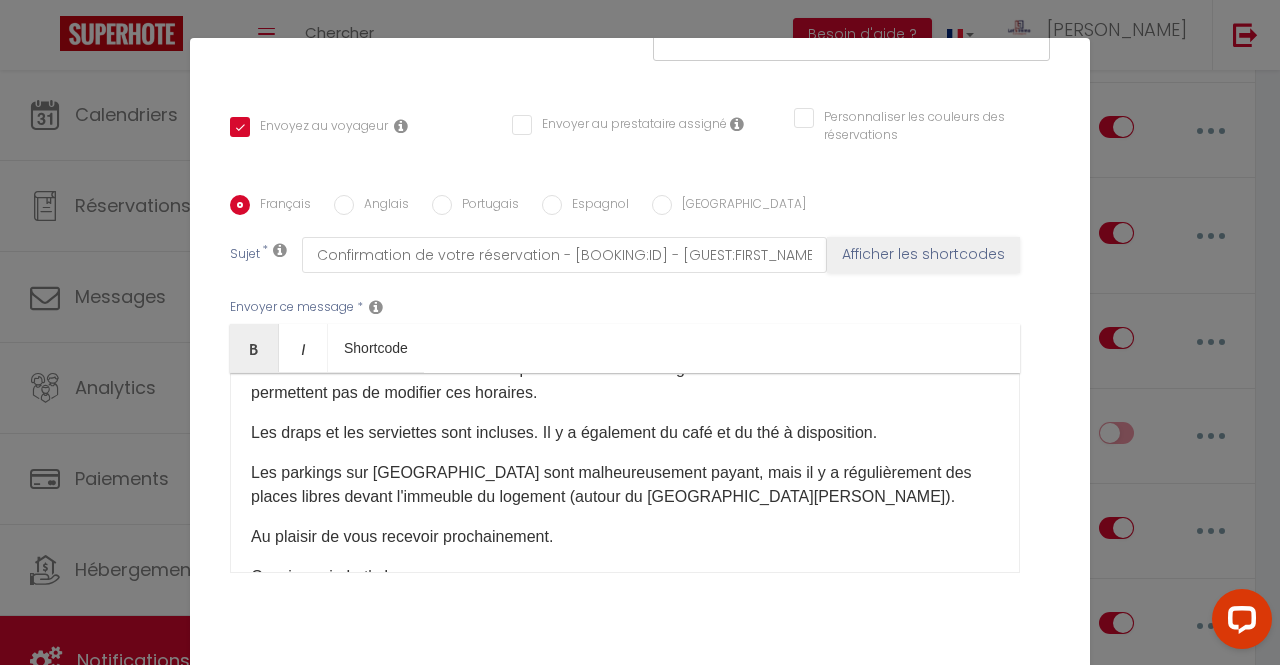 scroll, scrollTop: 230, scrollLeft: 0, axis: vertical 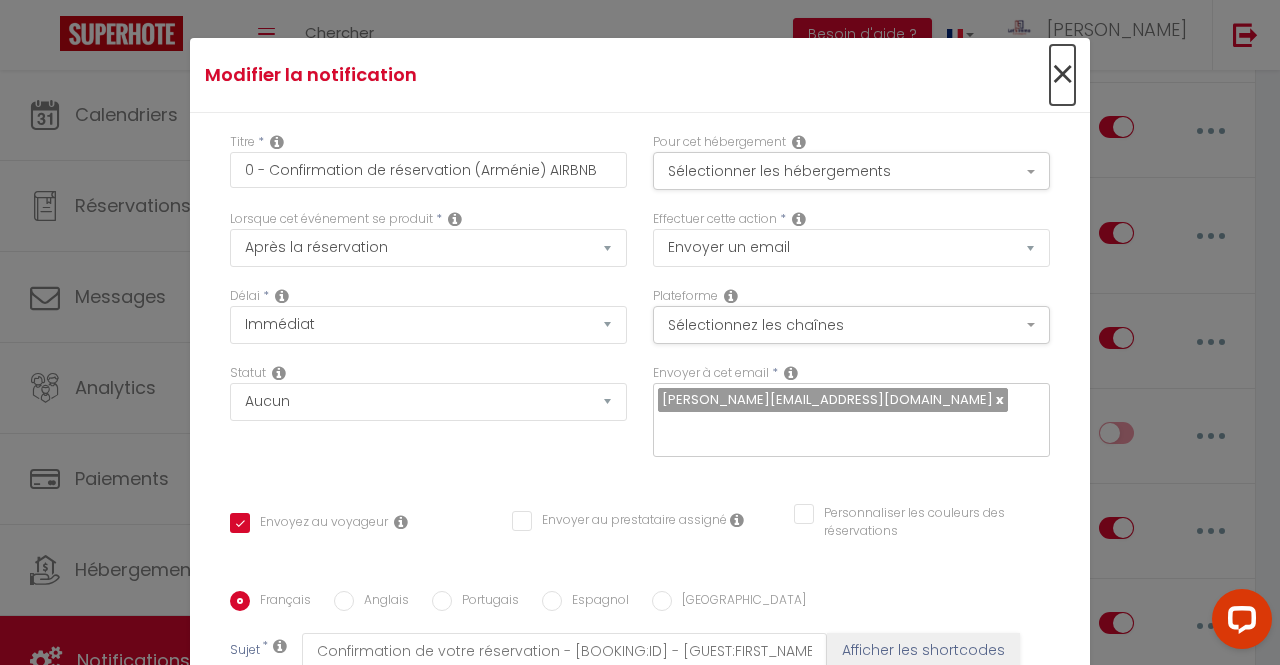click on "×" at bounding box center [1062, 75] 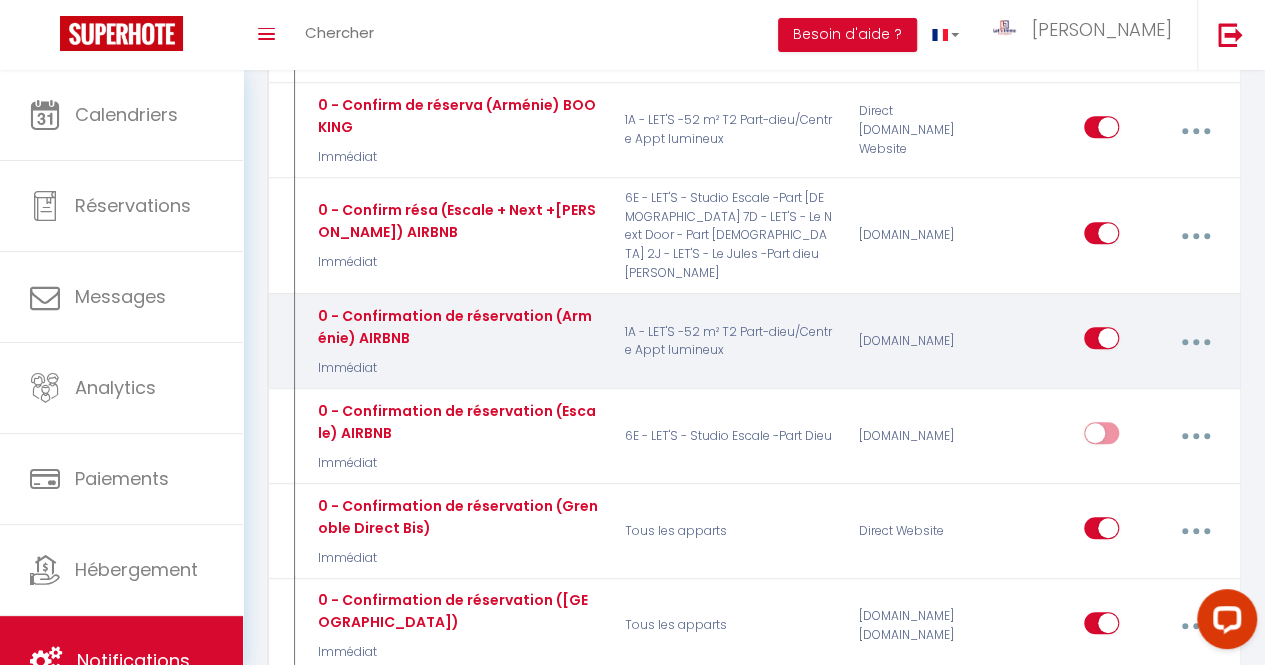 click at bounding box center (1195, 341) 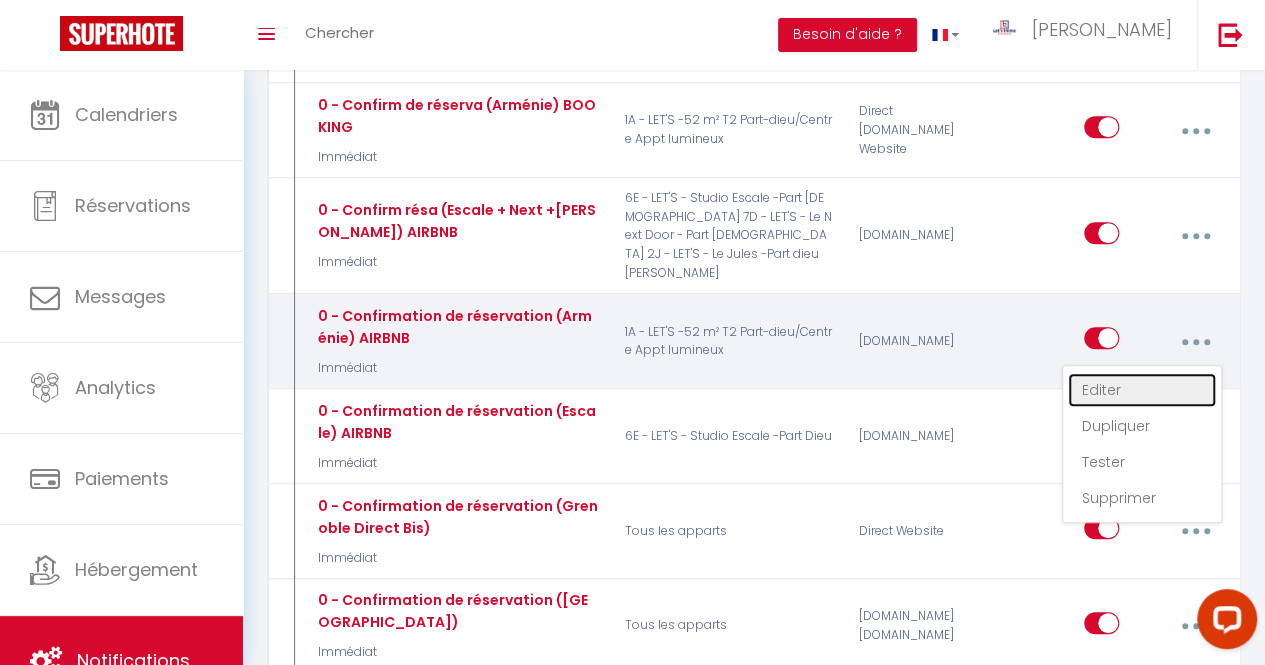 click on "Editer" at bounding box center (1142, 390) 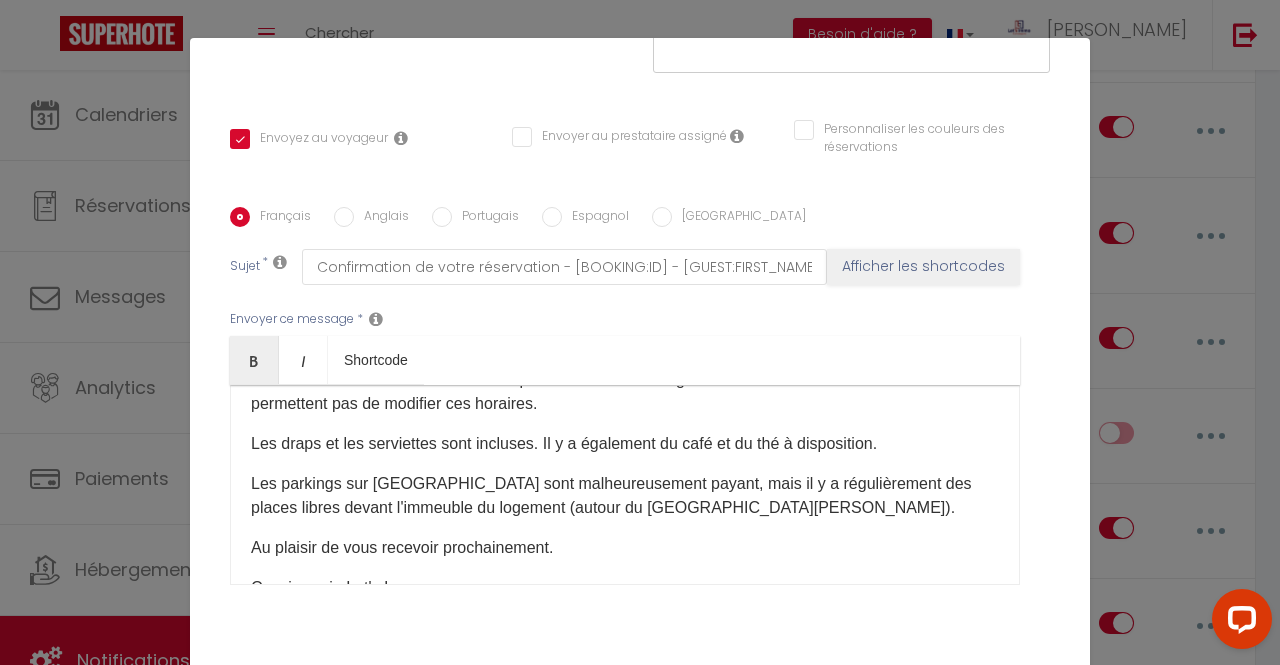 scroll, scrollTop: 396, scrollLeft: 0, axis: vertical 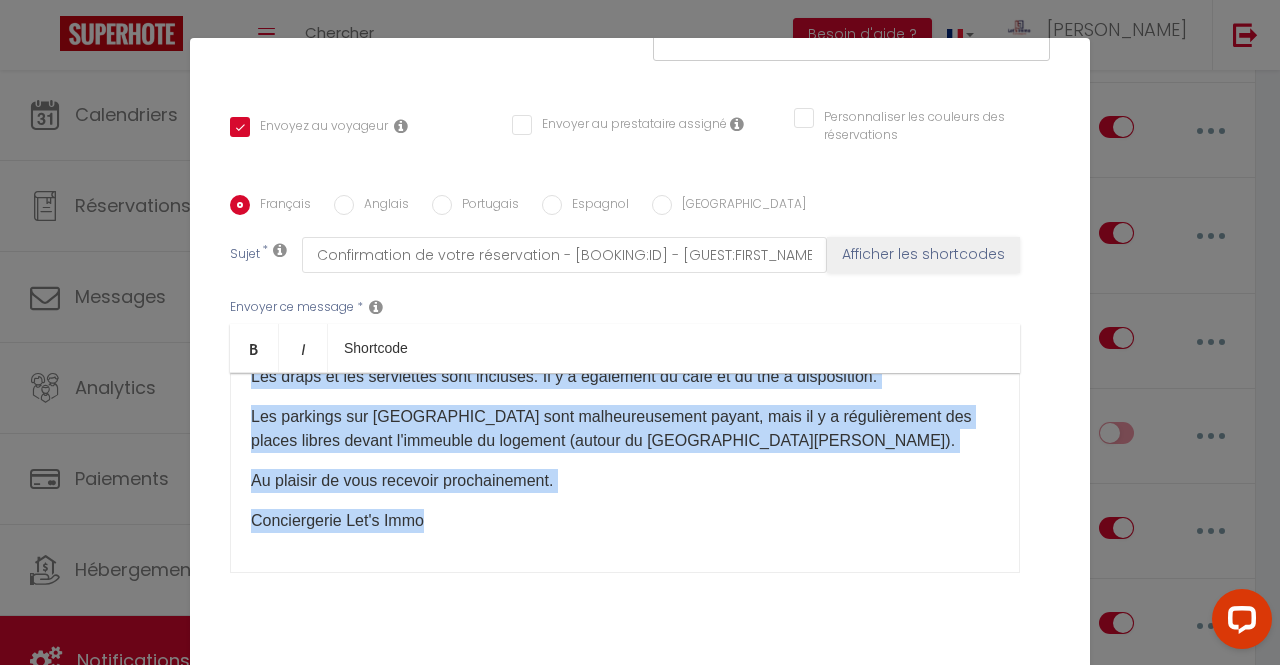 drag, startPoint x: 242, startPoint y: 375, endPoint x: 510, endPoint y: 622, distance: 364.46262 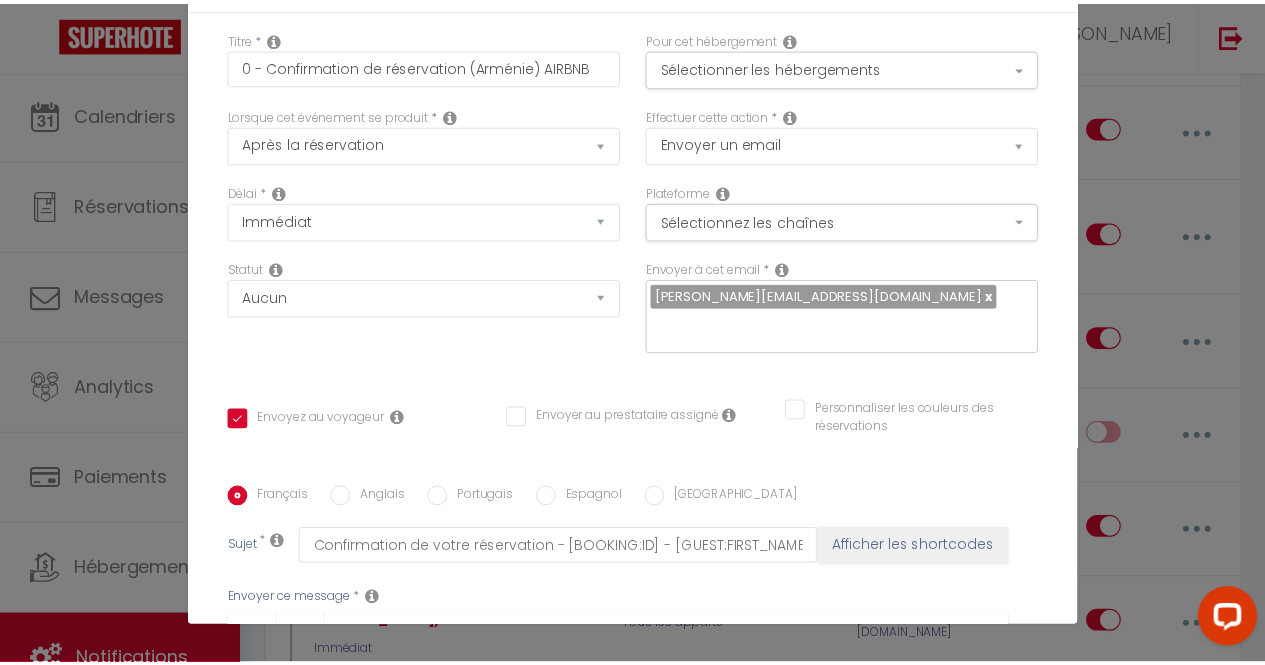 scroll, scrollTop: 0, scrollLeft: 0, axis: both 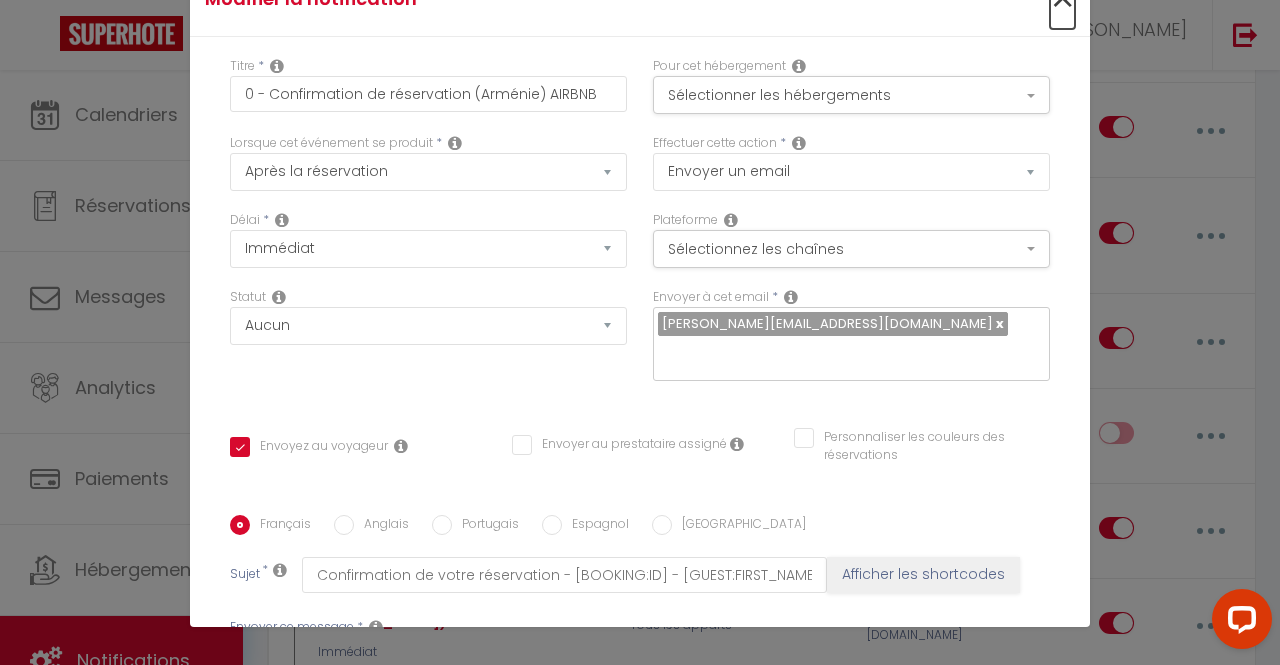 click on "×" at bounding box center (1062, -1) 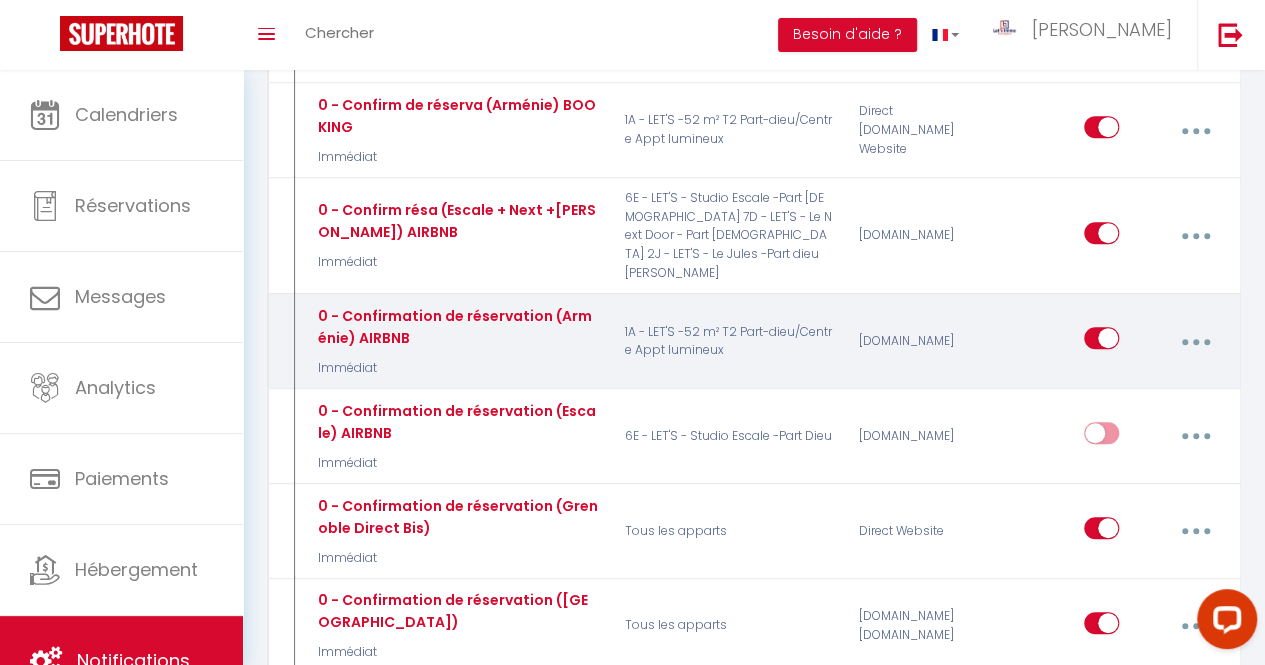 click at bounding box center [1195, 341] 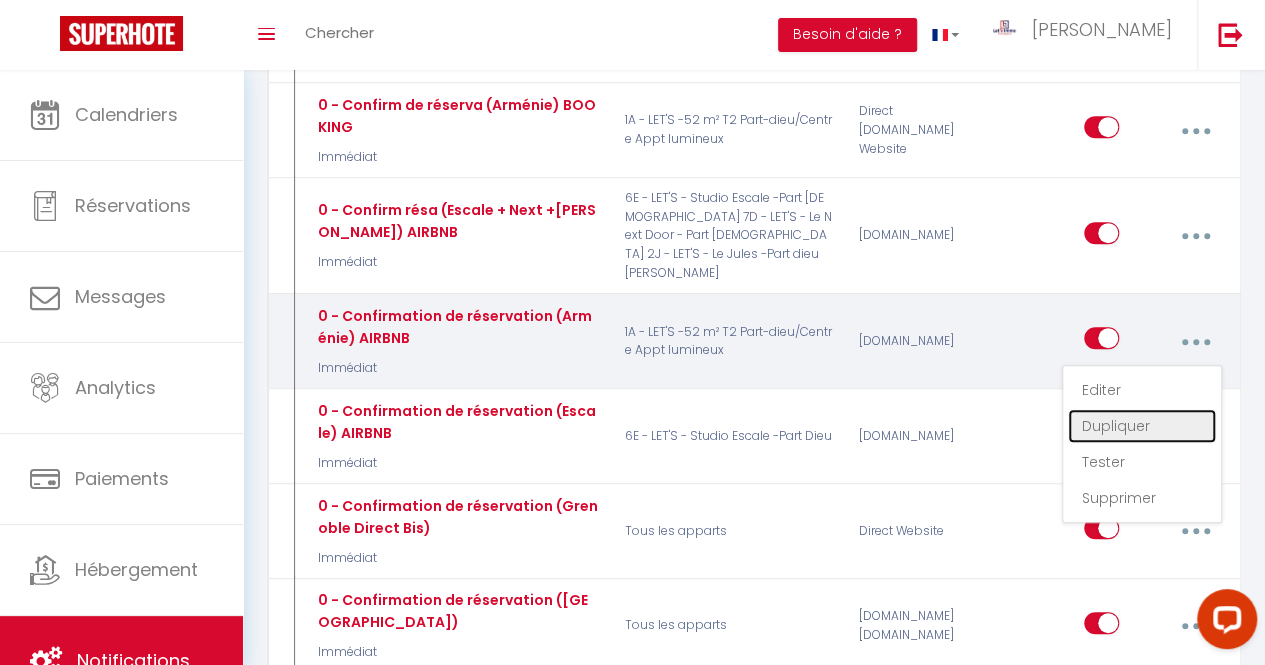 click on "Dupliquer" at bounding box center (1142, 426) 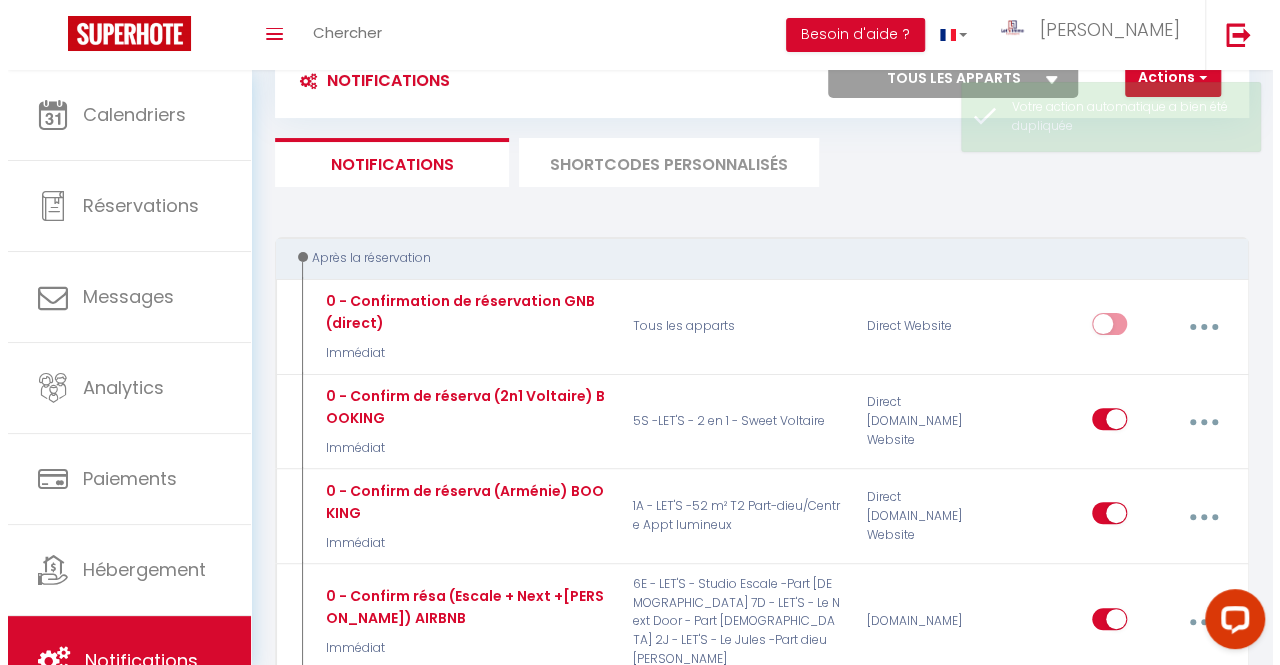 scroll, scrollTop: 456, scrollLeft: 0, axis: vertical 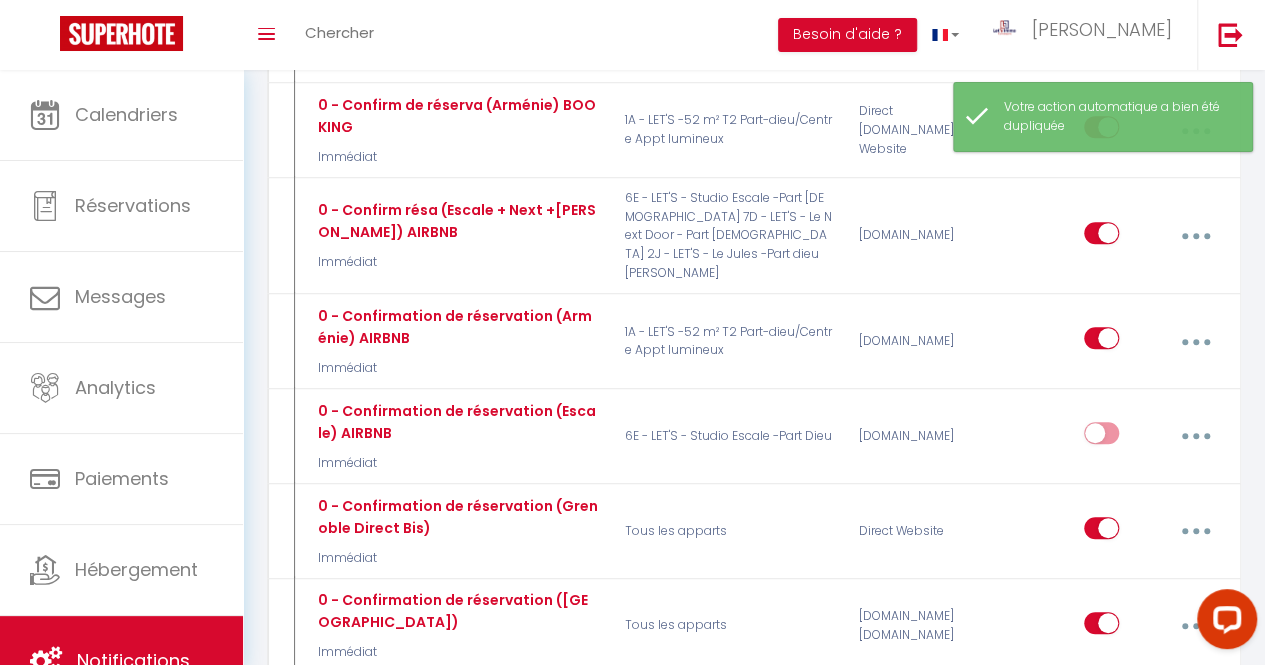 checkbox on "false" 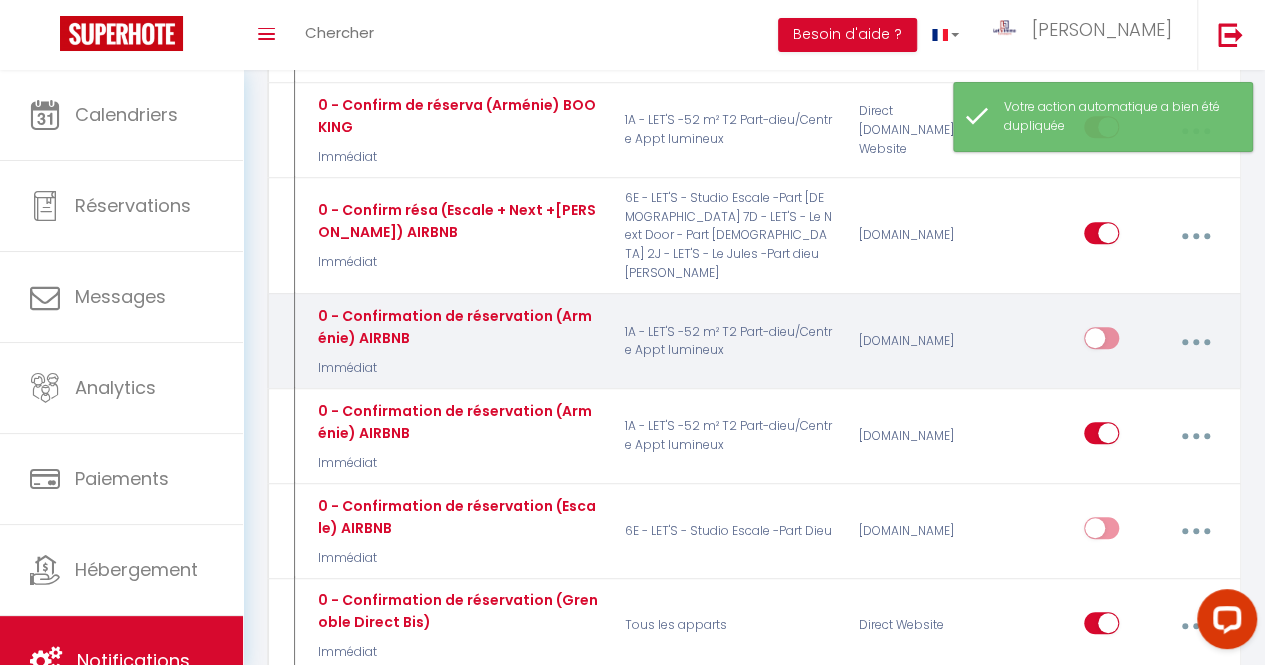 click at bounding box center [1195, 341] 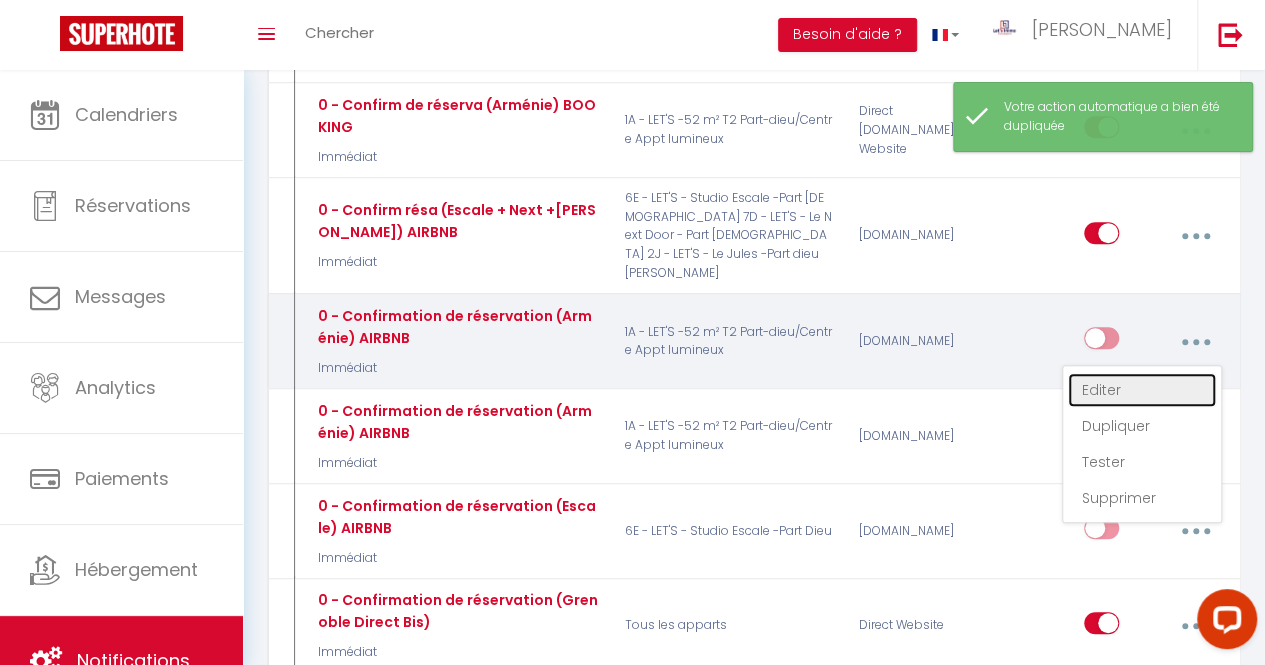 click on "Editer" at bounding box center (1142, 390) 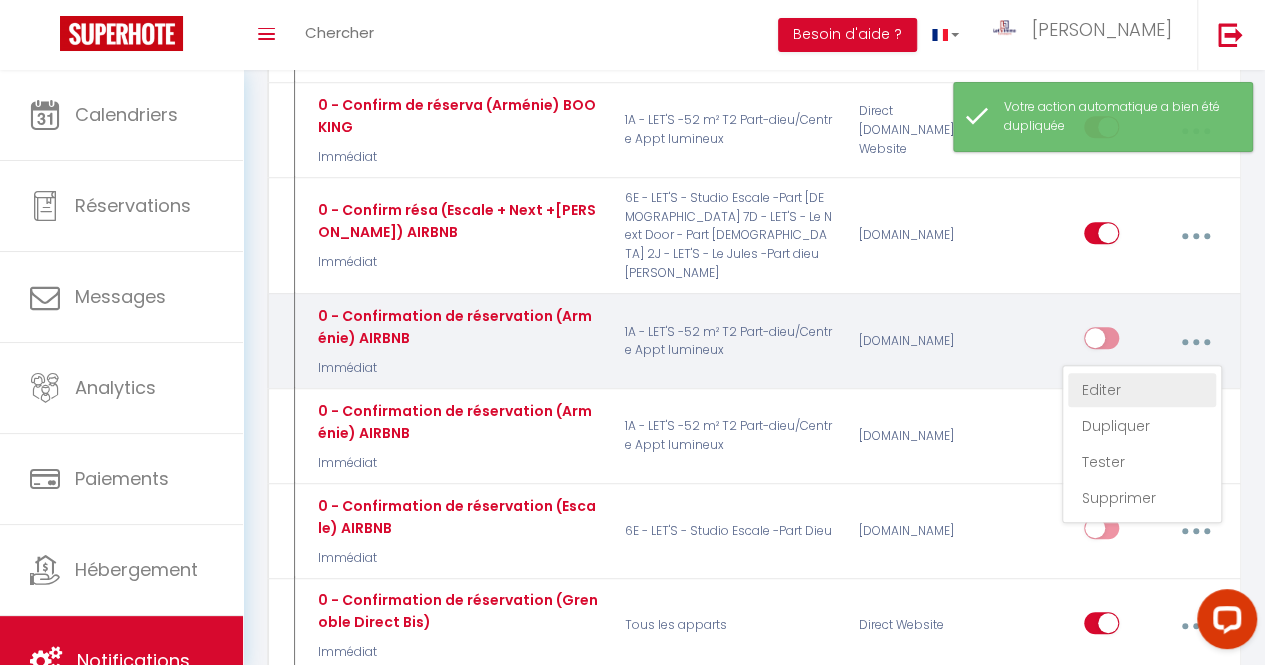 type on "0 - Confirmation de réservation (Arménie) AIRBNB" 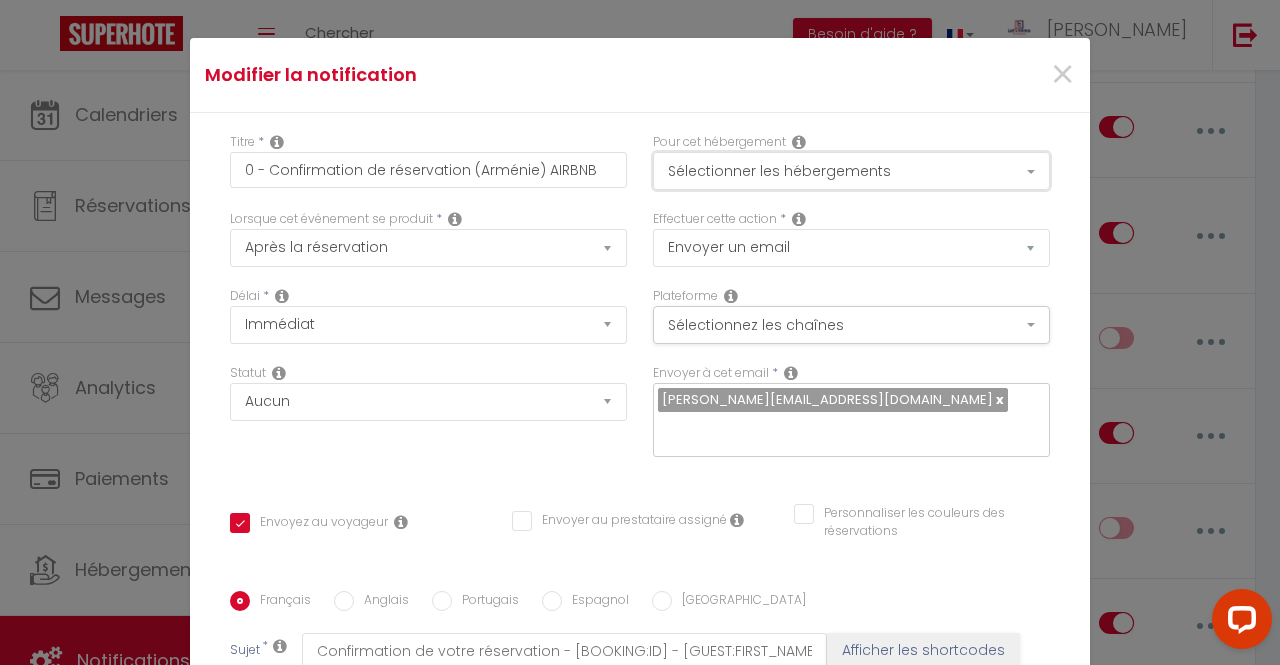 click on "Sélectionner les hébergements" at bounding box center (851, 171) 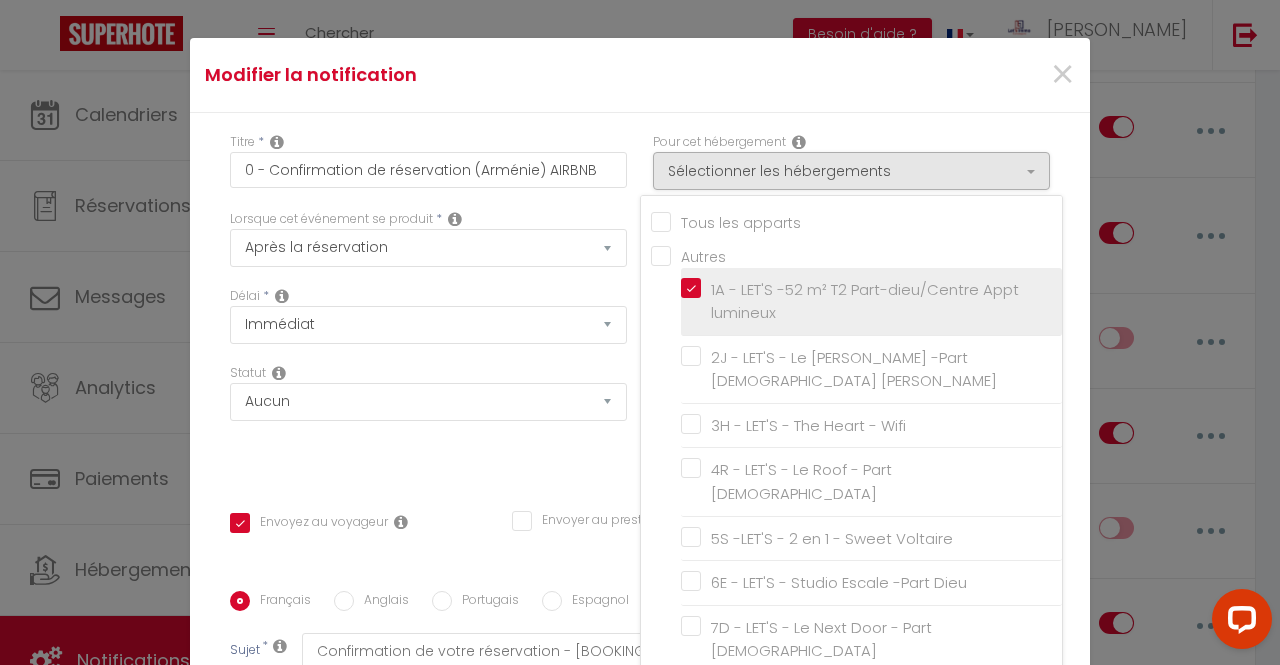 click on "1A - LET'S -52 m² T2 Part-dieu/Centre Appt lumineux" at bounding box center (875, 301) 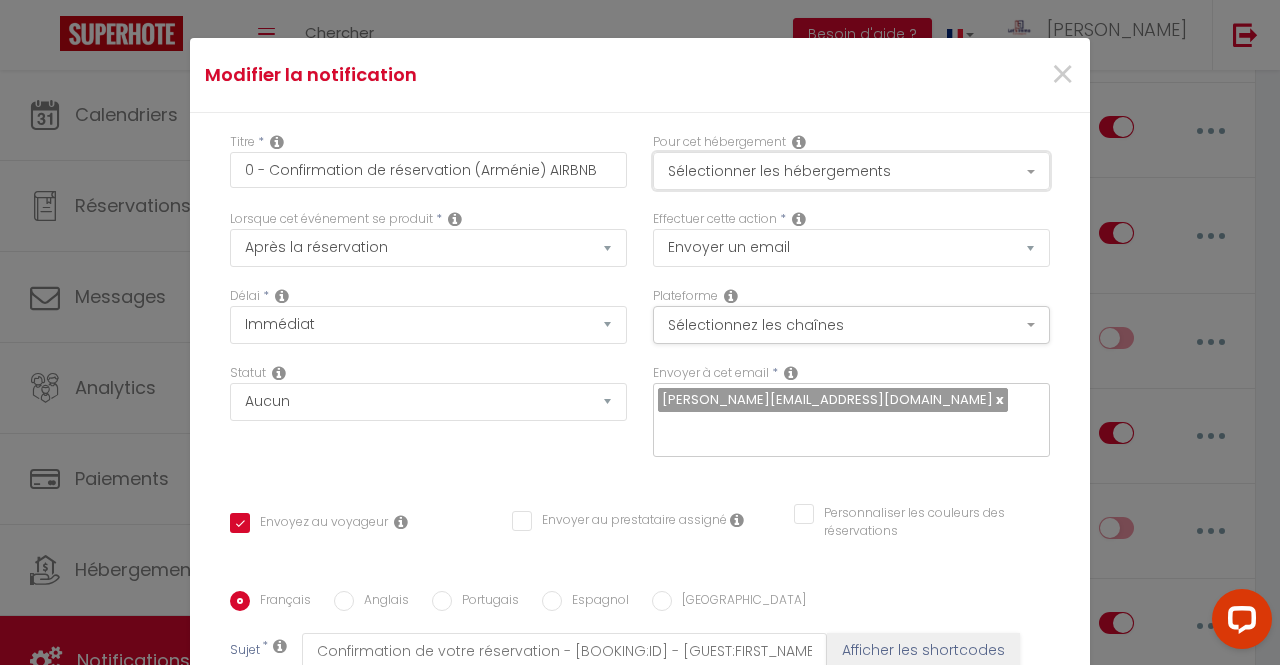 click on "Sélectionner les hébergements" at bounding box center (851, 171) 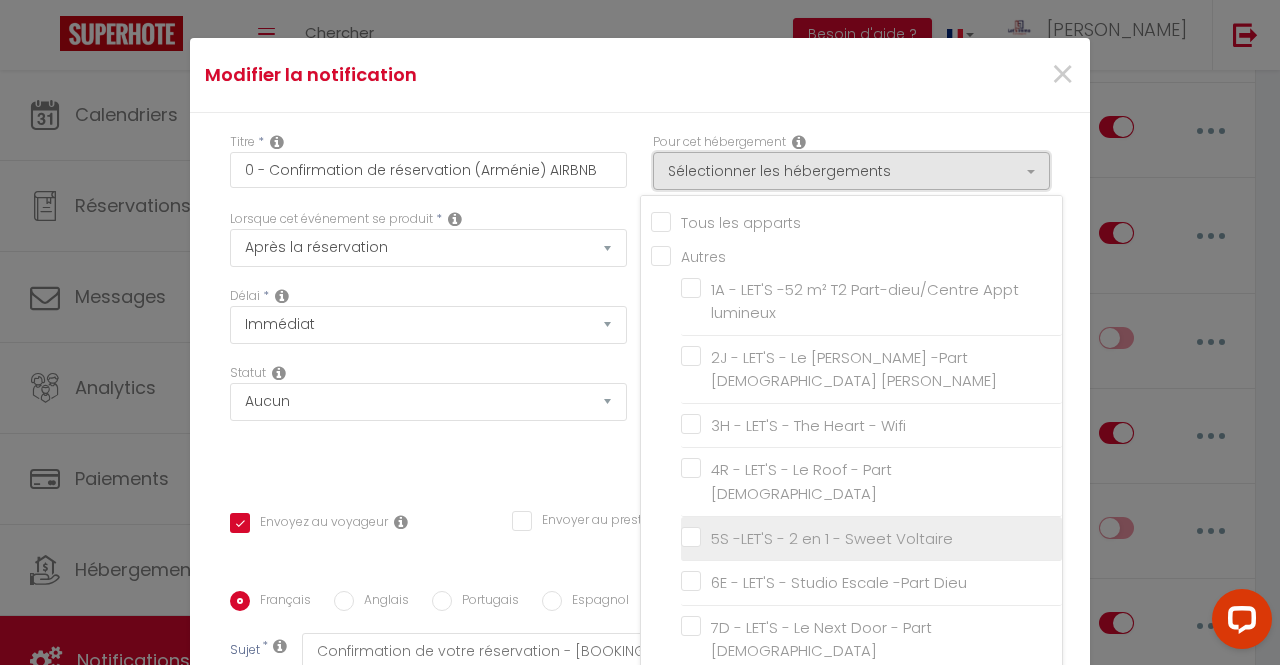 scroll, scrollTop: 70, scrollLeft: 0, axis: vertical 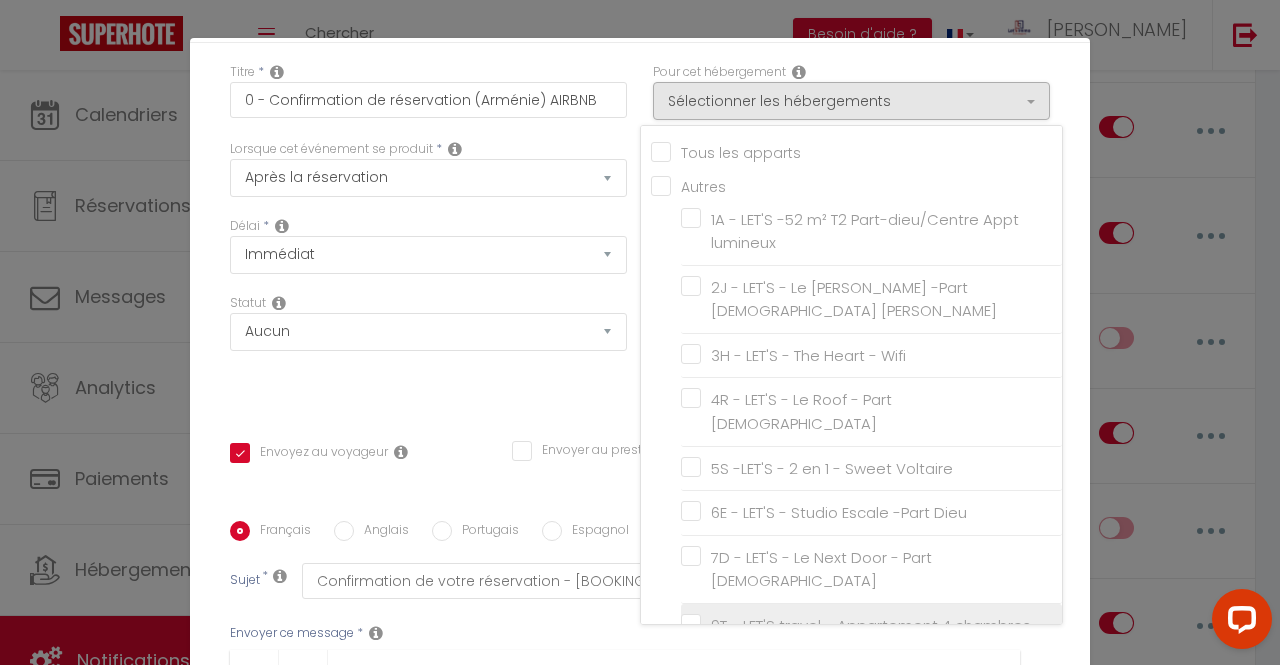 click on "9T - LET'S travel - Appartement 4 chambres avec balcon" at bounding box center (875, 637) 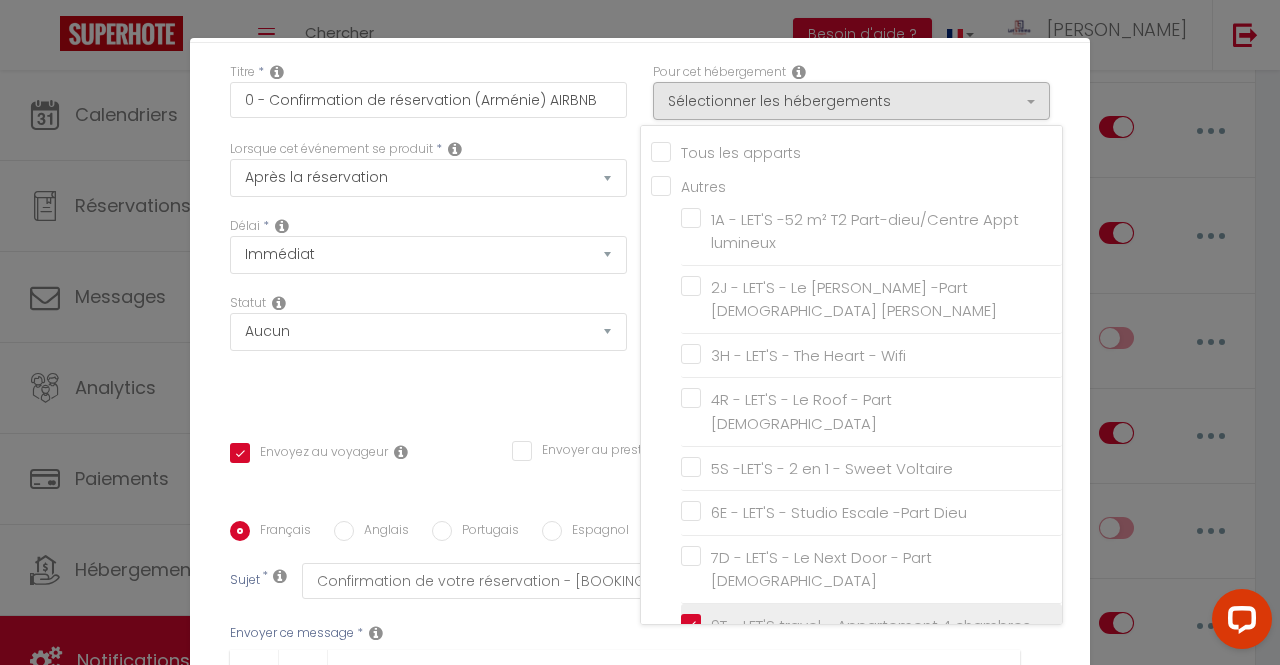 checkbox on "true" 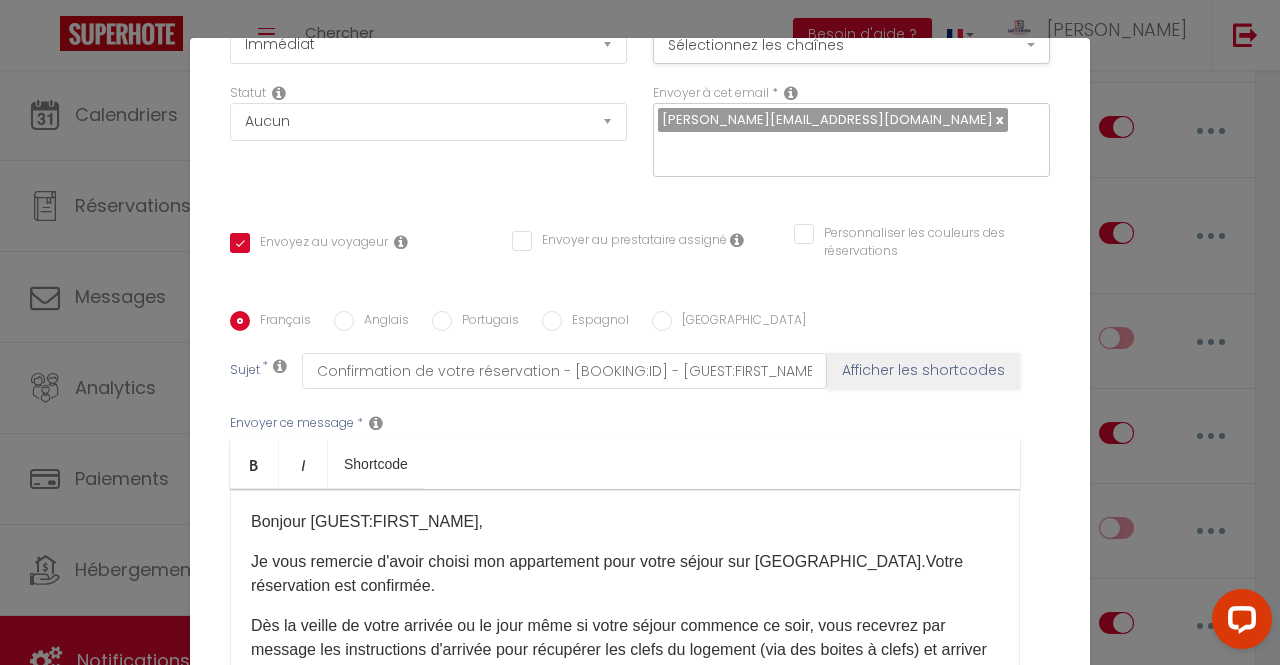 scroll, scrollTop: 281, scrollLeft: 0, axis: vertical 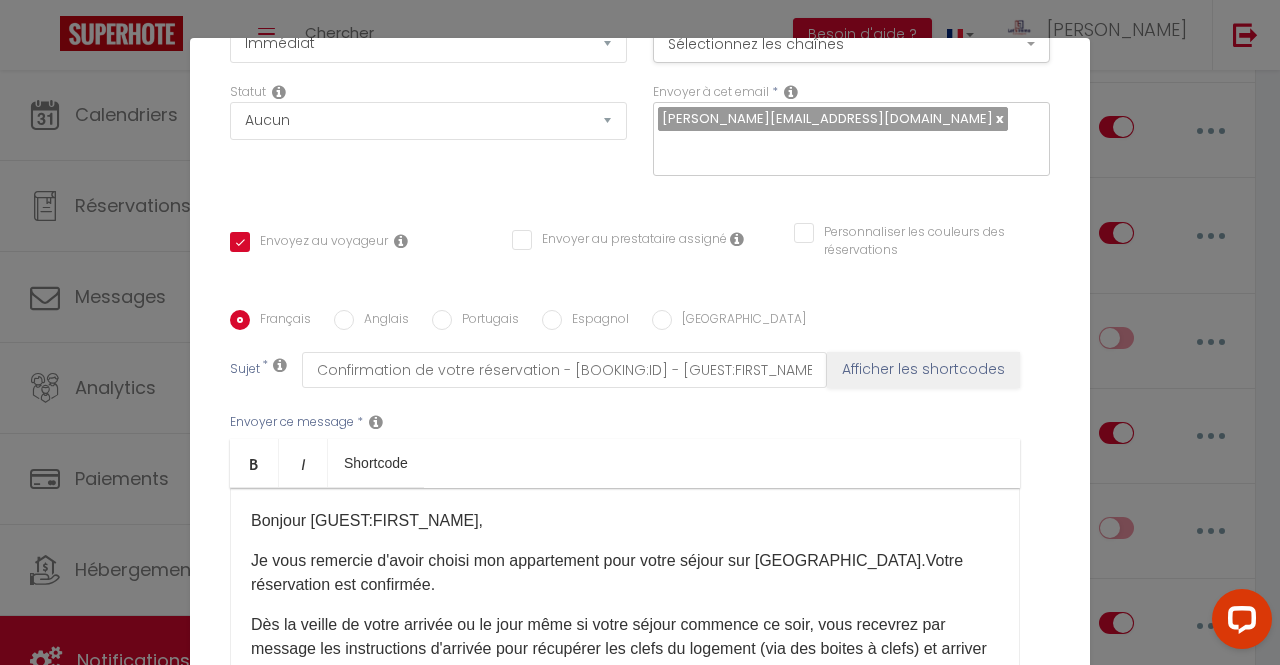 click on "Je vous remercie d'avoir choisi mon appartement pour votre séjour sur [GEOGRAPHIC_DATA]." at bounding box center [588, 560] 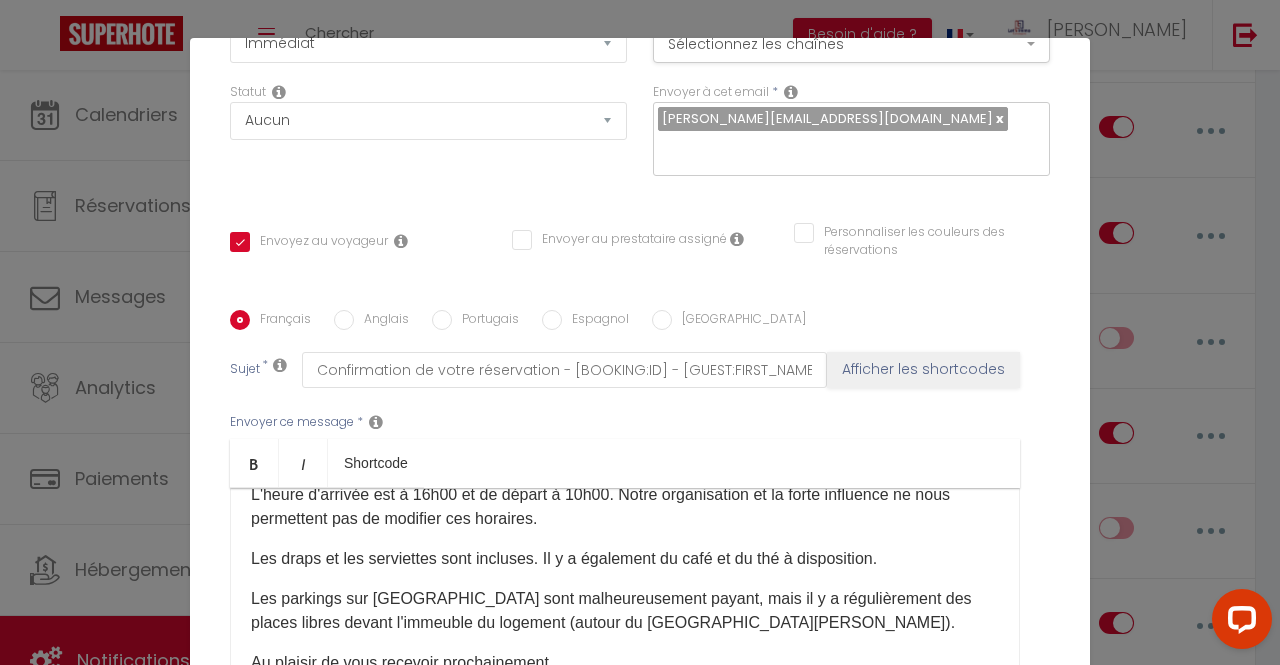 scroll, scrollTop: 249, scrollLeft: 0, axis: vertical 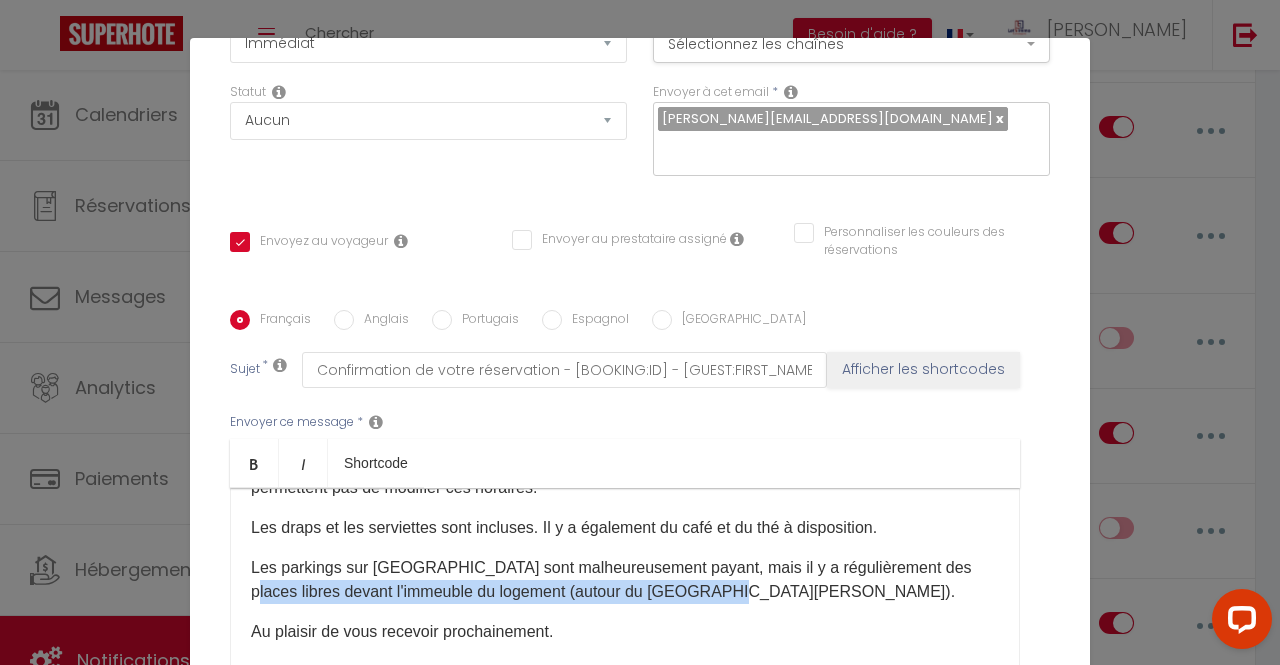 drag, startPoint x: 245, startPoint y: 564, endPoint x: 728, endPoint y: 561, distance: 483.0093 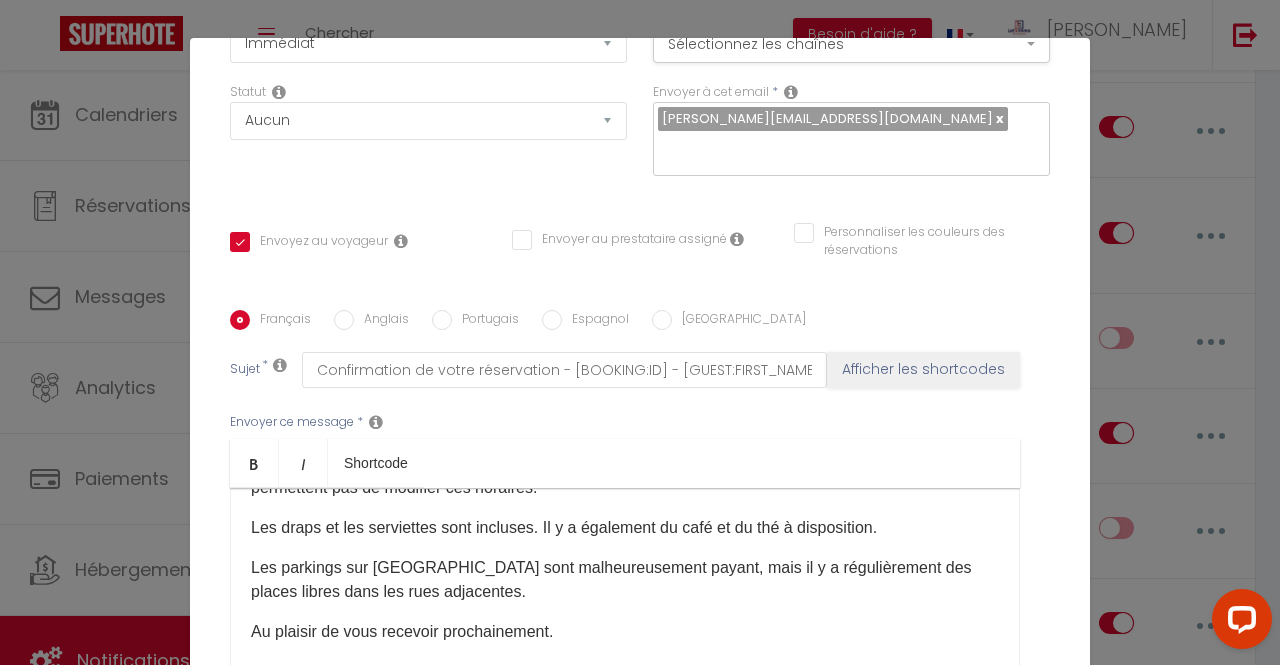 click on "Anglais" at bounding box center (344, 320) 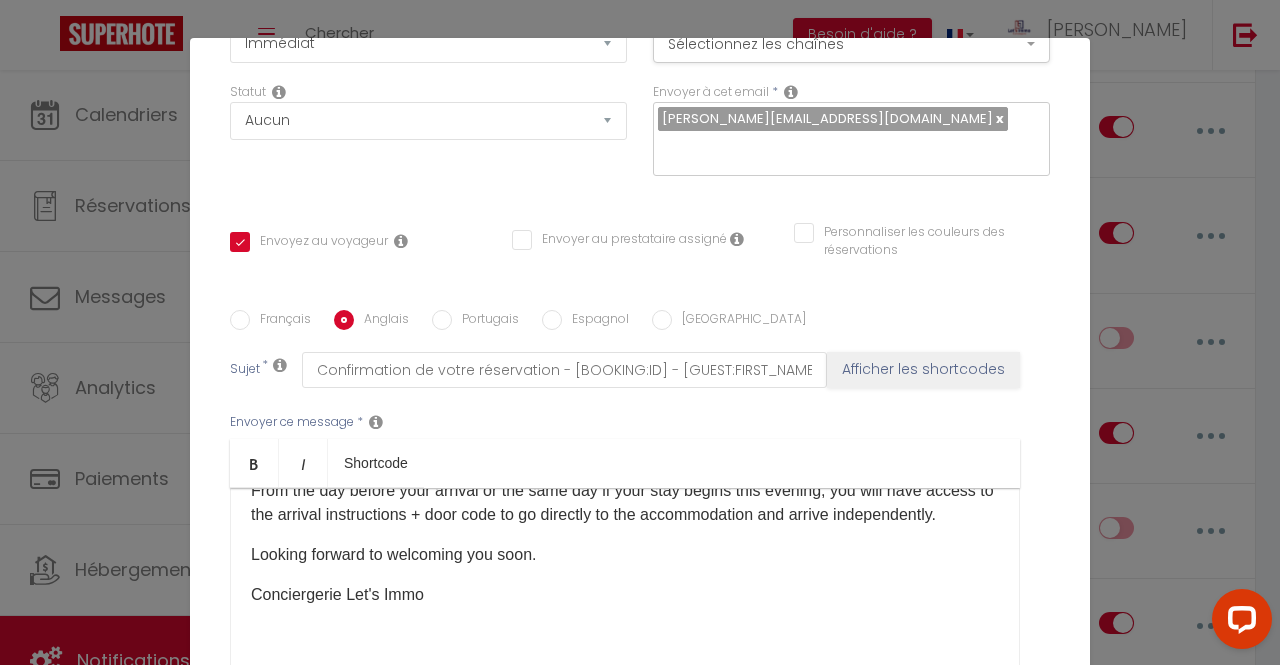 checkbox on "true" 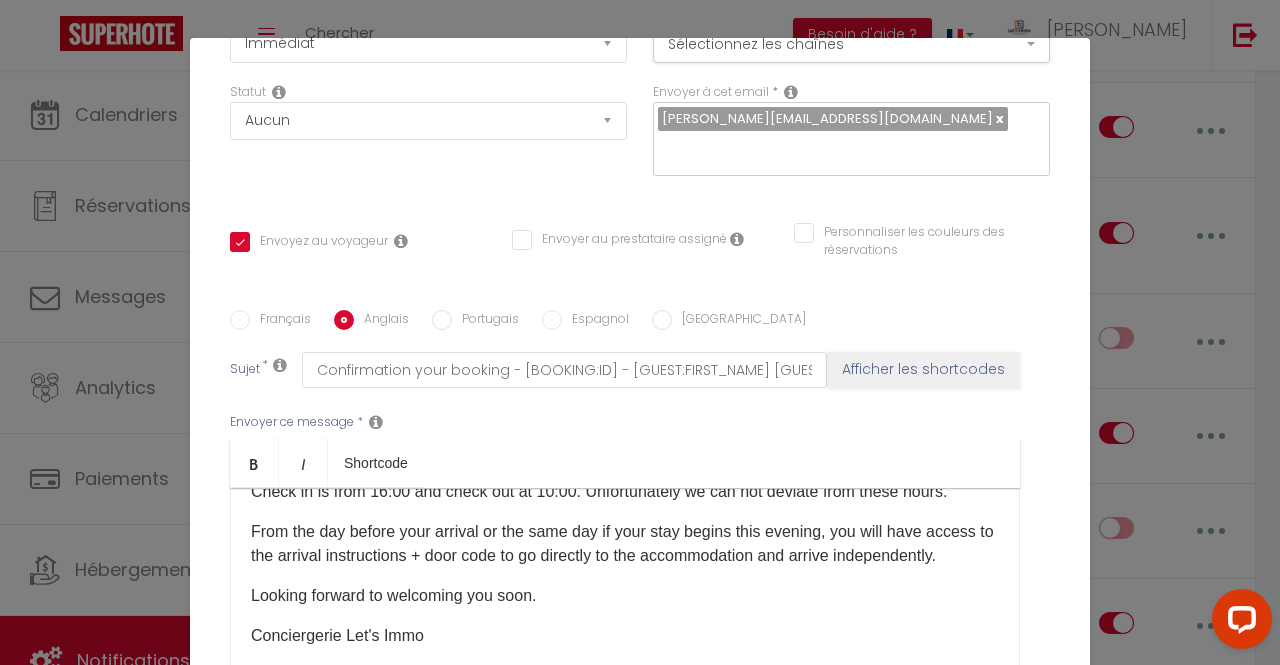 scroll, scrollTop: 173, scrollLeft: 0, axis: vertical 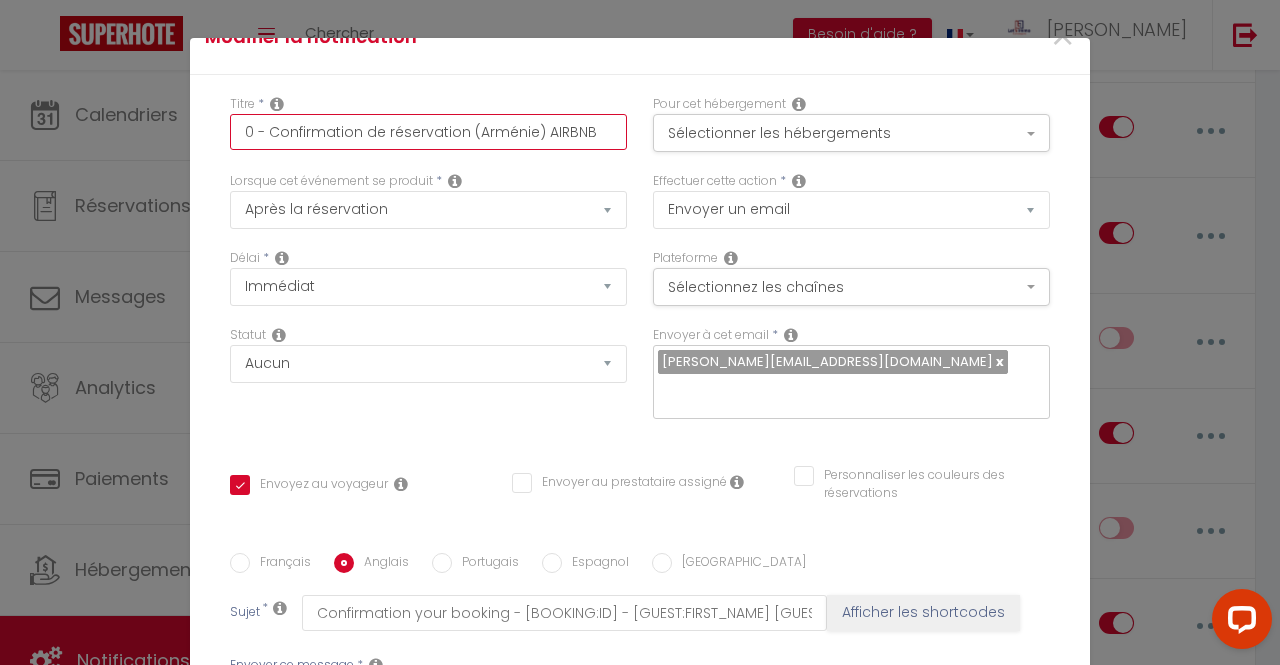 click on "0 - Confirmation de réservation (Arménie) AIRBNB" at bounding box center [428, 132] 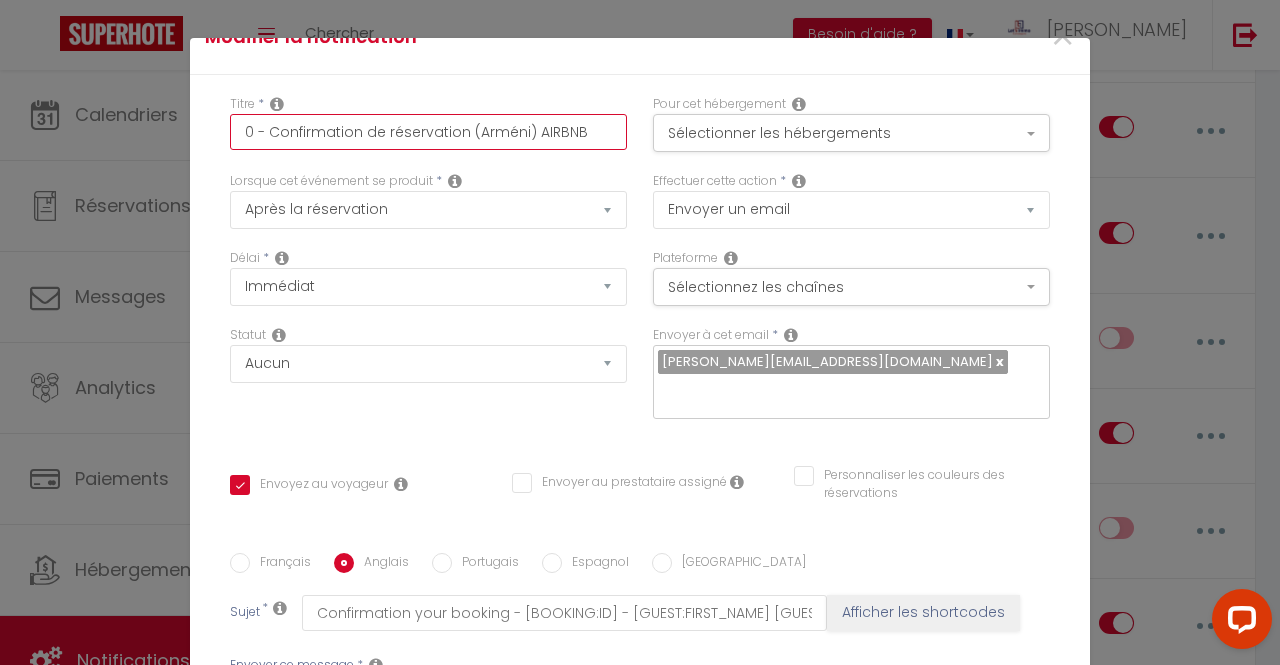 checkbox on "true" 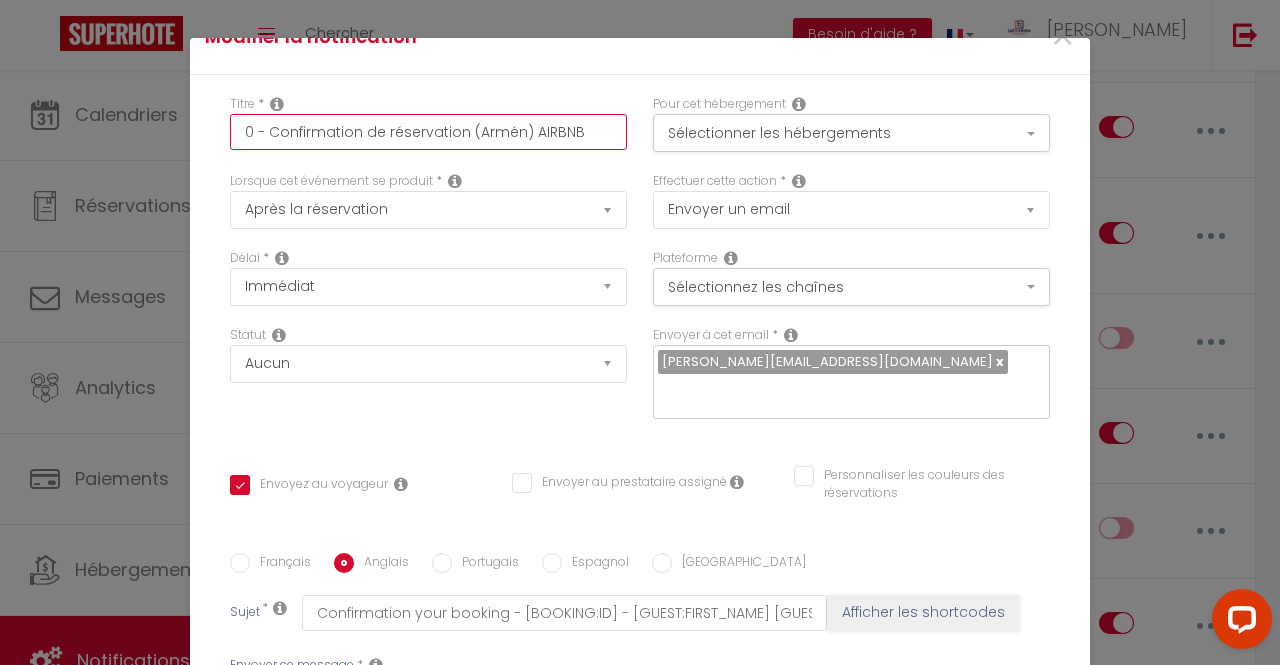 checkbox on "true" 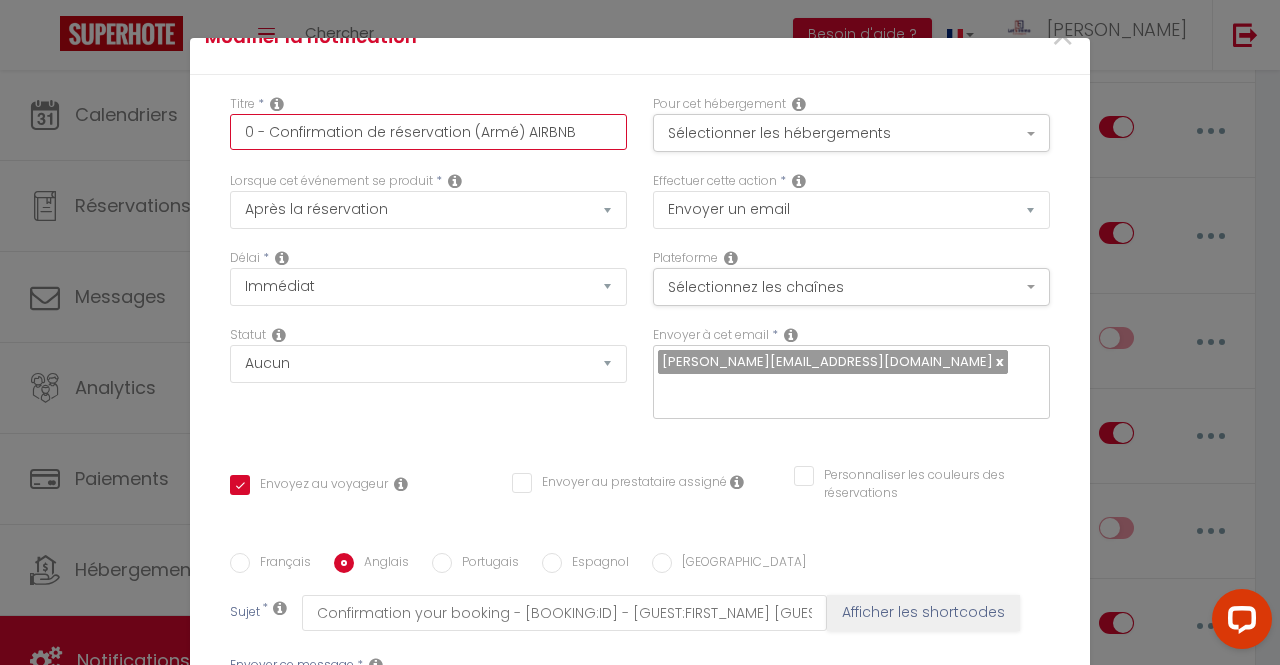 checkbox on "true" 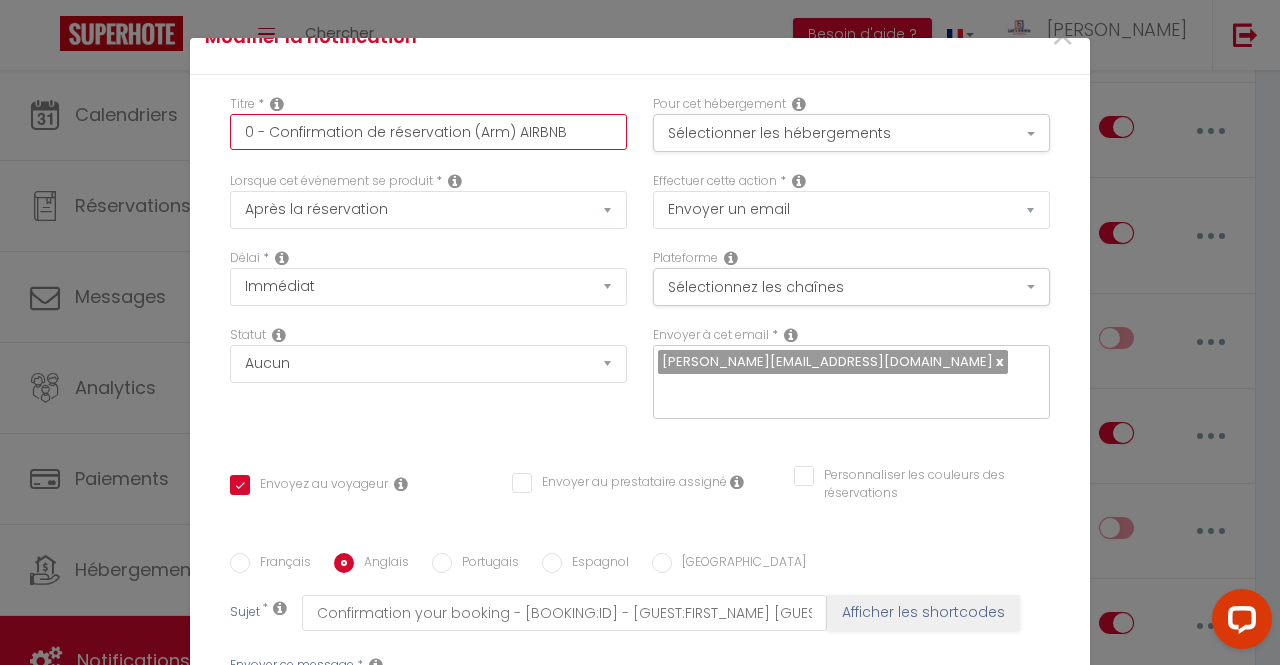 checkbox on "true" 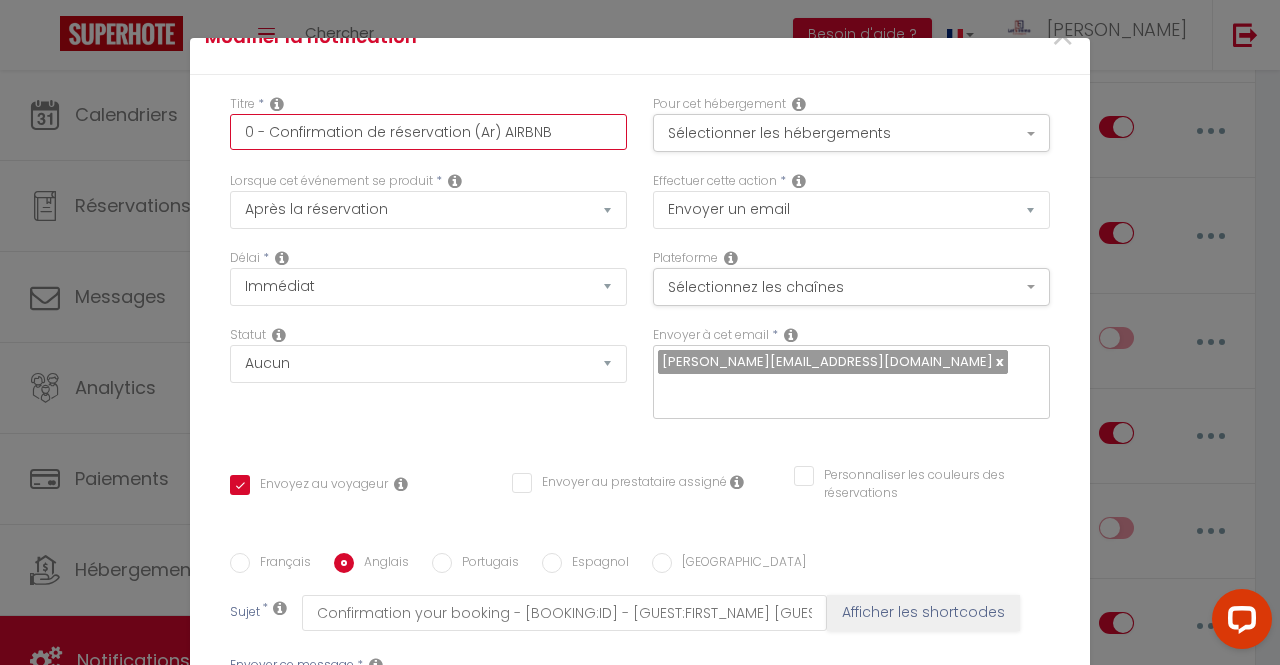 checkbox on "true" 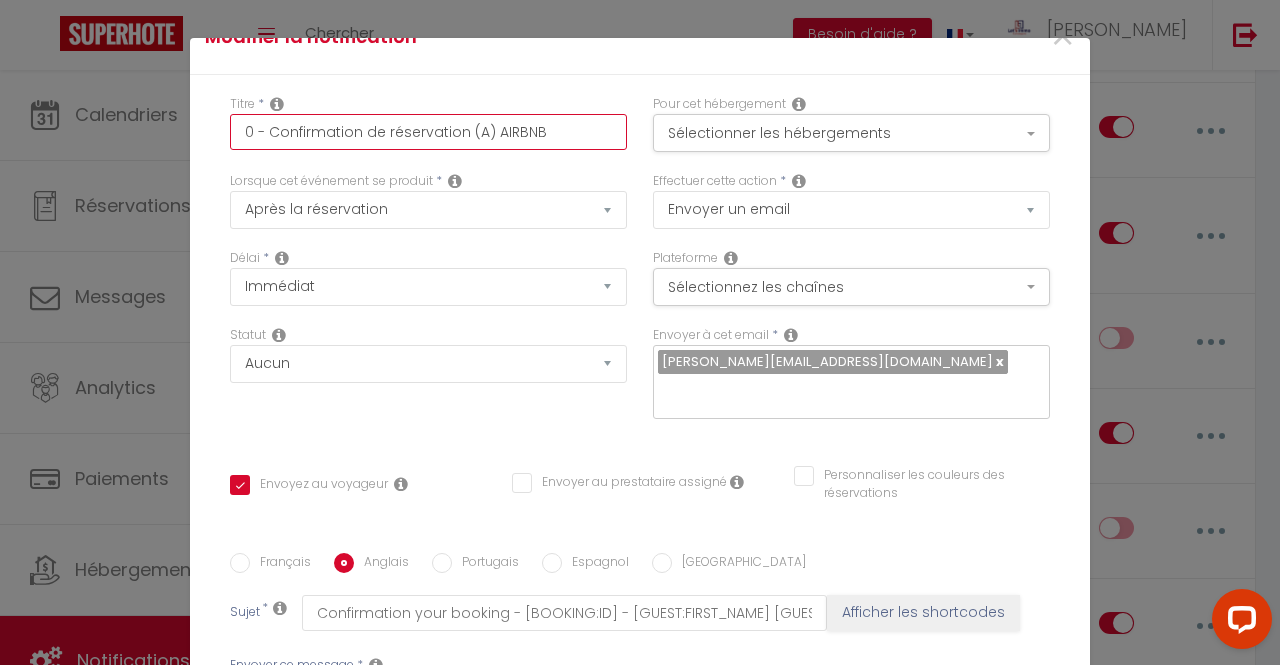 checkbox on "true" 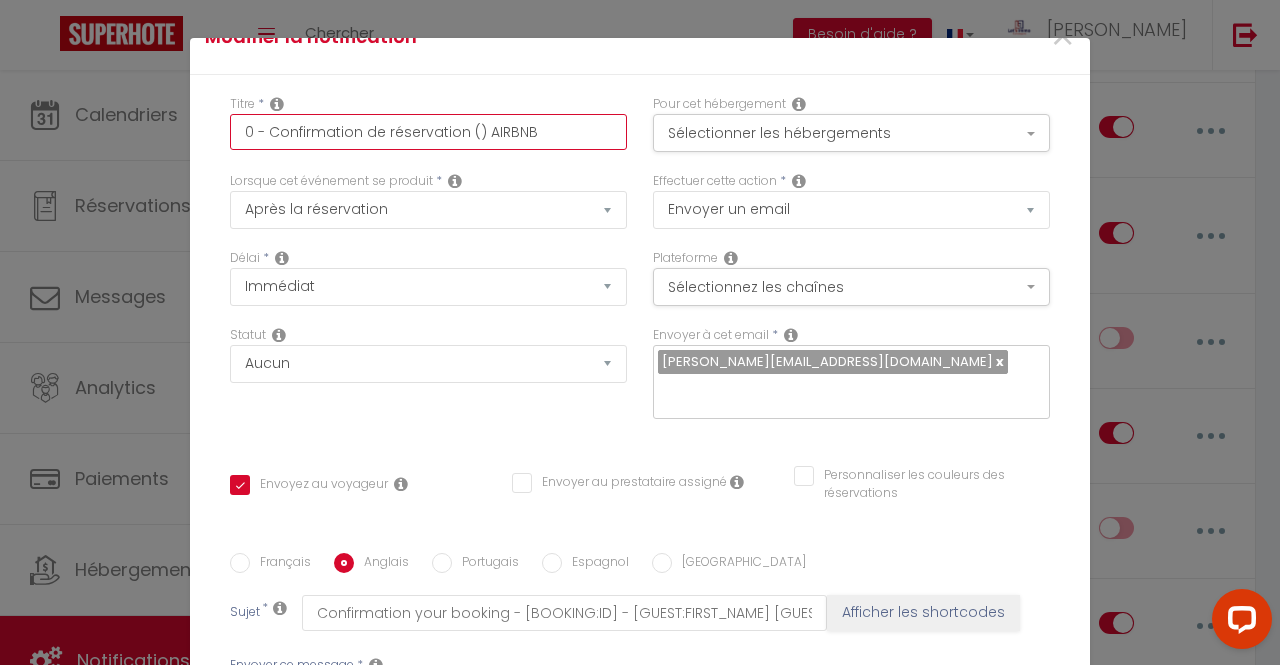 checkbox on "true" 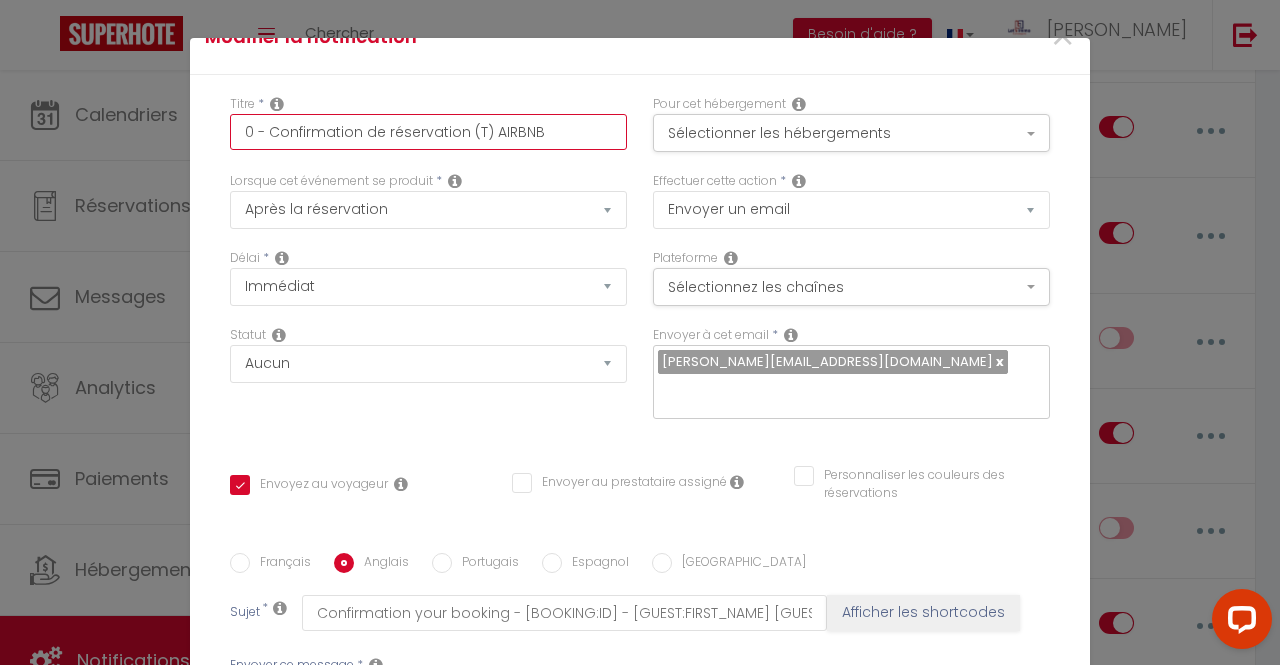 checkbox on "true" 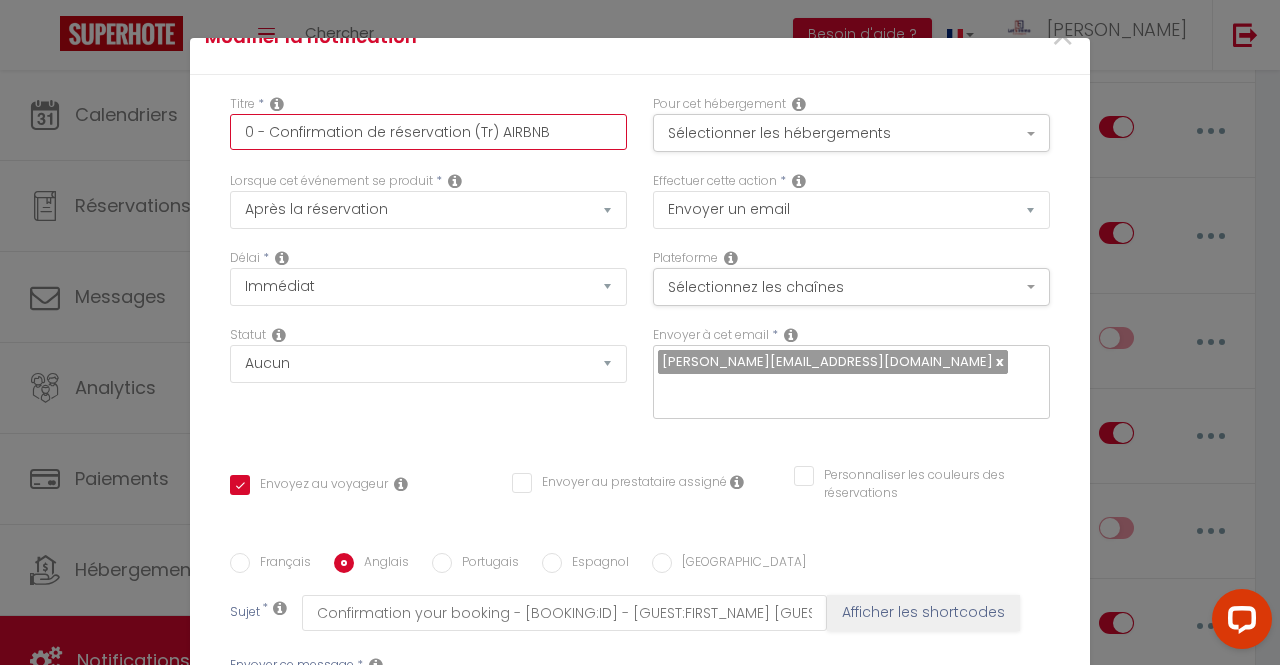 checkbox on "true" 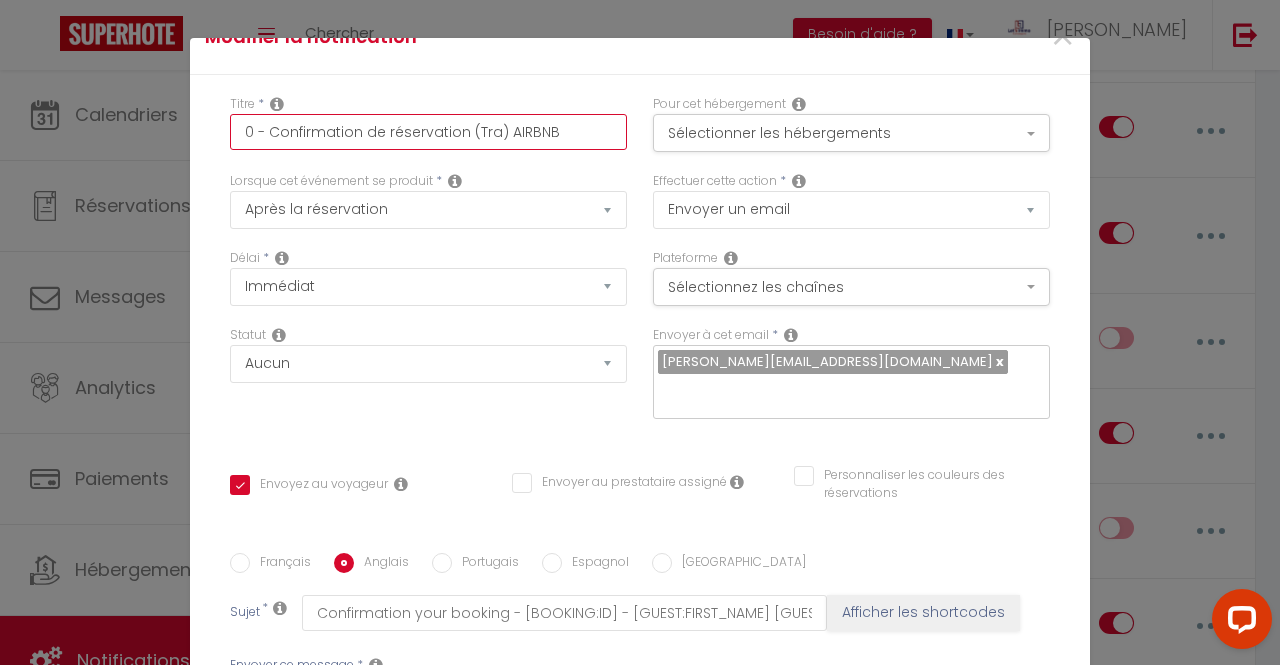checkbox on "true" 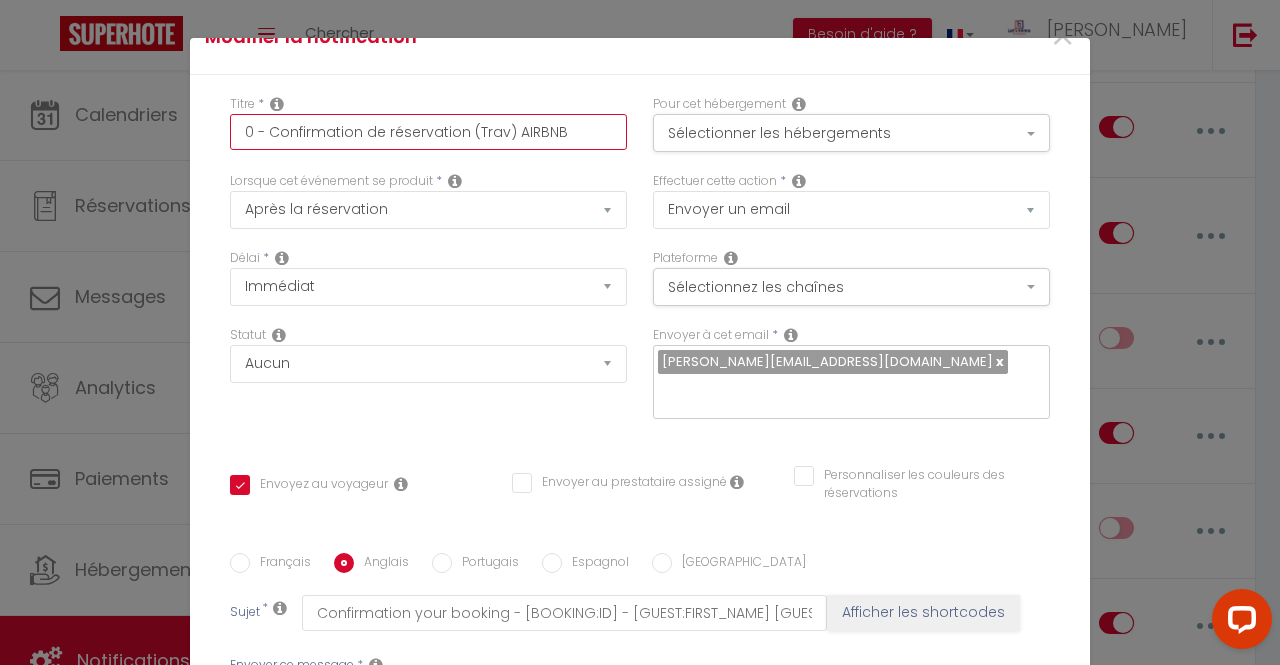 checkbox on "true" 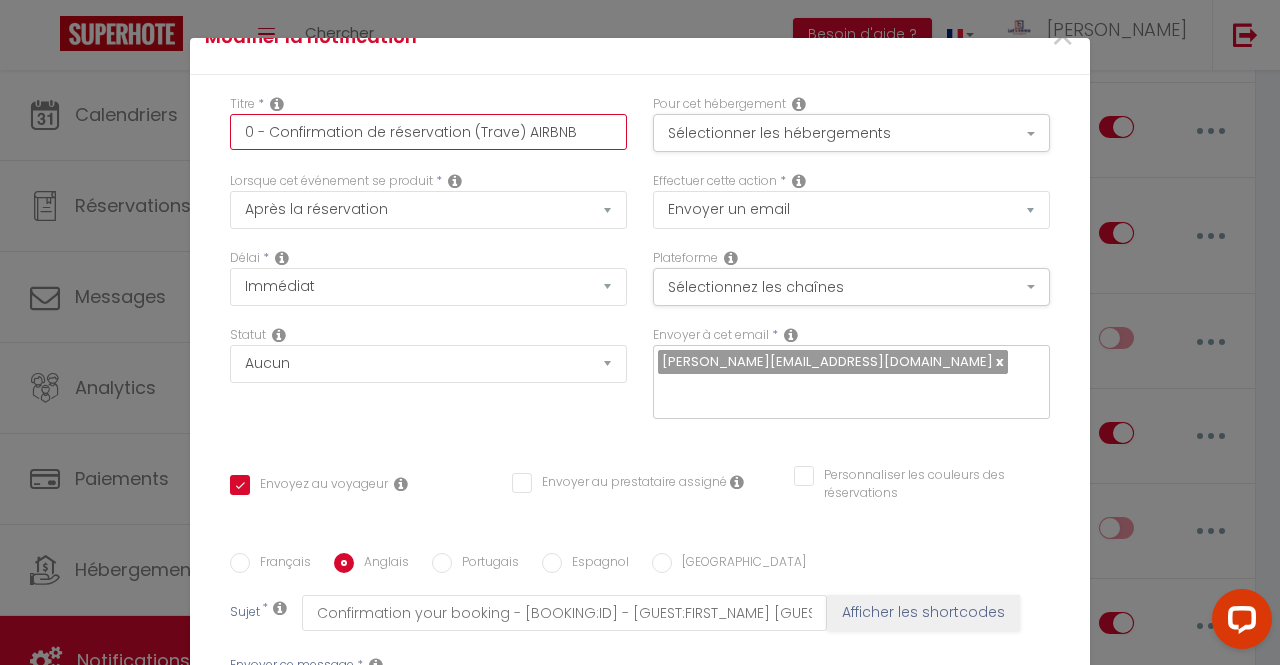 checkbox on "true" 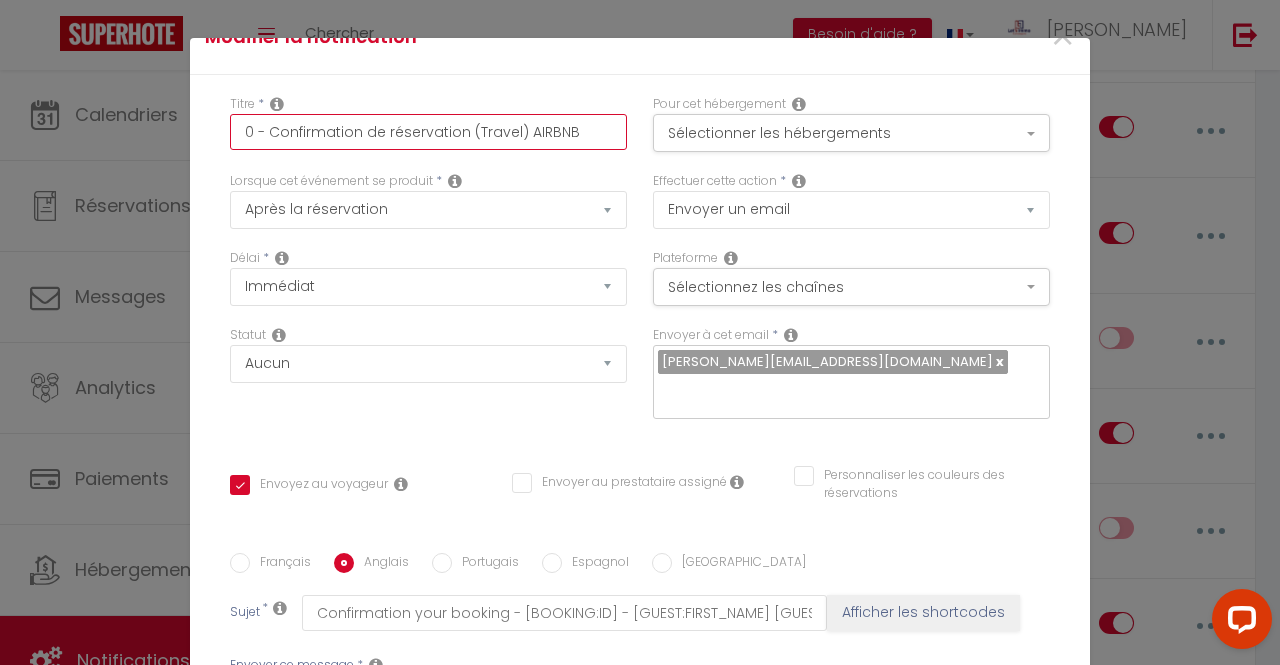 checkbox on "true" 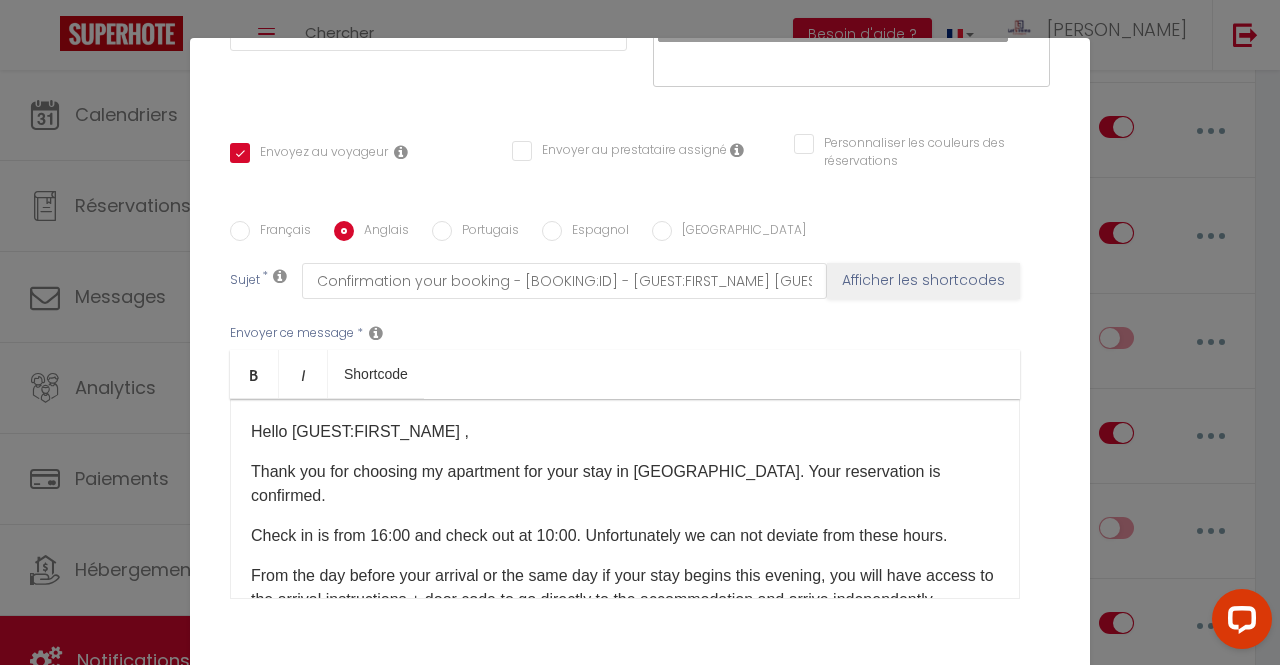 scroll, scrollTop: 396, scrollLeft: 0, axis: vertical 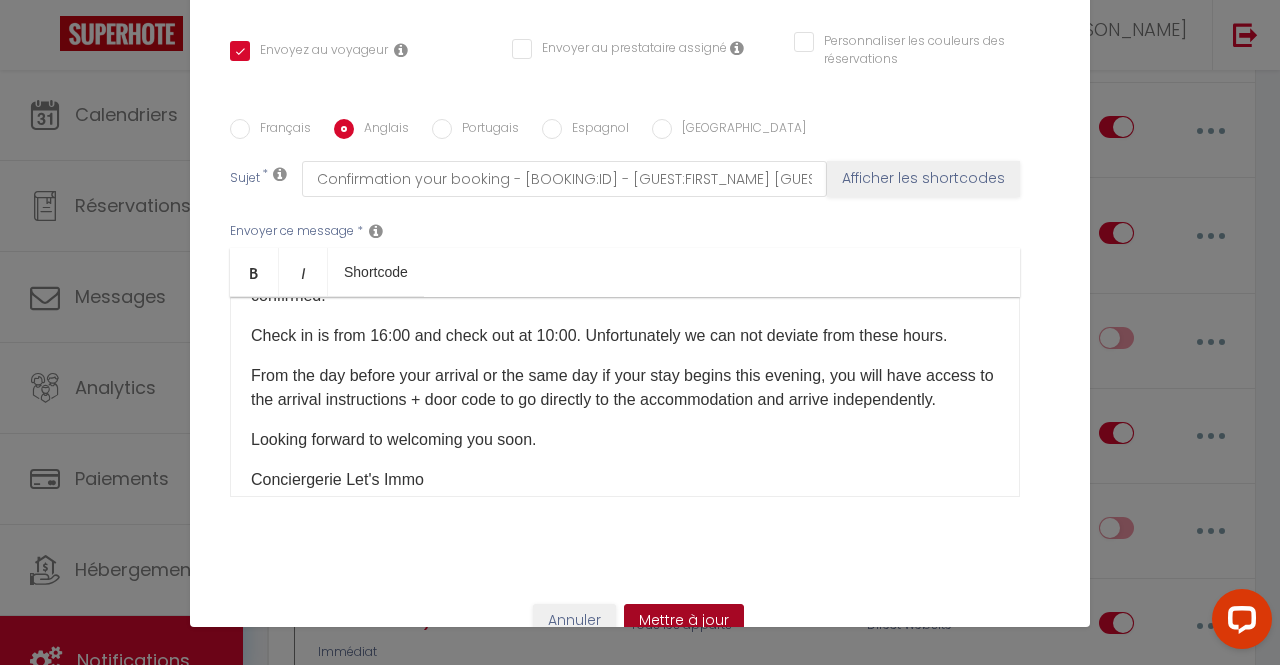 type on "0 - Confirmation de réservation (Travel) AIRBNB" 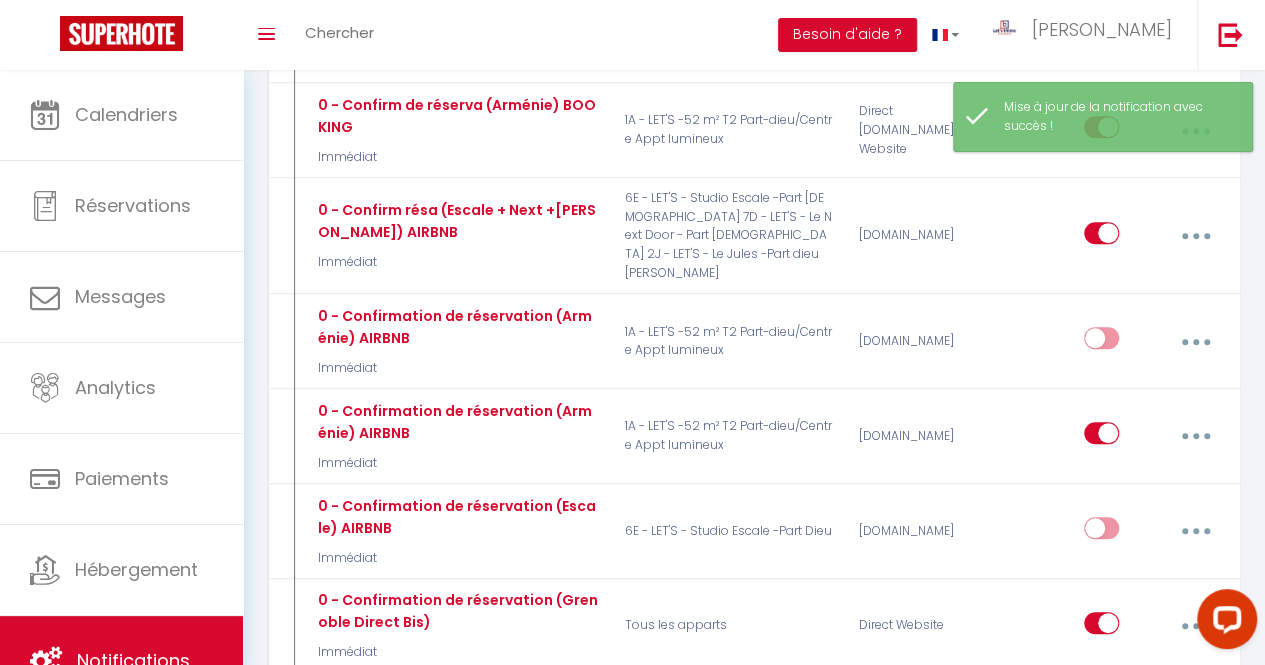 checkbox on "true" 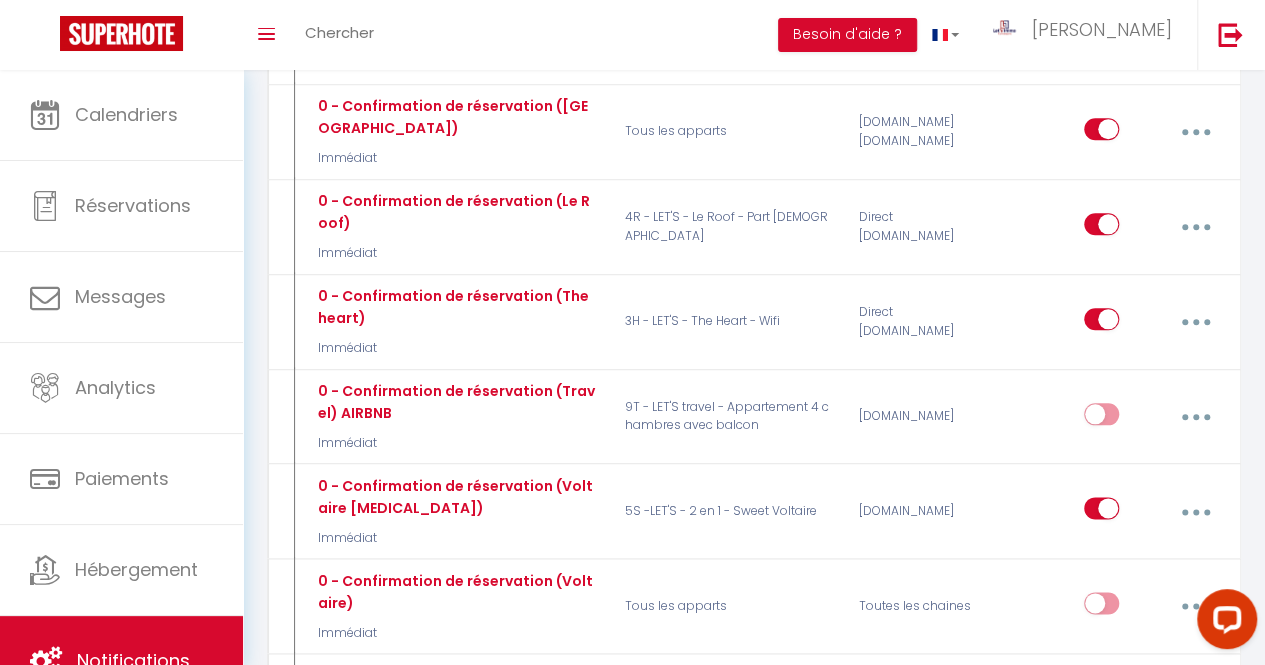 scroll, scrollTop: 951, scrollLeft: 0, axis: vertical 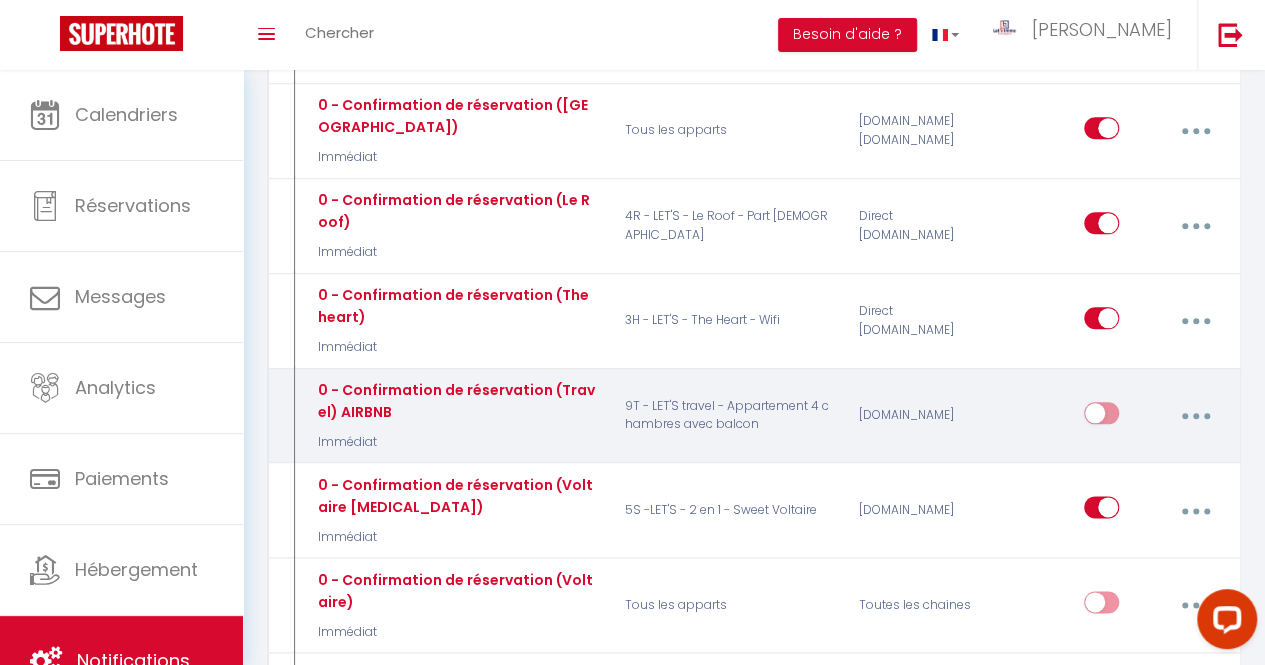 click at bounding box center [1101, 417] 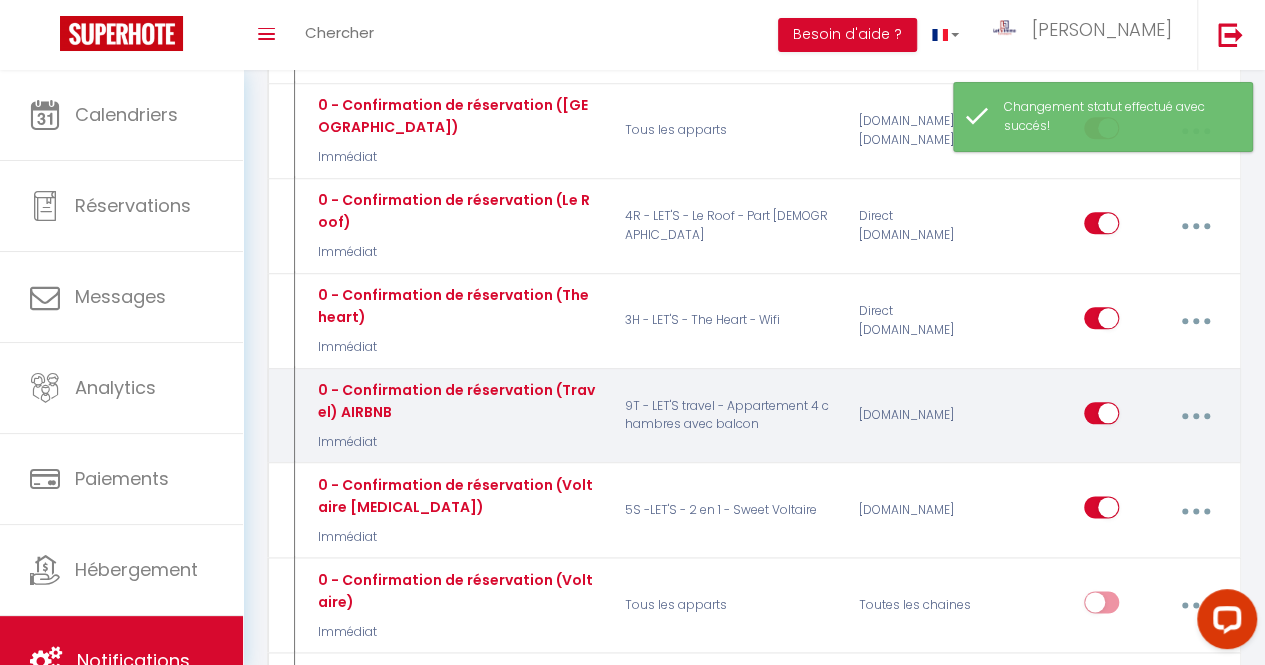 click at bounding box center [1101, 417] 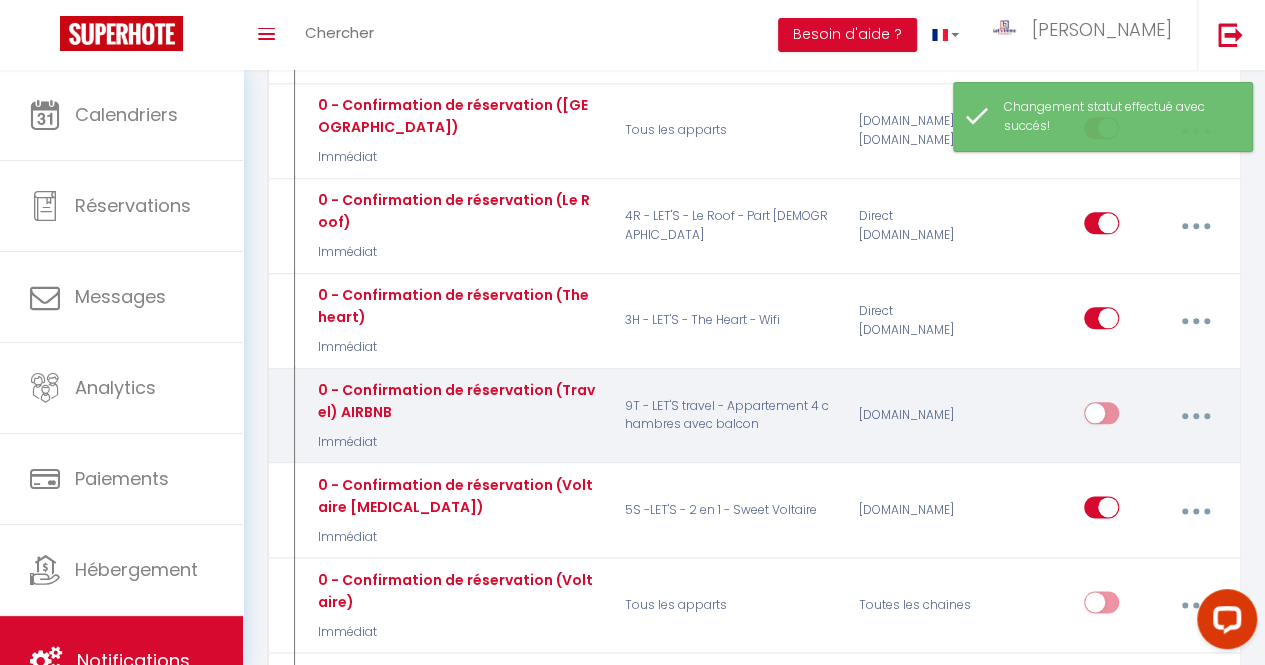 click at bounding box center [1101, 417] 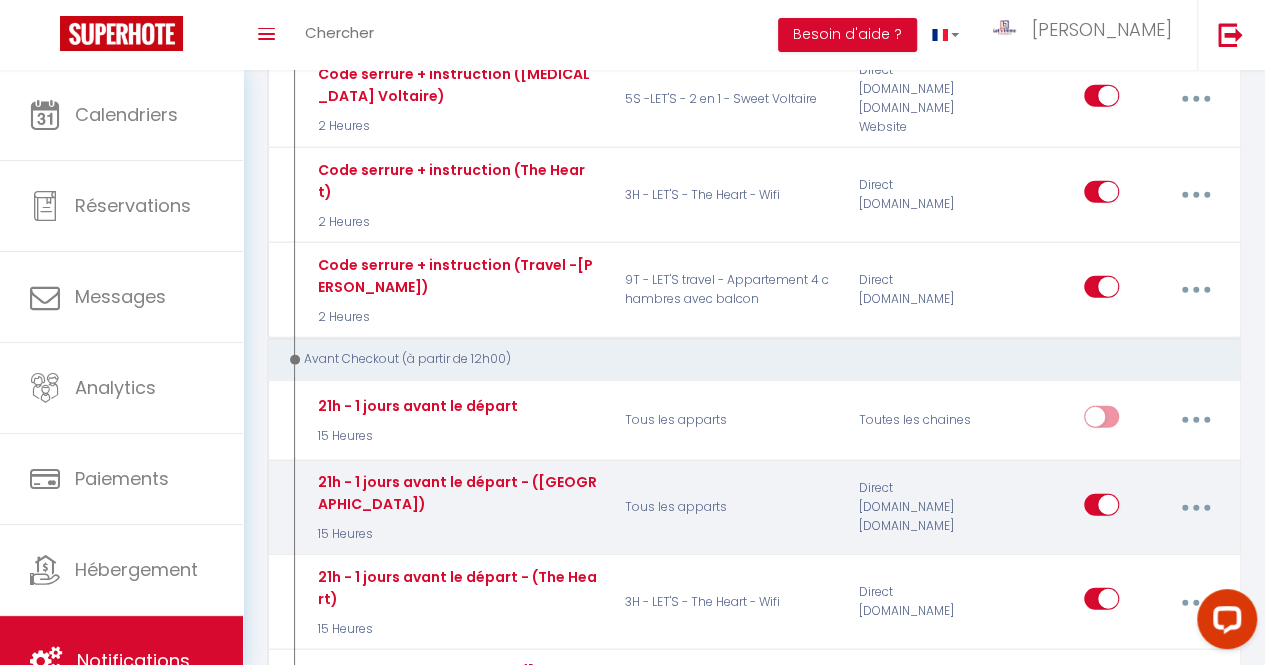 scroll, scrollTop: 6091, scrollLeft: 0, axis: vertical 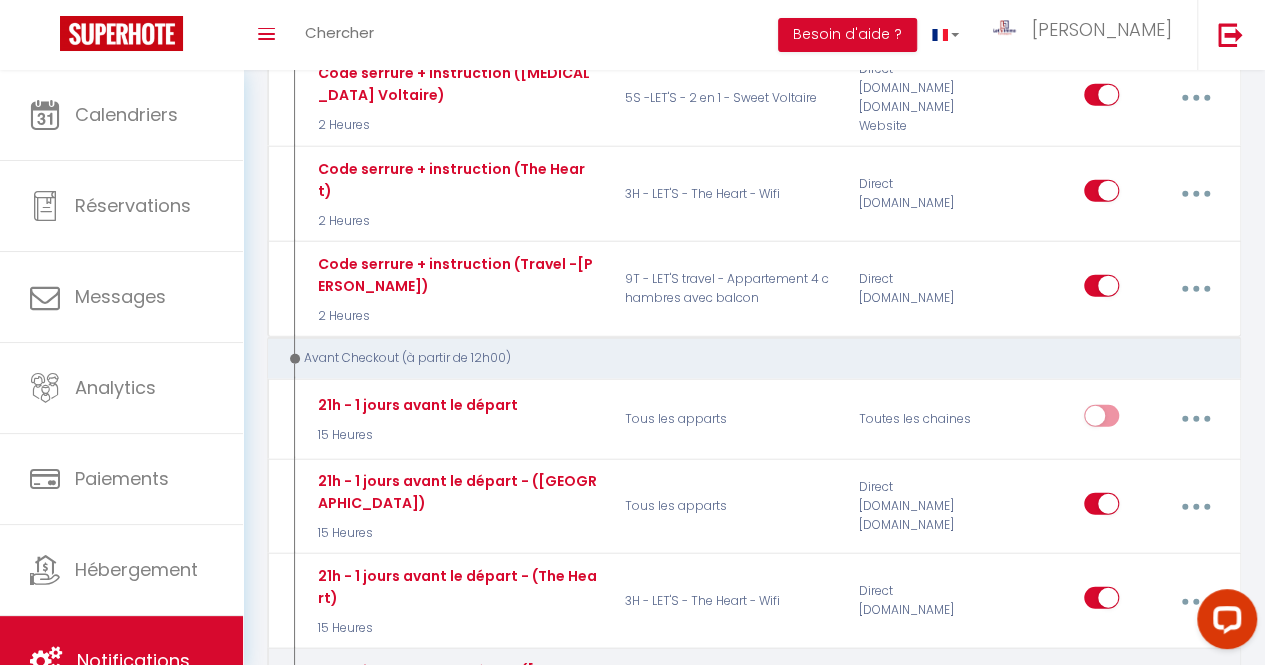 click at bounding box center (1195, 696) 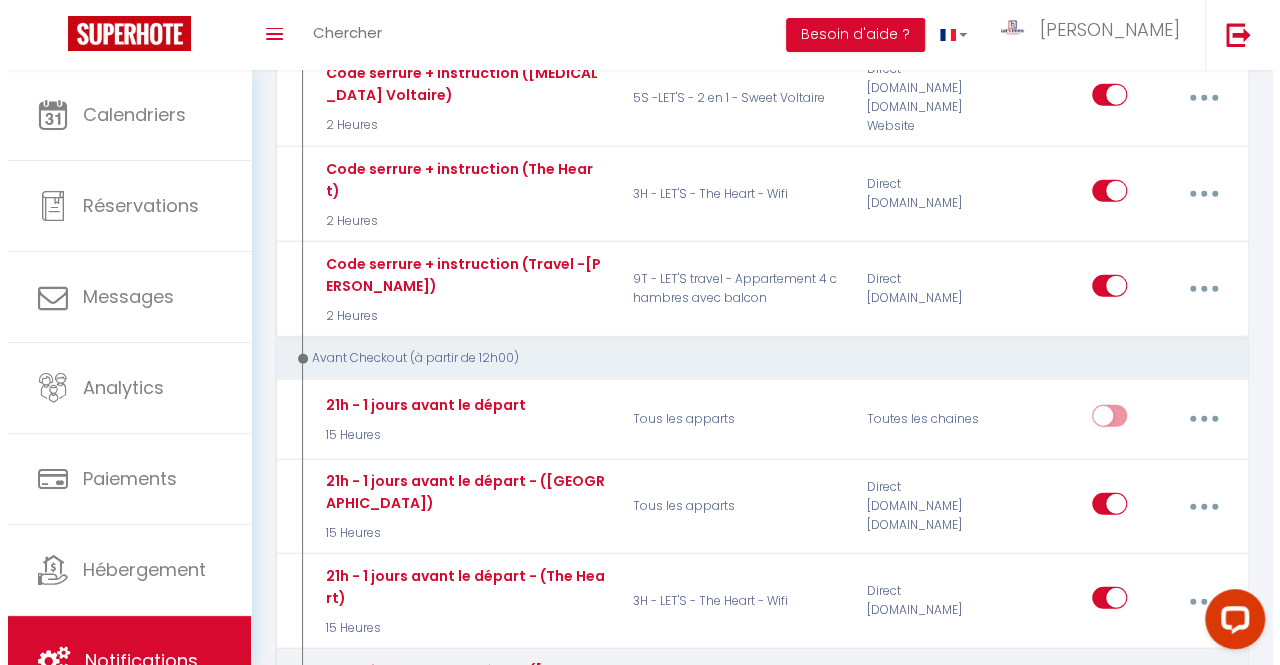 scroll, scrollTop: 6035, scrollLeft: 0, axis: vertical 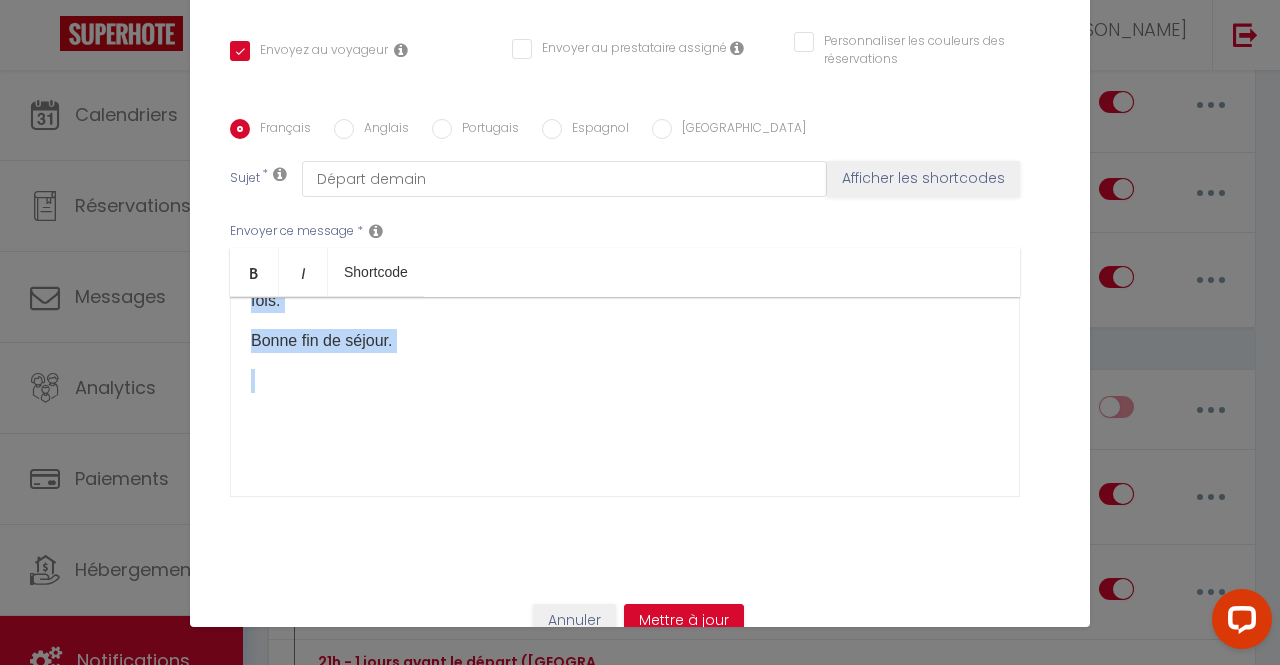 drag, startPoint x: 243, startPoint y: 297, endPoint x: 973, endPoint y: 477, distance: 751.8644 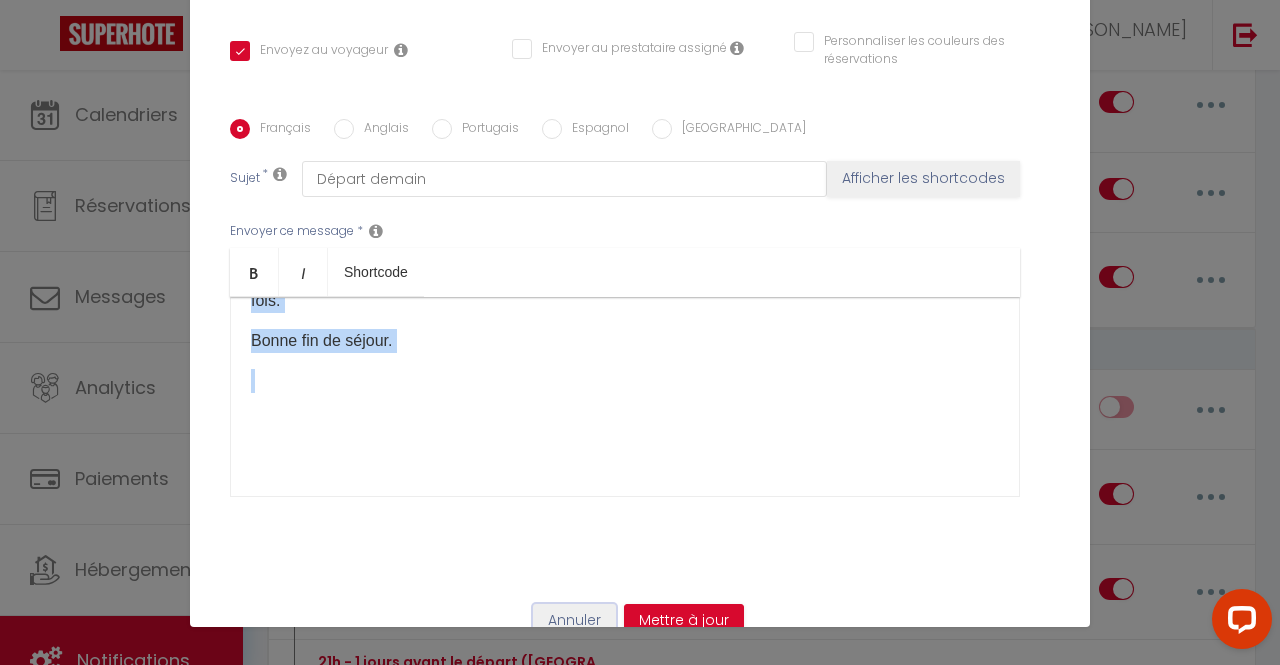 click on "Annuler" at bounding box center (574, 621) 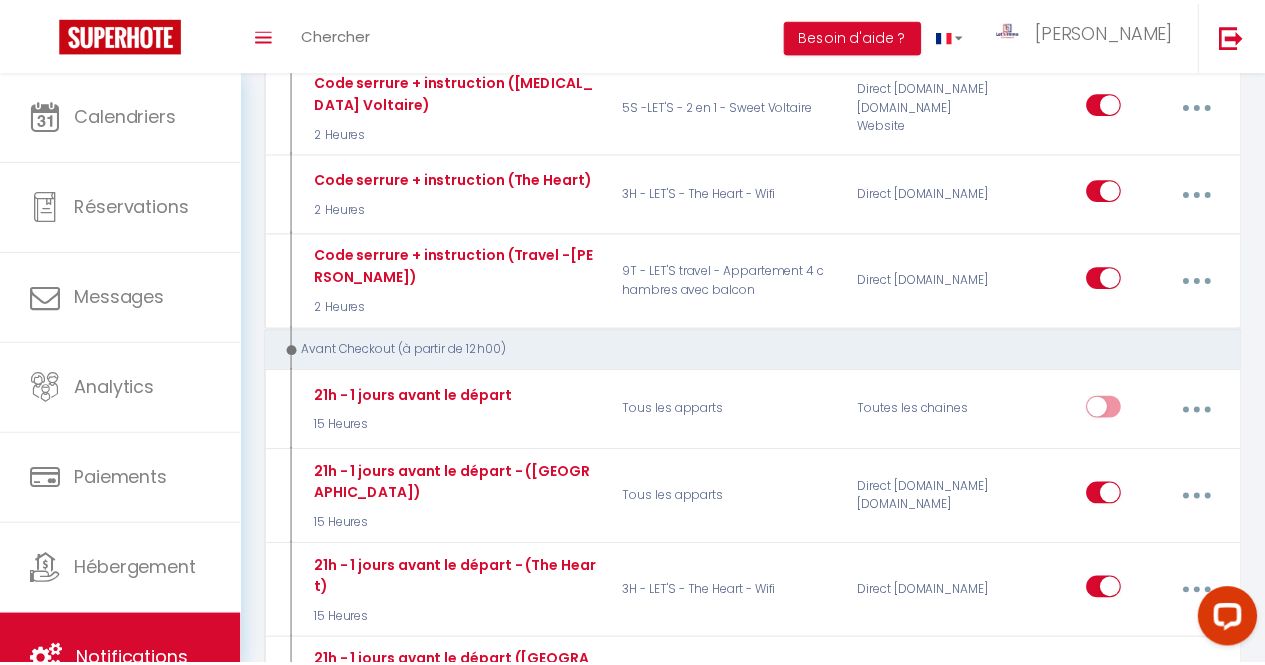 scroll, scrollTop: 6091, scrollLeft: 0, axis: vertical 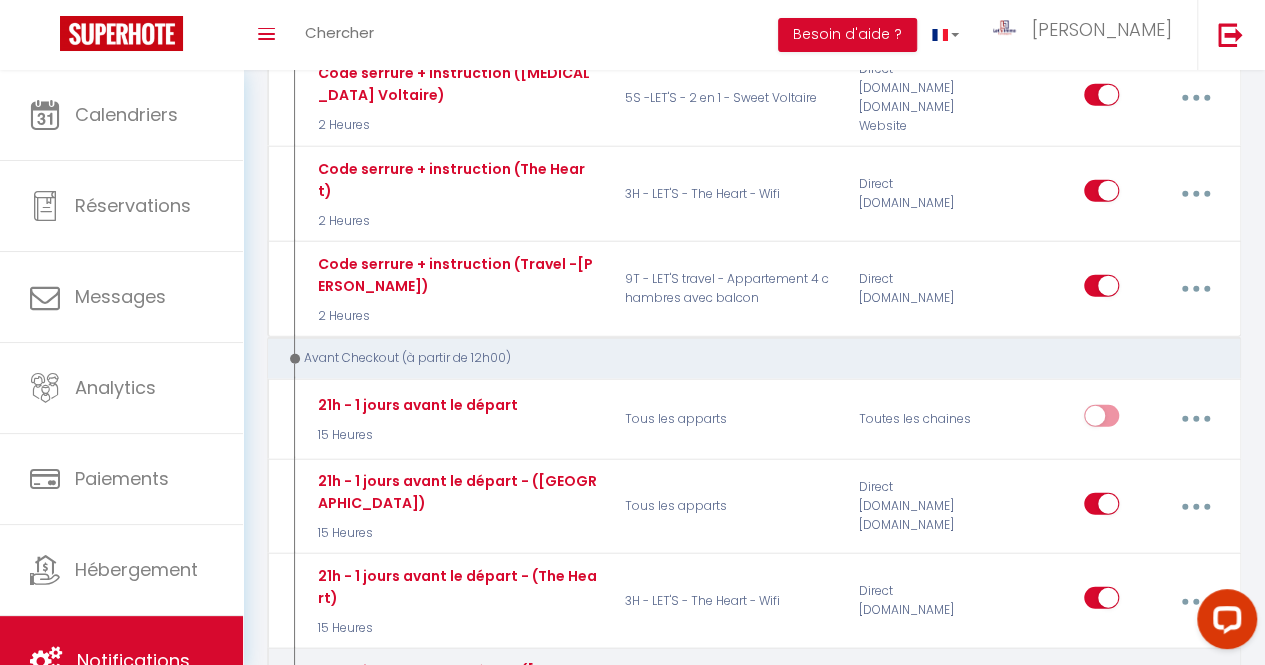 click at bounding box center (1195, 696) 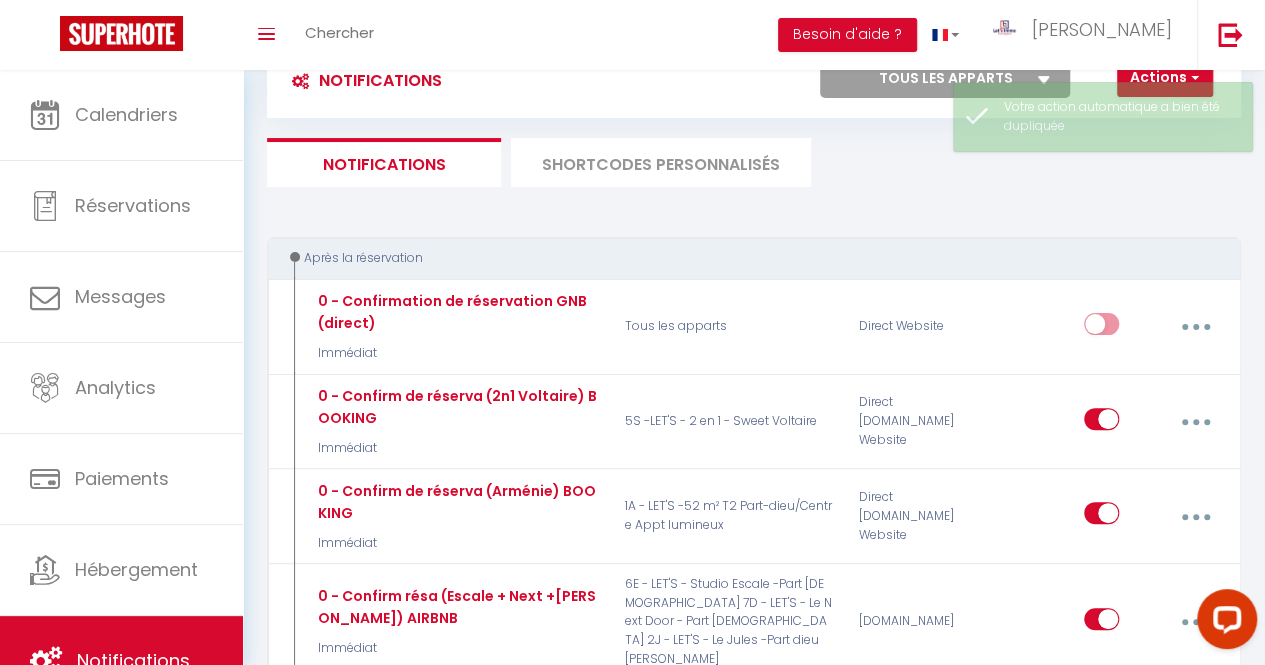 scroll, scrollTop: 6091, scrollLeft: 0, axis: vertical 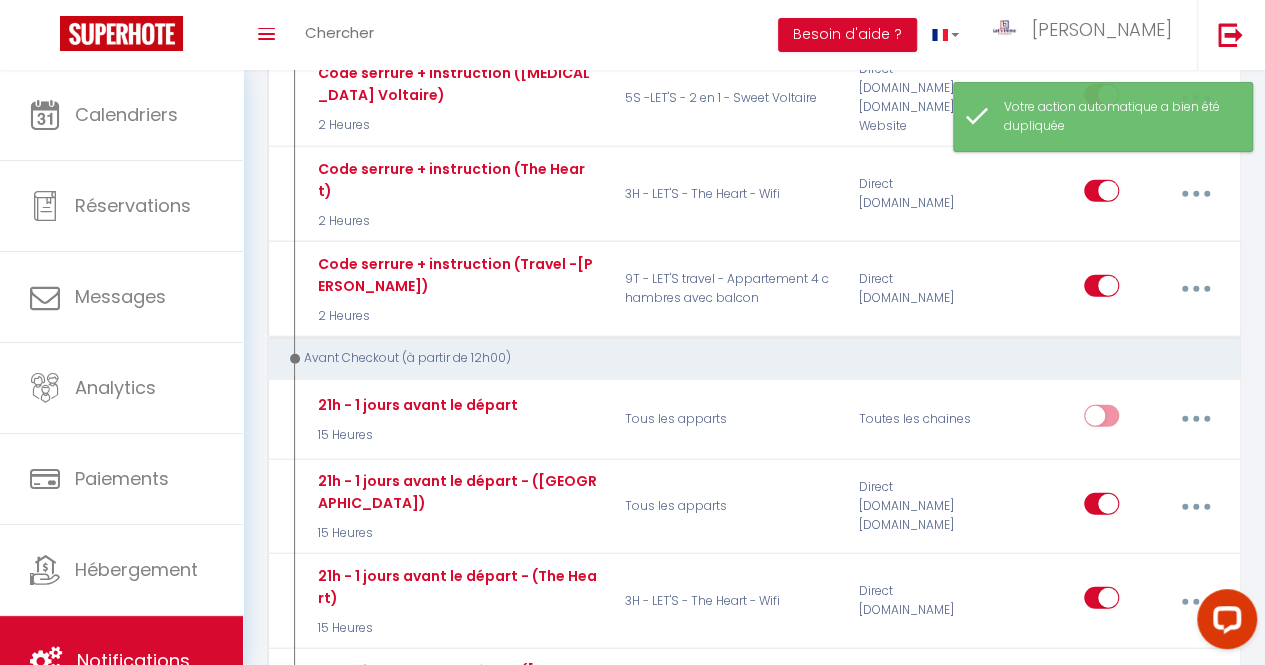checkbox on "true" 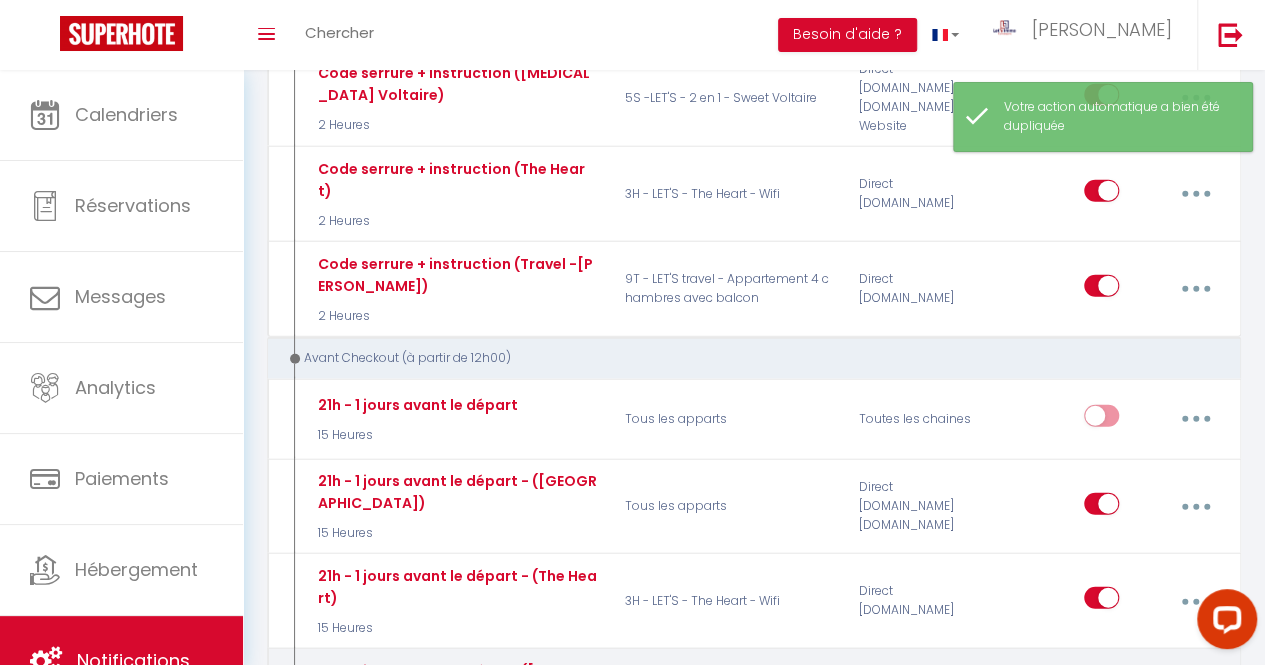 click at bounding box center [1195, 696] 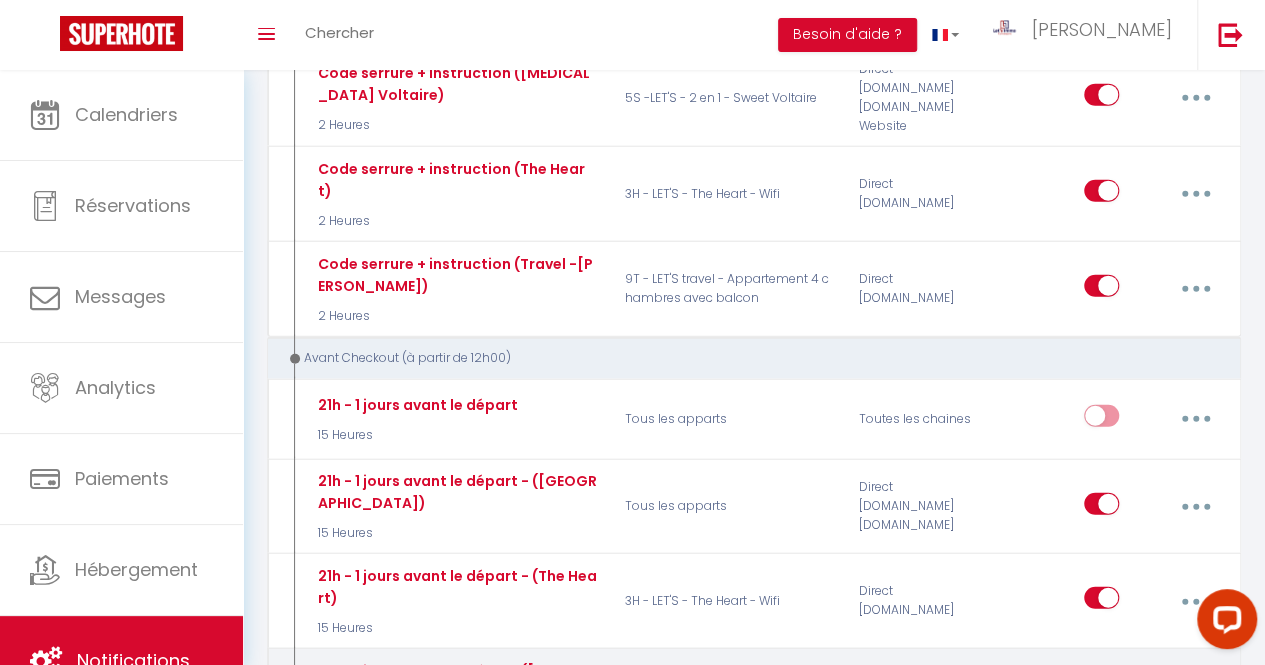 click on "Editer" at bounding box center (1142, 745) 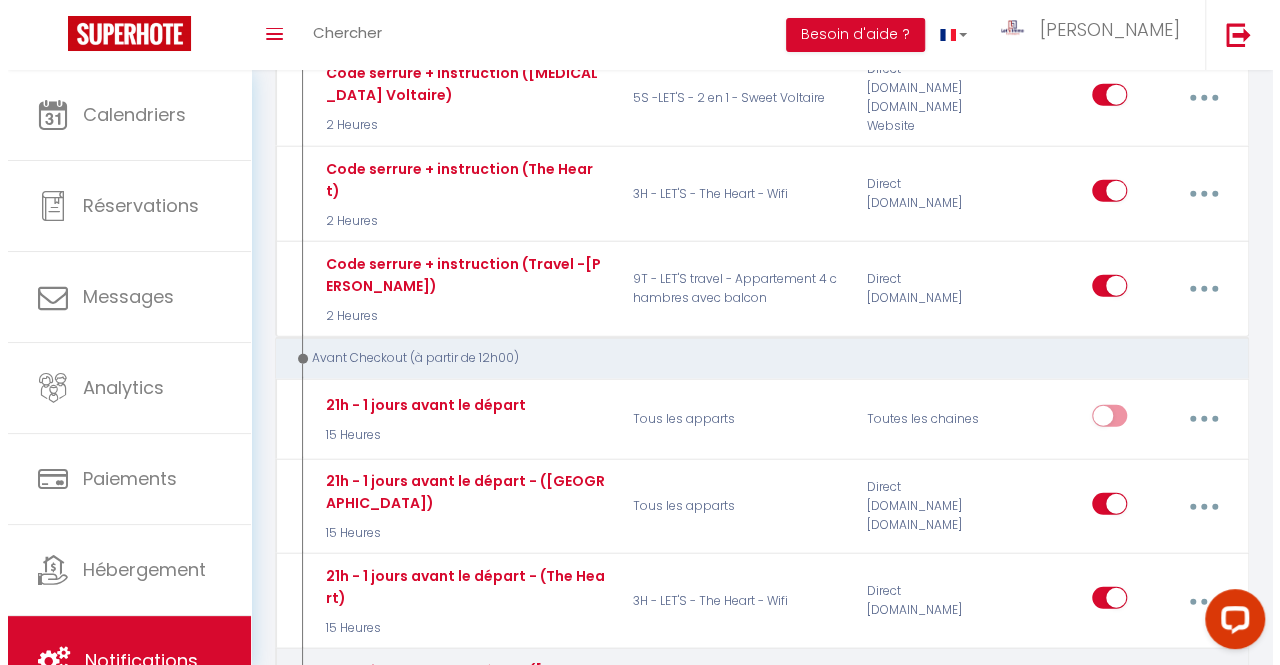 scroll, scrollTop: 6035, scrollLeft: 0, axis: vertical 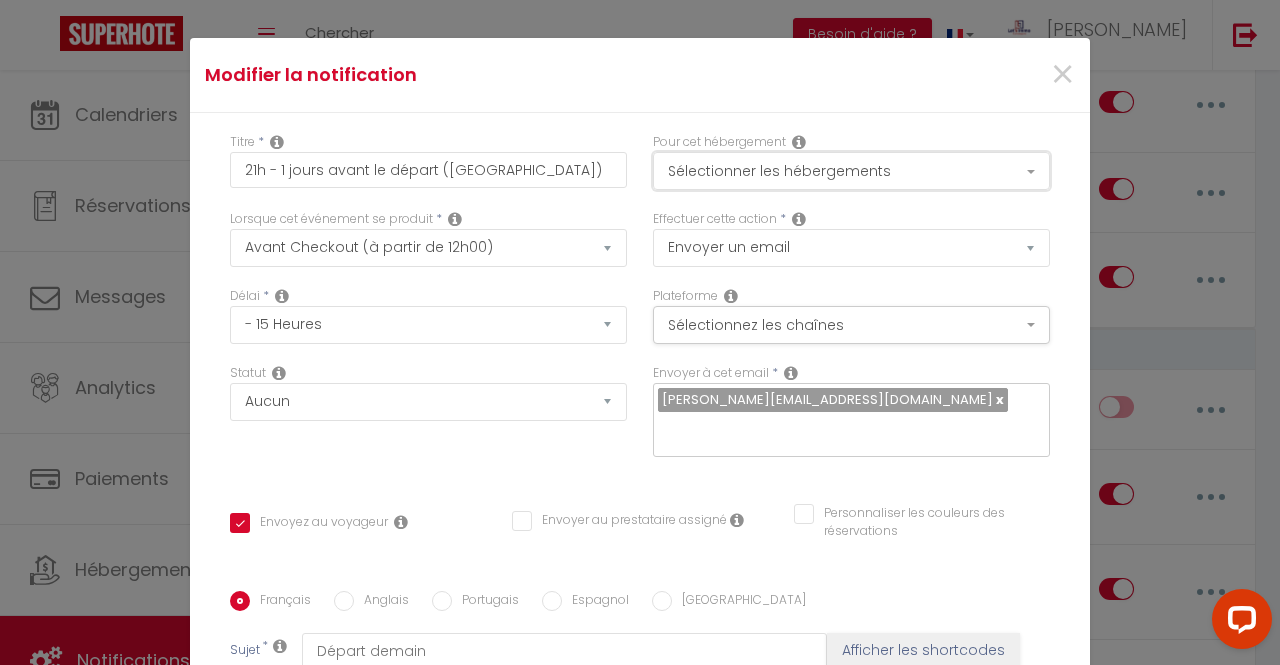 click on "Sélectionner les hébergements" at bounding box center (851, 171) 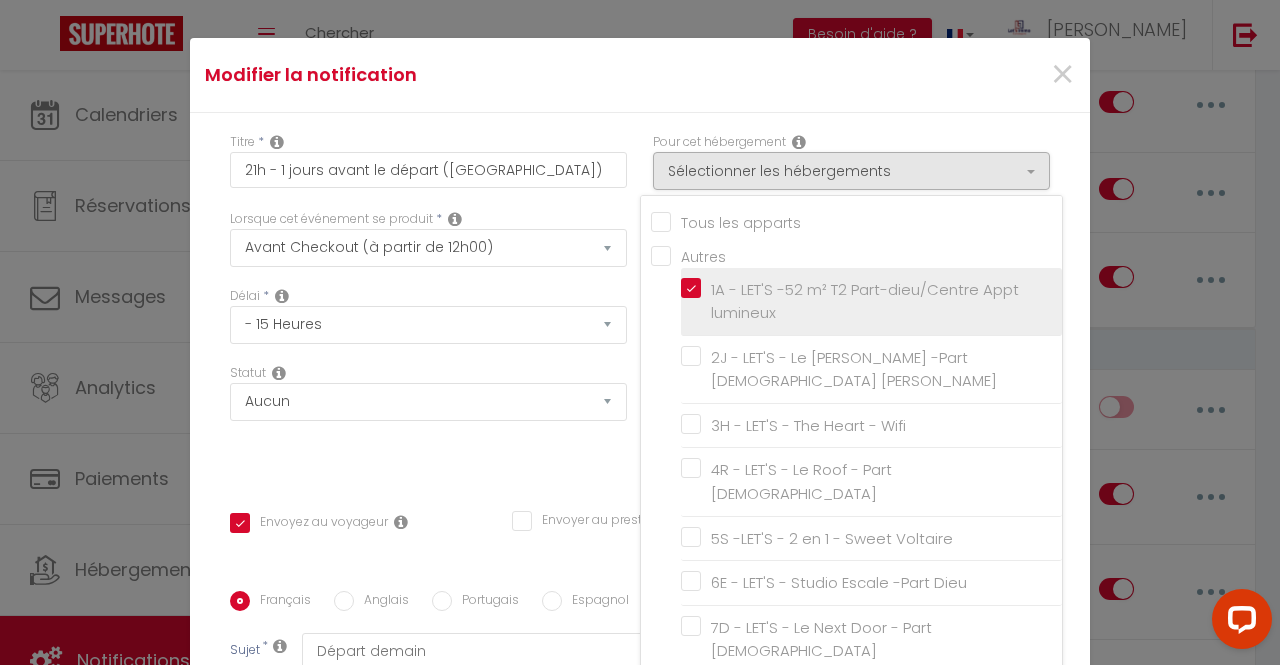 click on "1A - LET'S -52 m² T2 Part-dieu/Centre Appt lumineux" at bounding box center [875, 301] 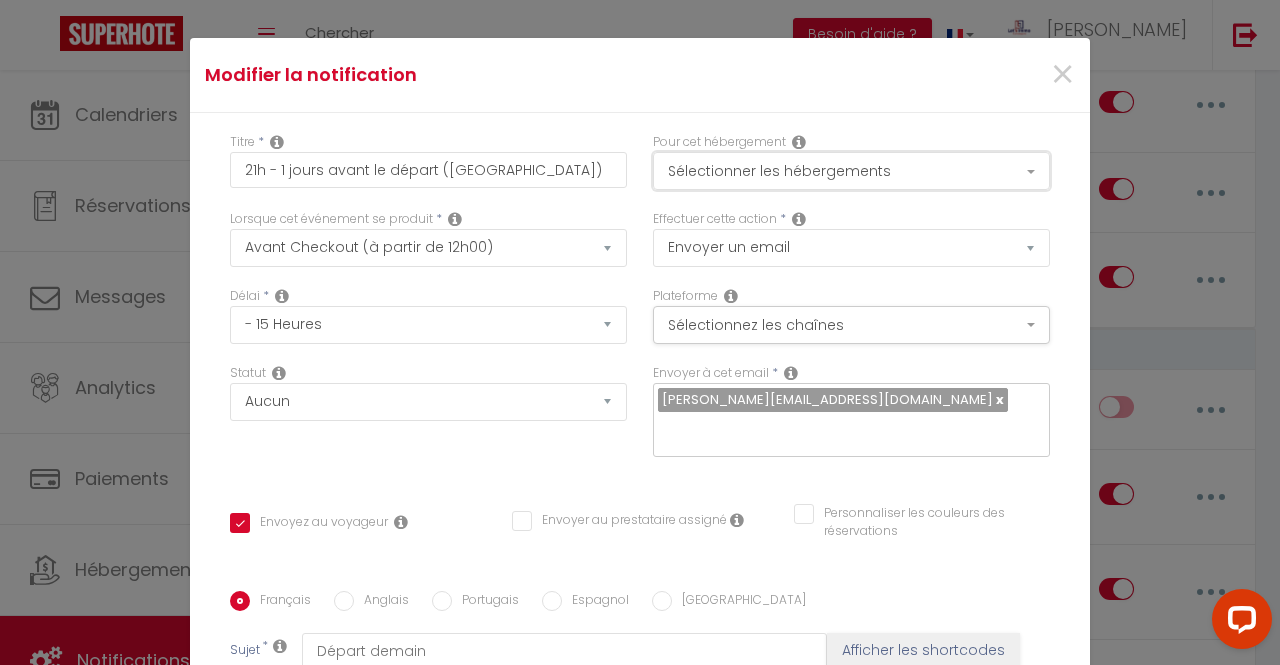 click on "Sélectionner les hébergements" at bounding box center (851, 171) 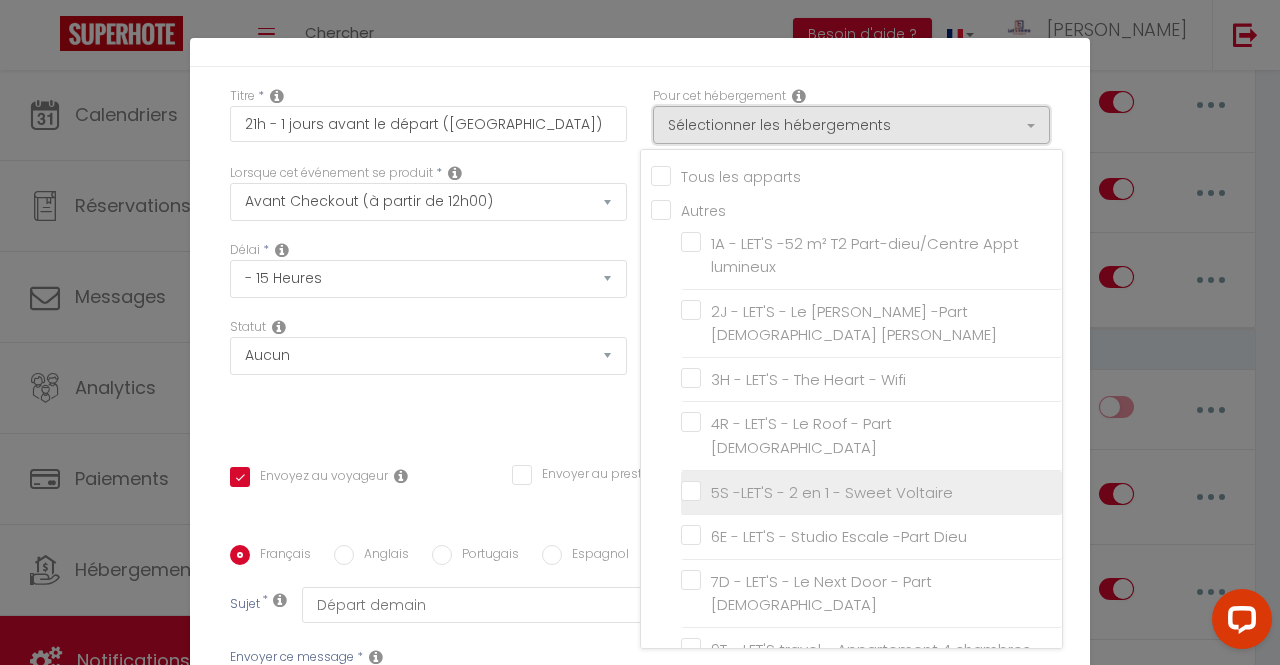 scroll, scrollTop: 50, scrollLeft: 0, axis: vertical 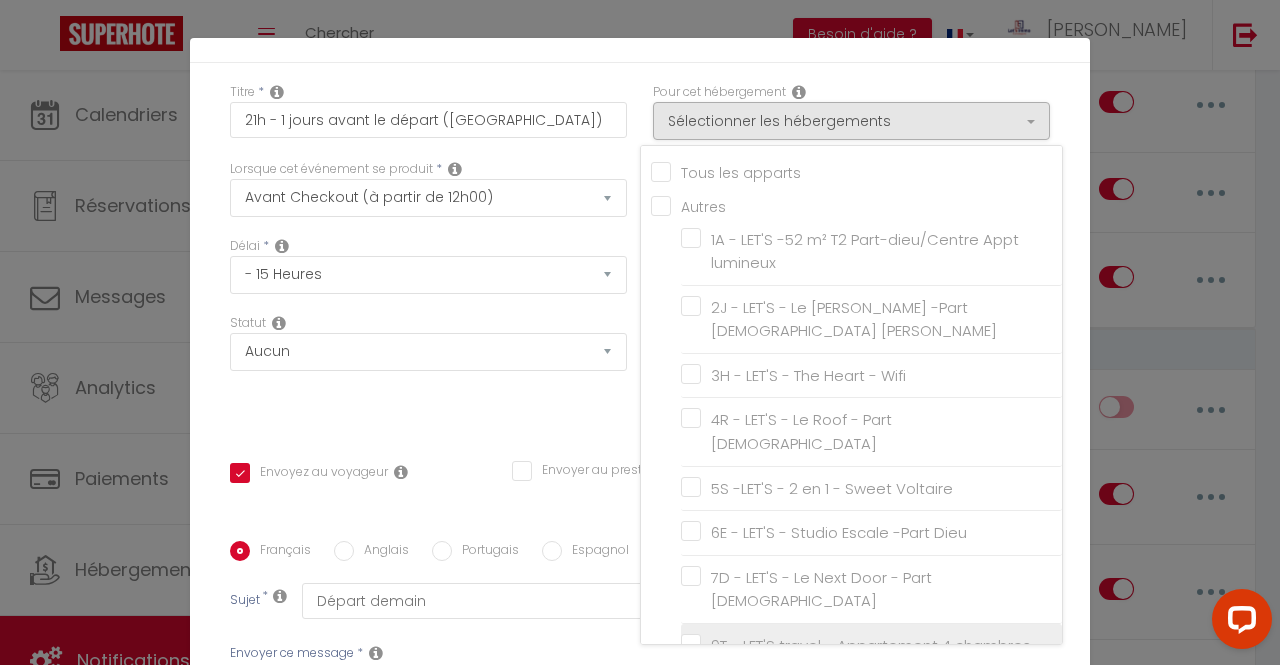 click on "9T - LET'S travel - Appartement 4 chambres avec balcon" at bounding box center [875, 657] 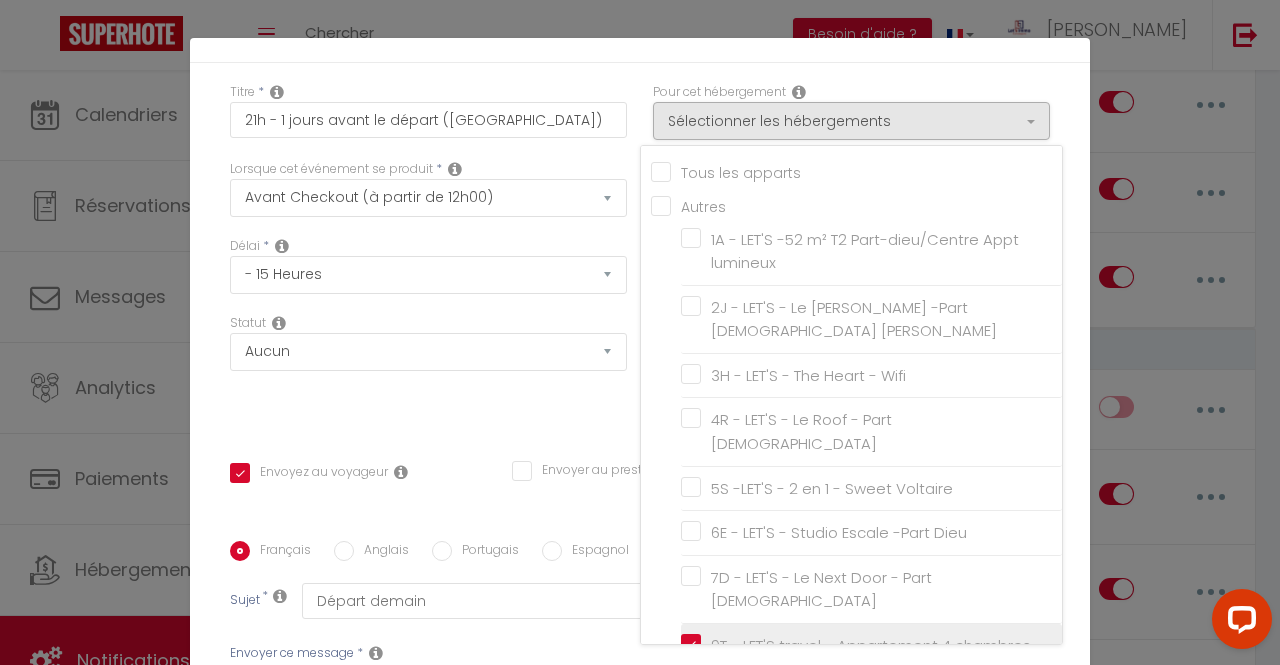 checkbox on "true" 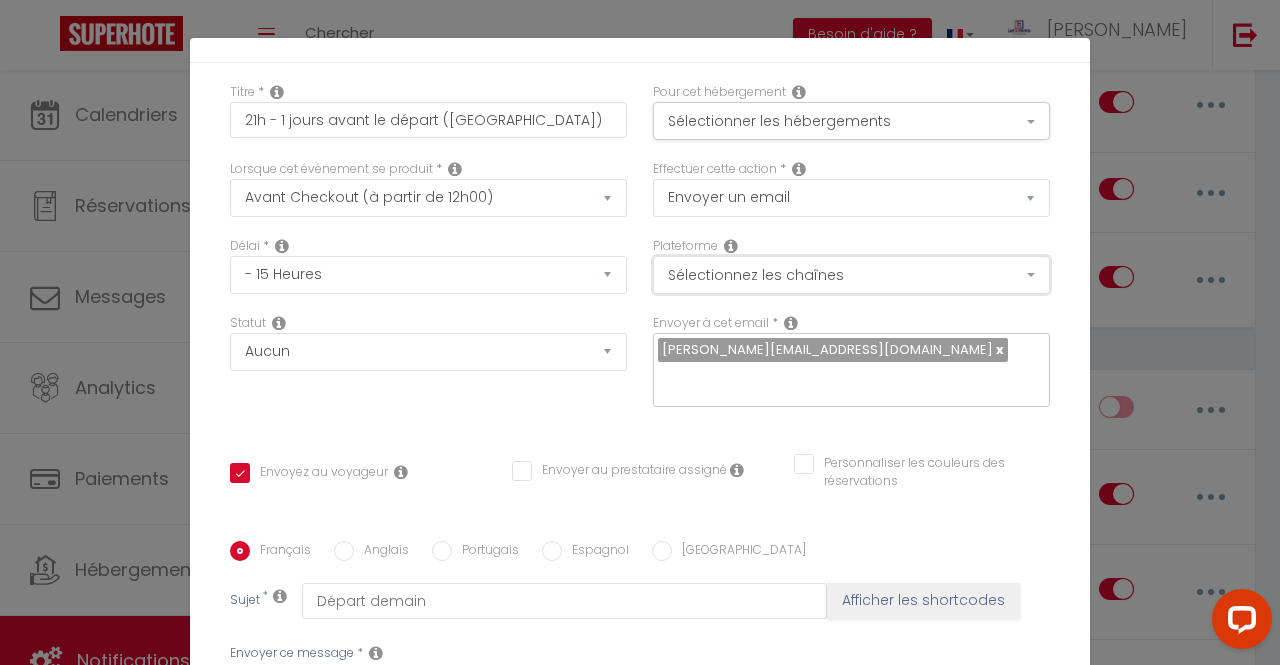 click on "Sélectionnez les chaînes" at bounding box center [851, 275] 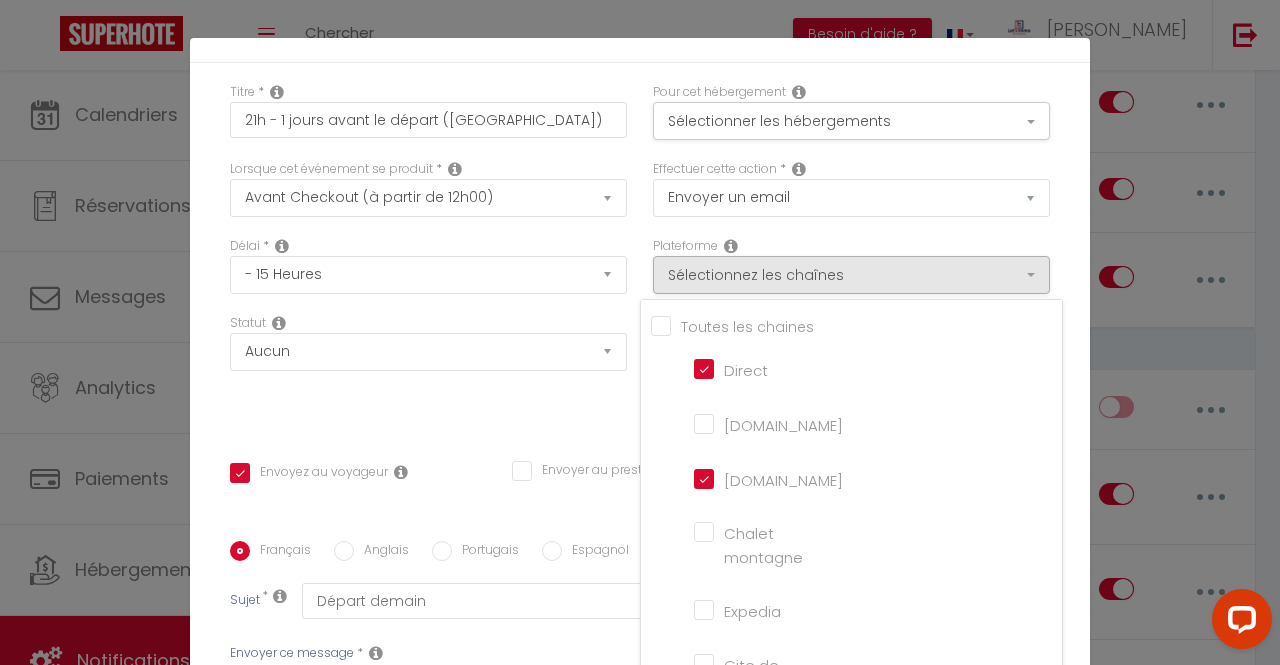 click on "[DOMAIN_NAME]" at bounding box center (751, 477) 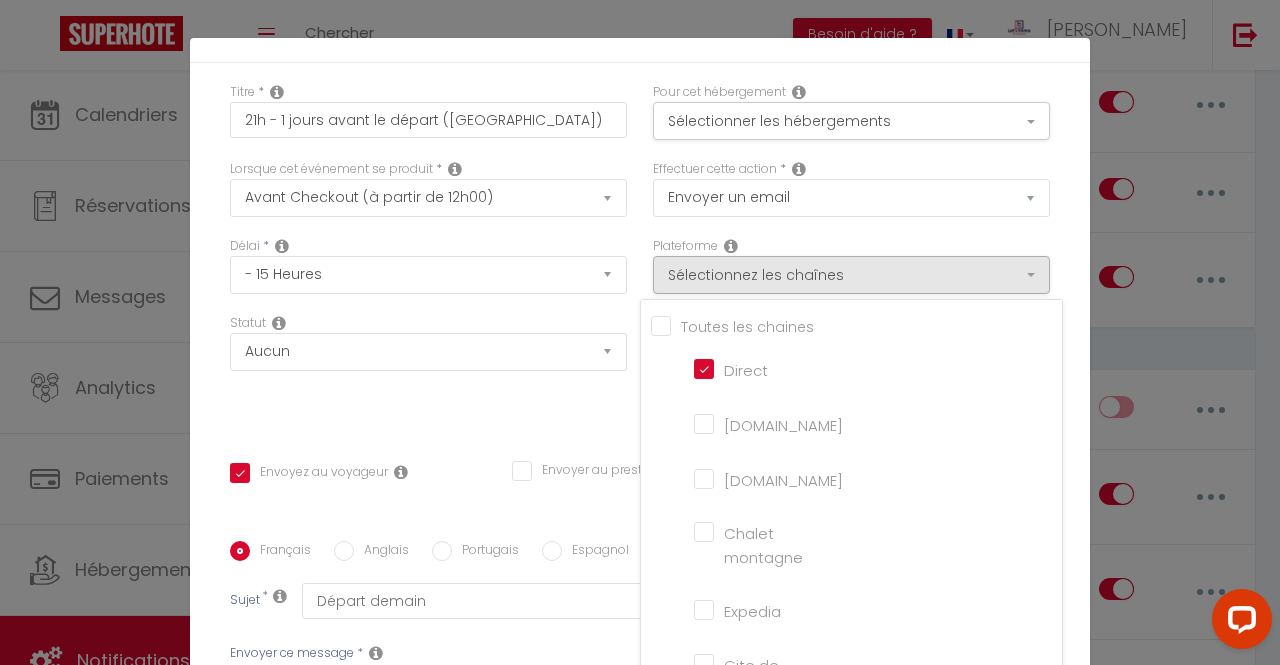 checkbox on "true" 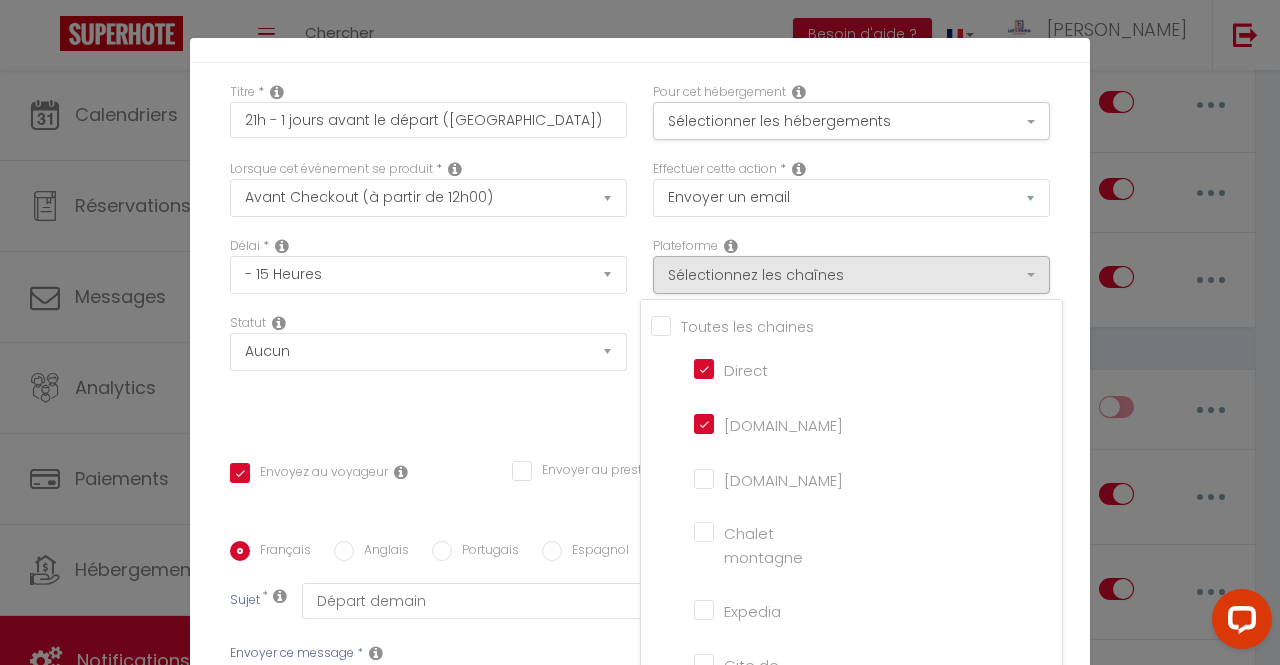 checkbox on "true" 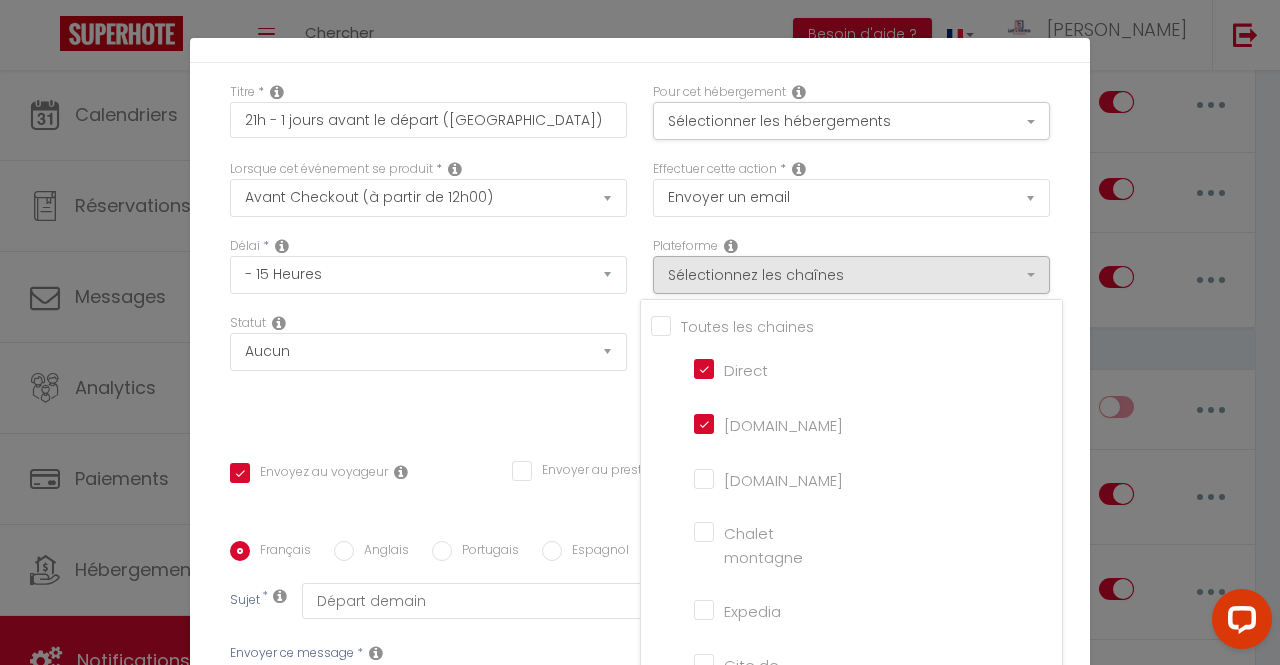 click on "Titre   *     21h - 1 jours avant le départ ([GEOGRAPHIC_DATA])   Pour cet hébergement
Sélectionner les hébergements
Tous les apparts
Autres
1A - LET'S -52 m² T2 [GEOGRAPHIC_DATA]/Centre Appt lumineux
2J - LET'S - Le [PERSON_NAME] -Part dieu [PERSON_NAME]
3H - LET'S - The Heart - Wifi
4R - LET'S - Le Roof - Part [DEMOGRAPHIC_DATA]
5S -LET'S - 2 en 1 - Sweet Voltaire
6E - LET'S - Studio Escale -Part Dieu
*" at bounding box center [640, 541] 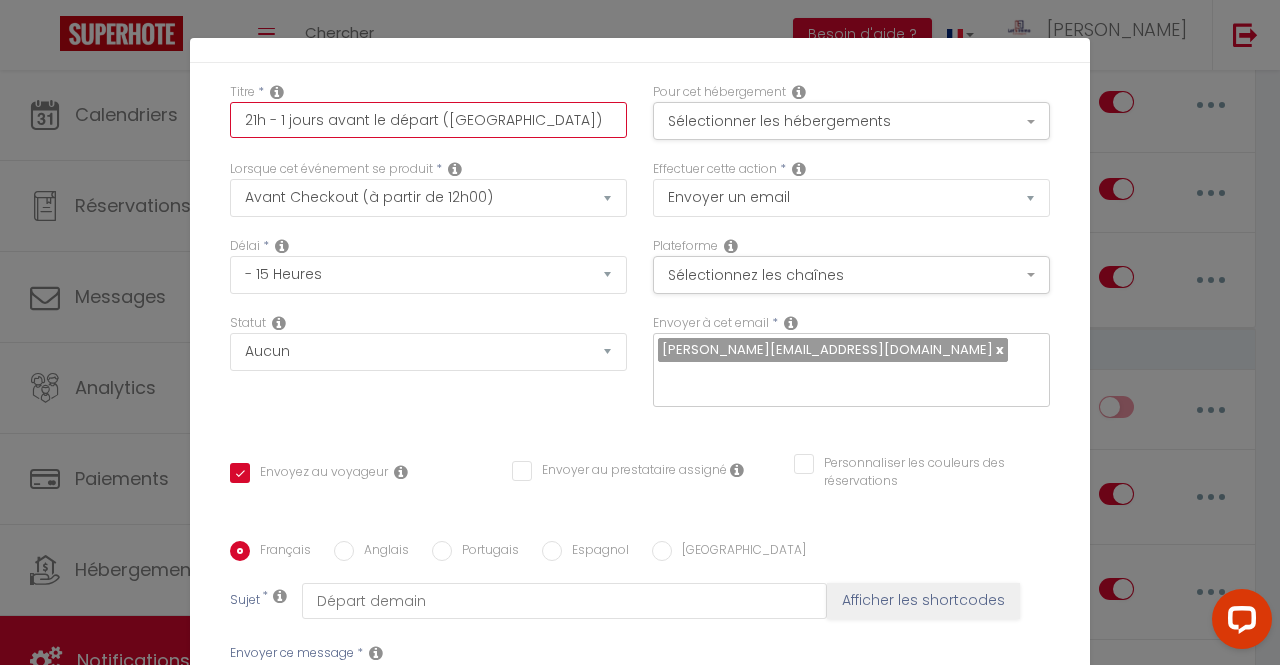 click on "21h - 1 jours avant le départ ([GEOGRAPHIC_DATA])" at bounding box center (428, 120) 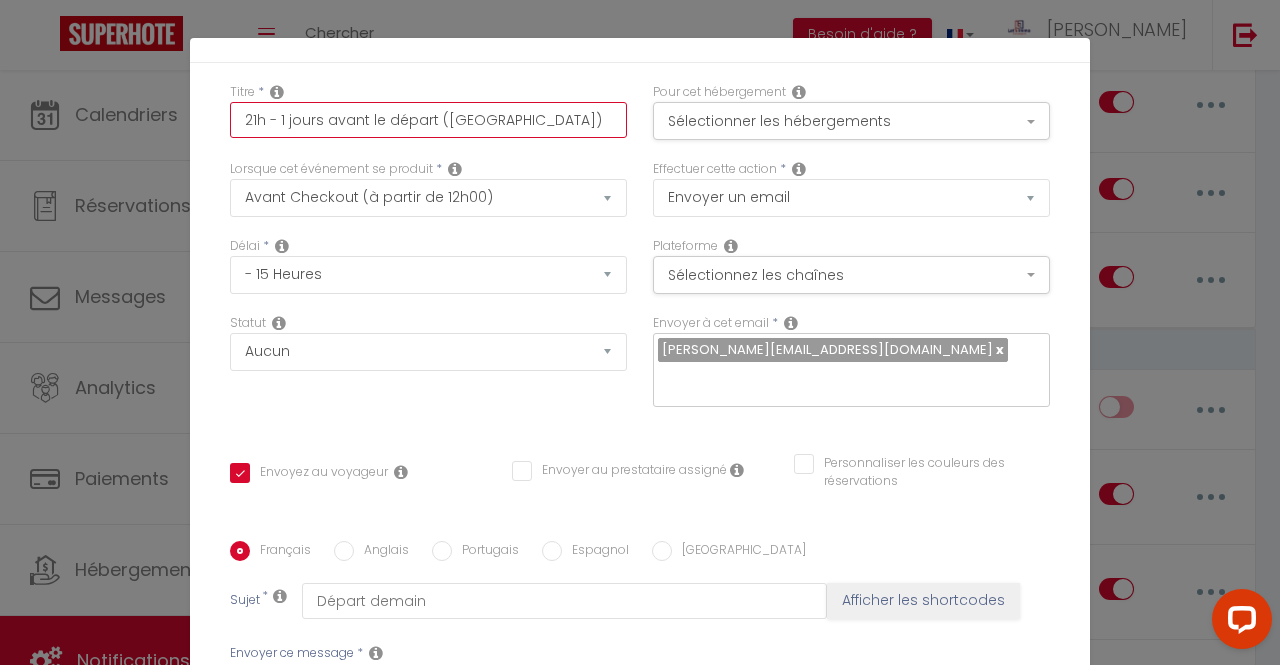 drag, startPoint x: 490, startPoint y: 119, endPoint x: 440, endPoint y: 124, distance: 50.24938 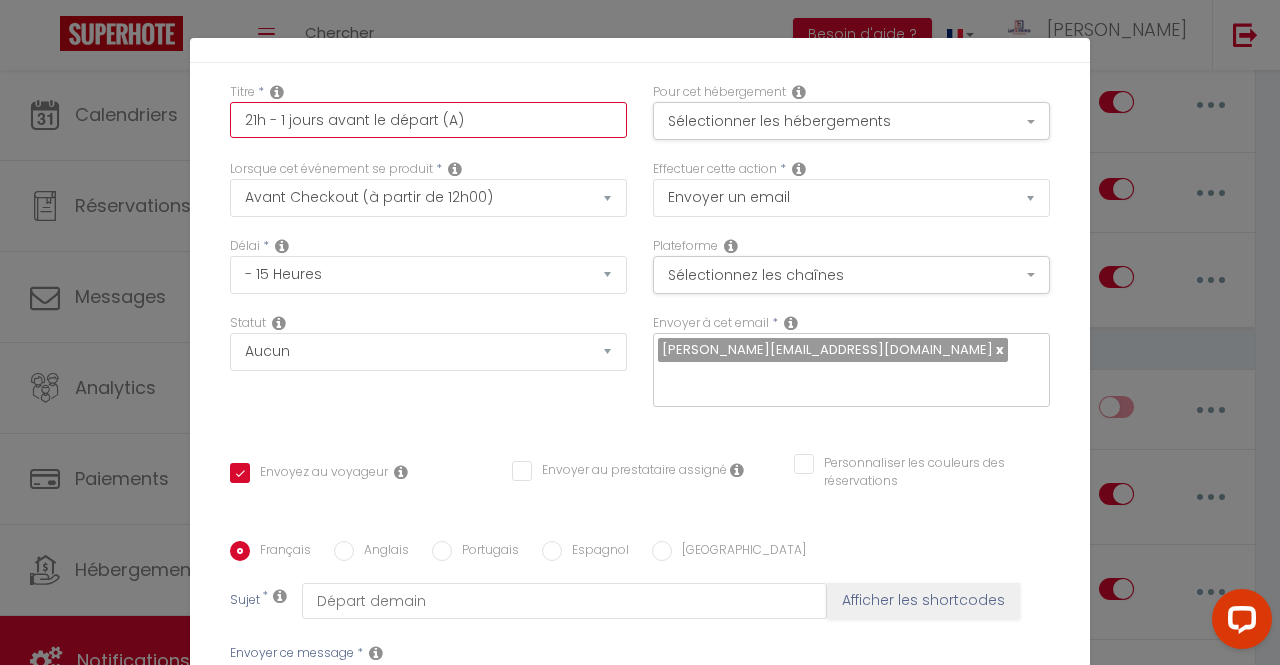 checkbox on "true" 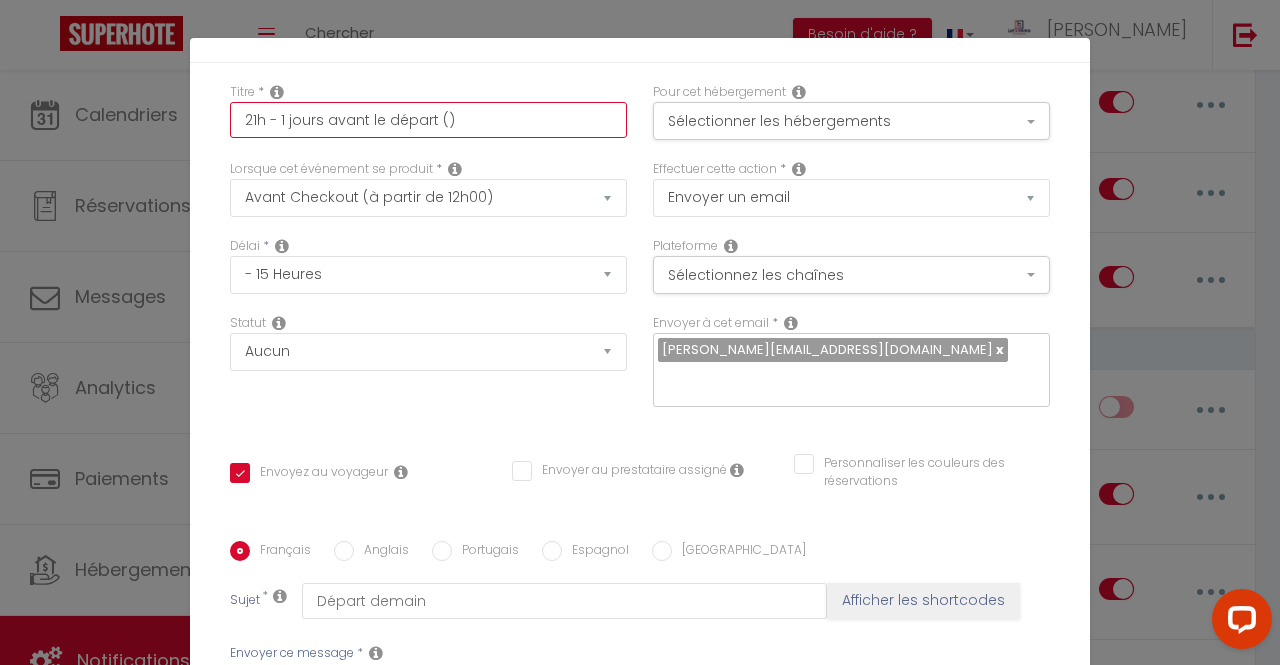 checkbox on "true" 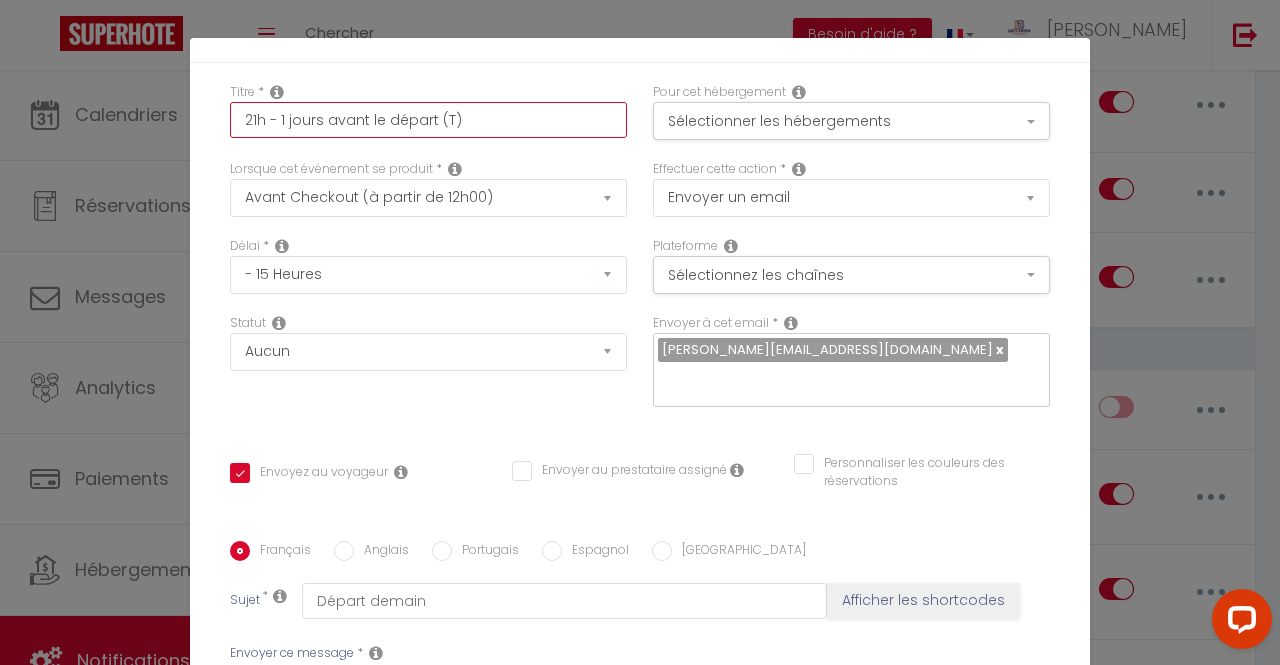 checkbox on "true" 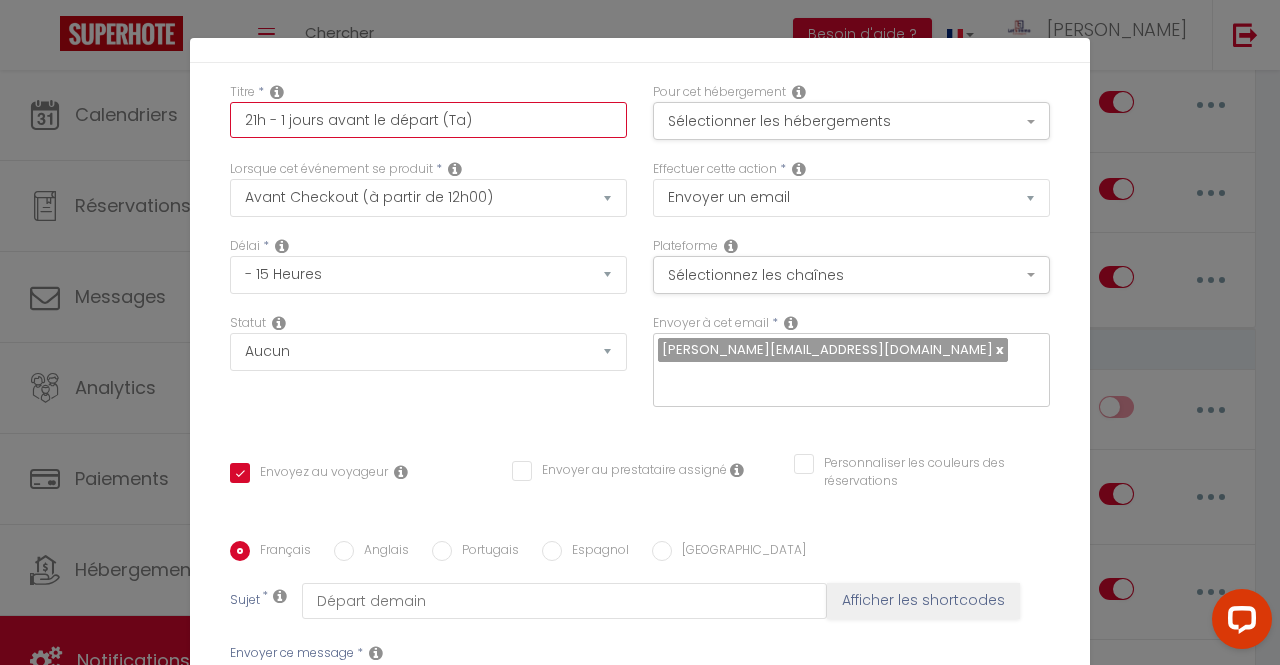 checkbox on "true" 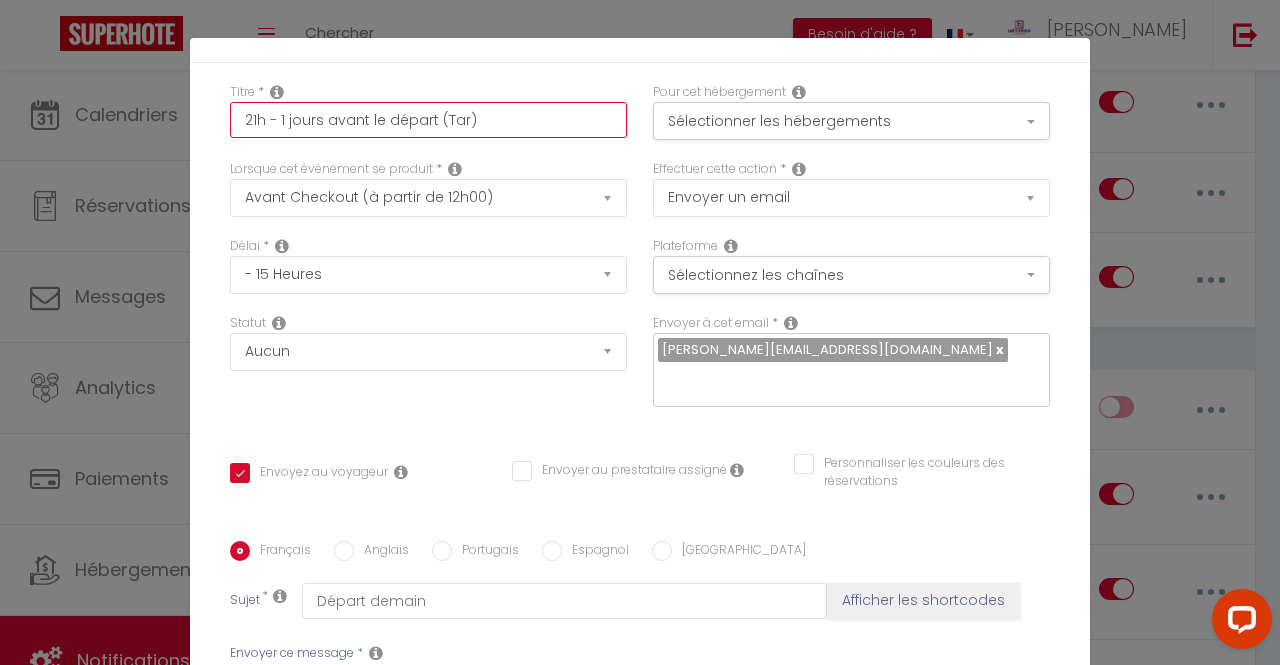 checkbox on "true" 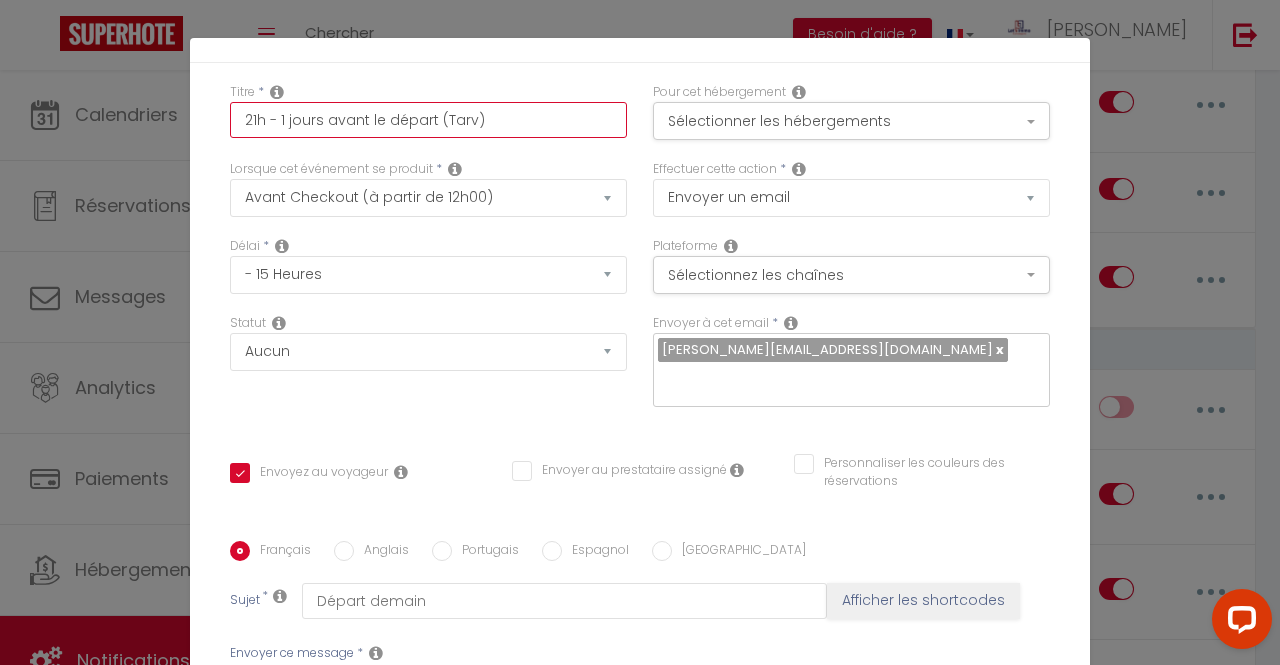 checkbox on "true" 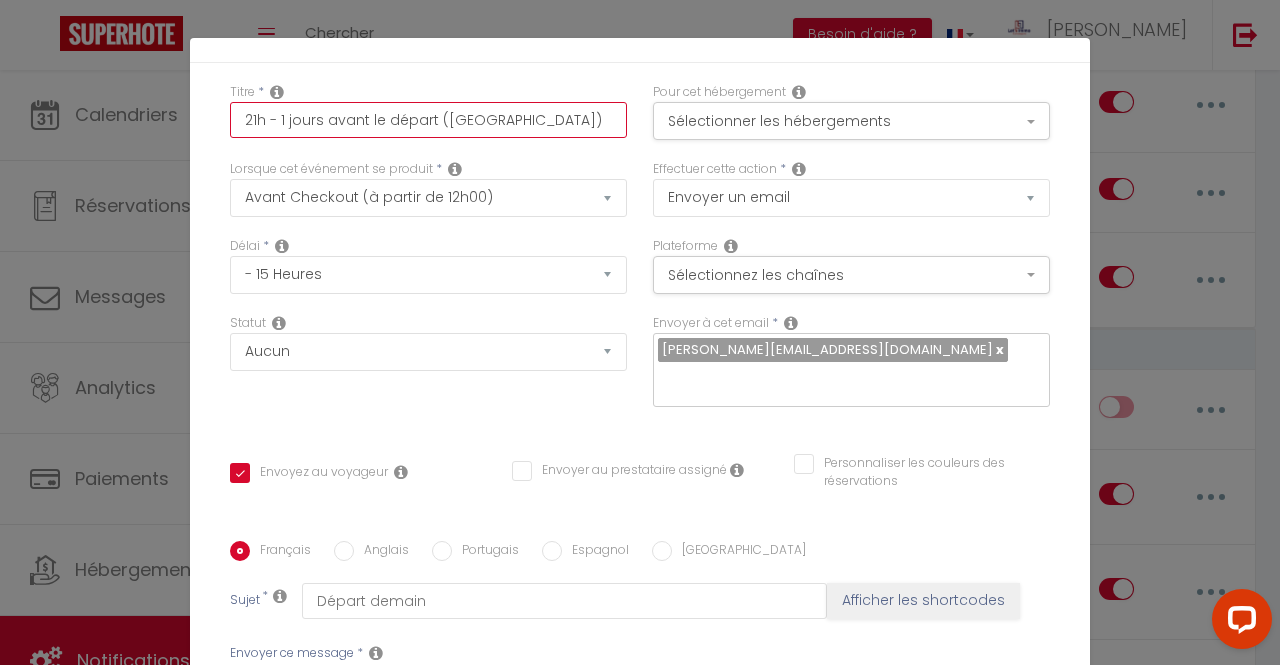 checkbox on "true" 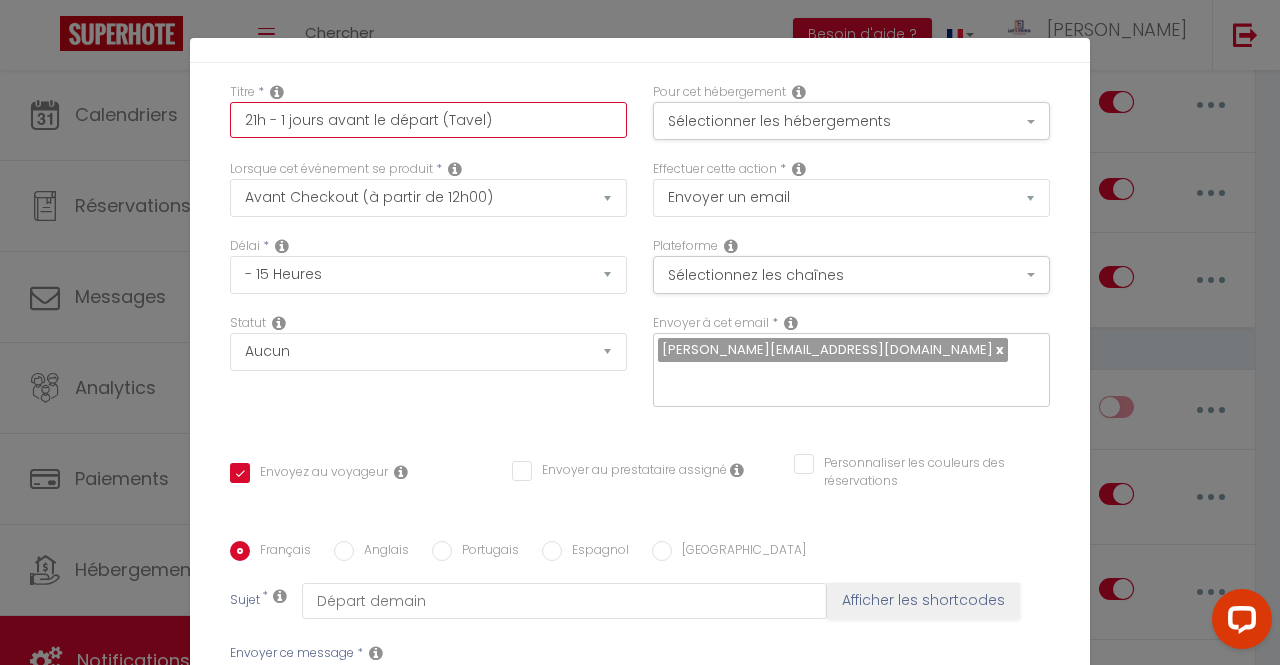 checkbox on "true" 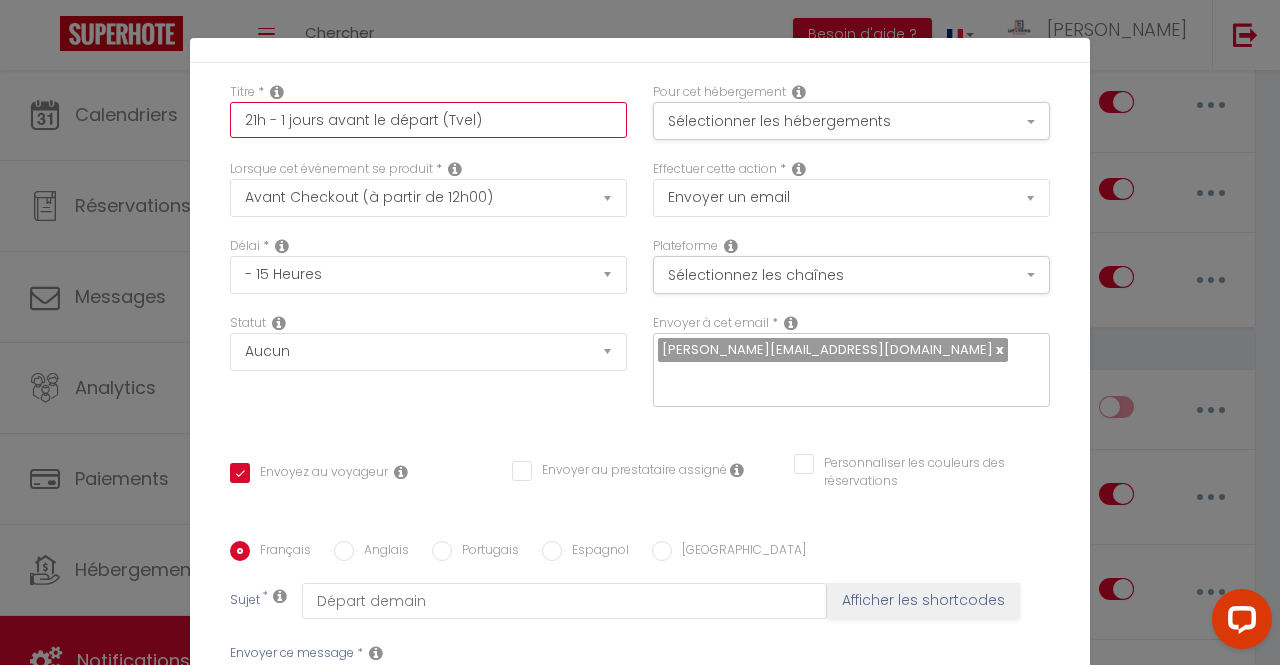 checkbox on "true" 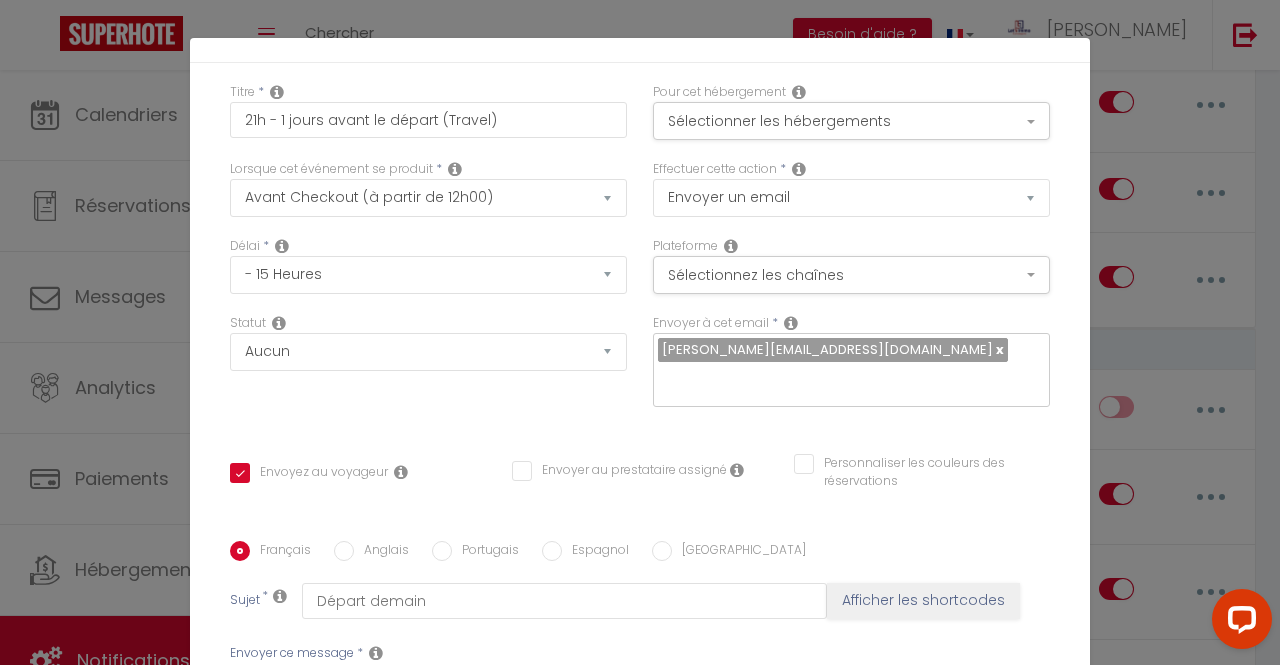 click on "Statut     Aucun   Si la réservation est payée   Si réservation non payée   Si la caution a été prise   Si caution non payée" at bounding box center [428, 370] 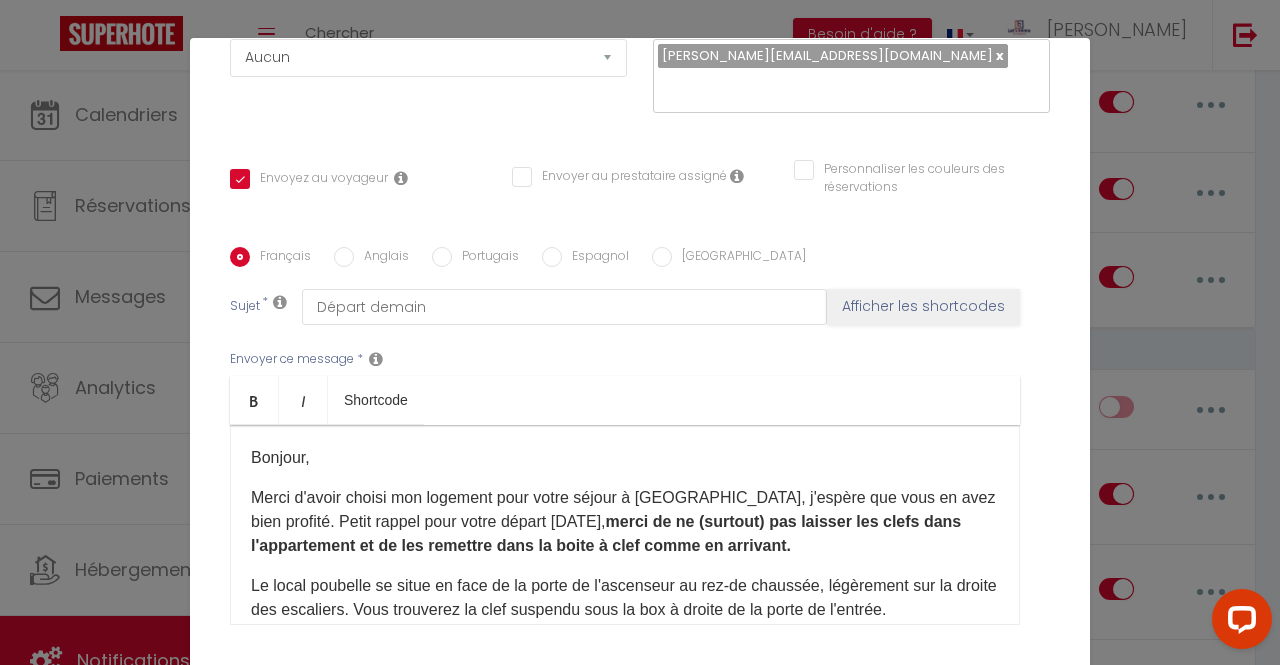 scroll, scrollTop: 345, scrollLeft: 0, axis: vertical 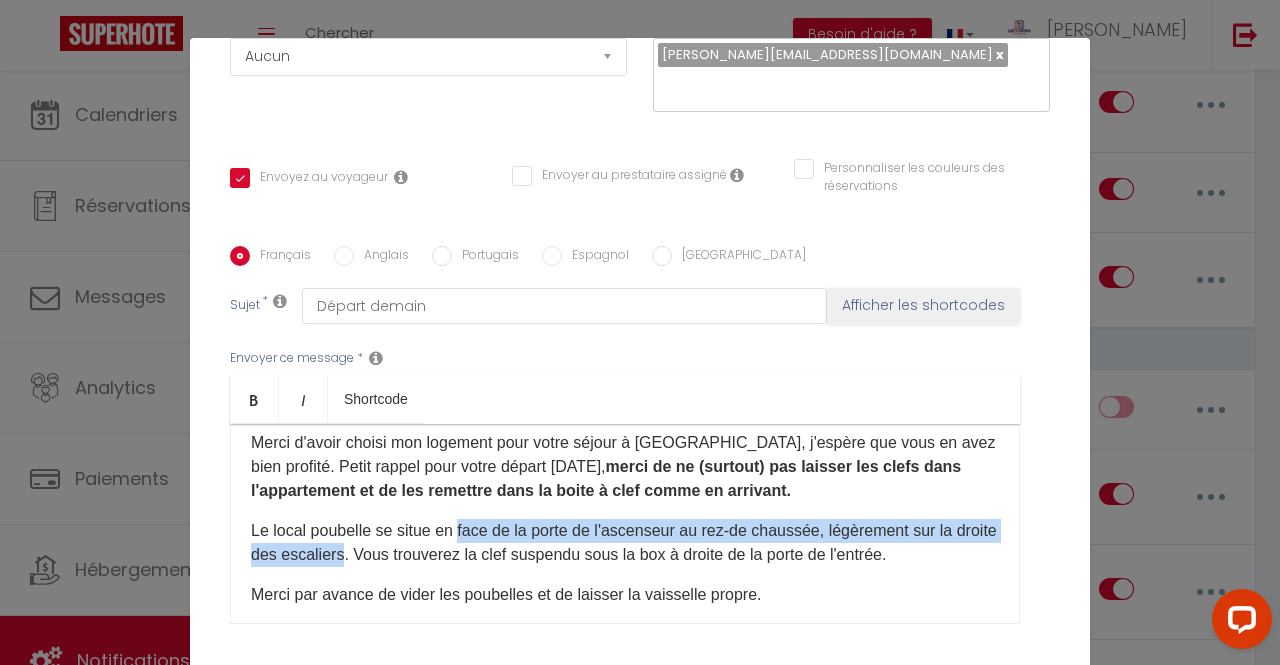 drag, startPoint x: 452, startPoint y: 497, endPoint x: 381, endPoint y: 524, distance: 75.96052 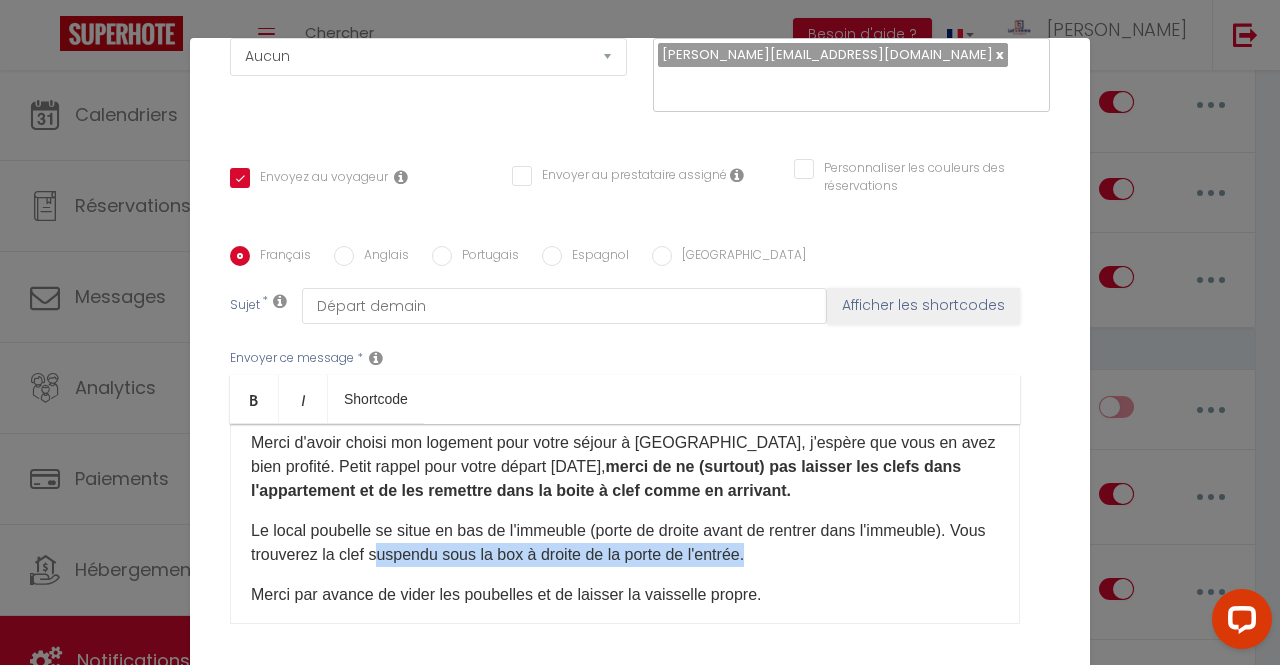 drag, startPoint x: 408, startPoint y: 526, endPoint x: 793, endPoint y: 523, distance: 385.0117 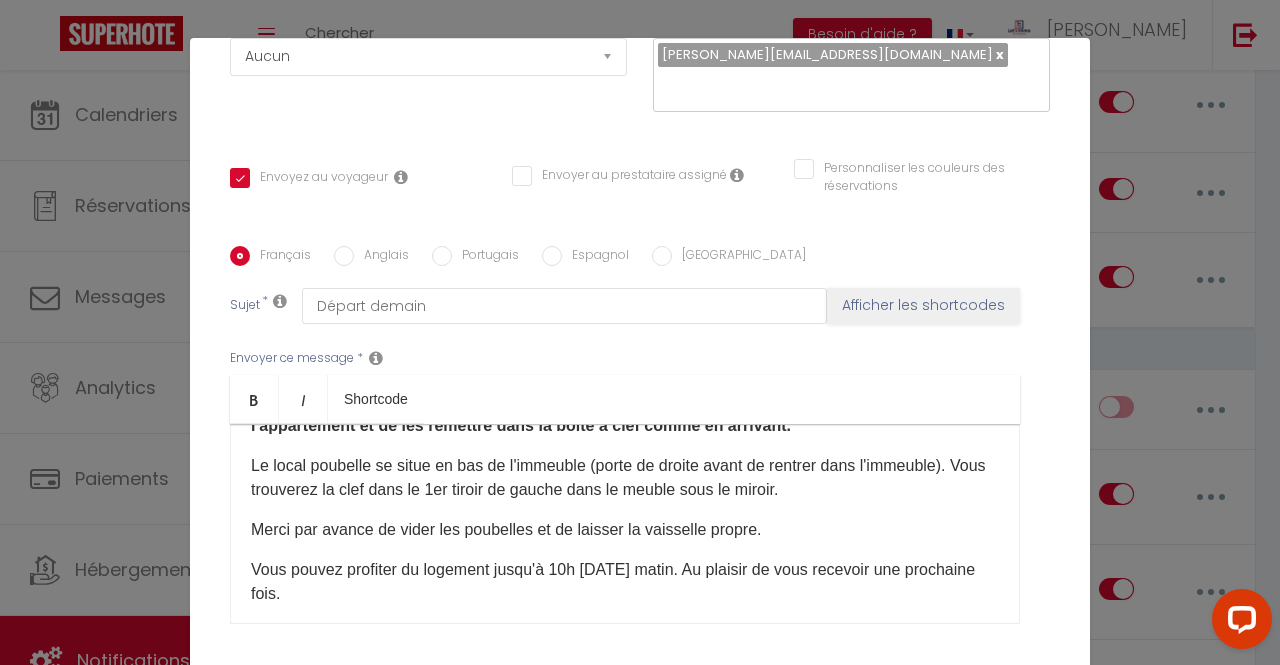 scroll, scrollTop: 120, scrollLeft: 0, axis: vertical 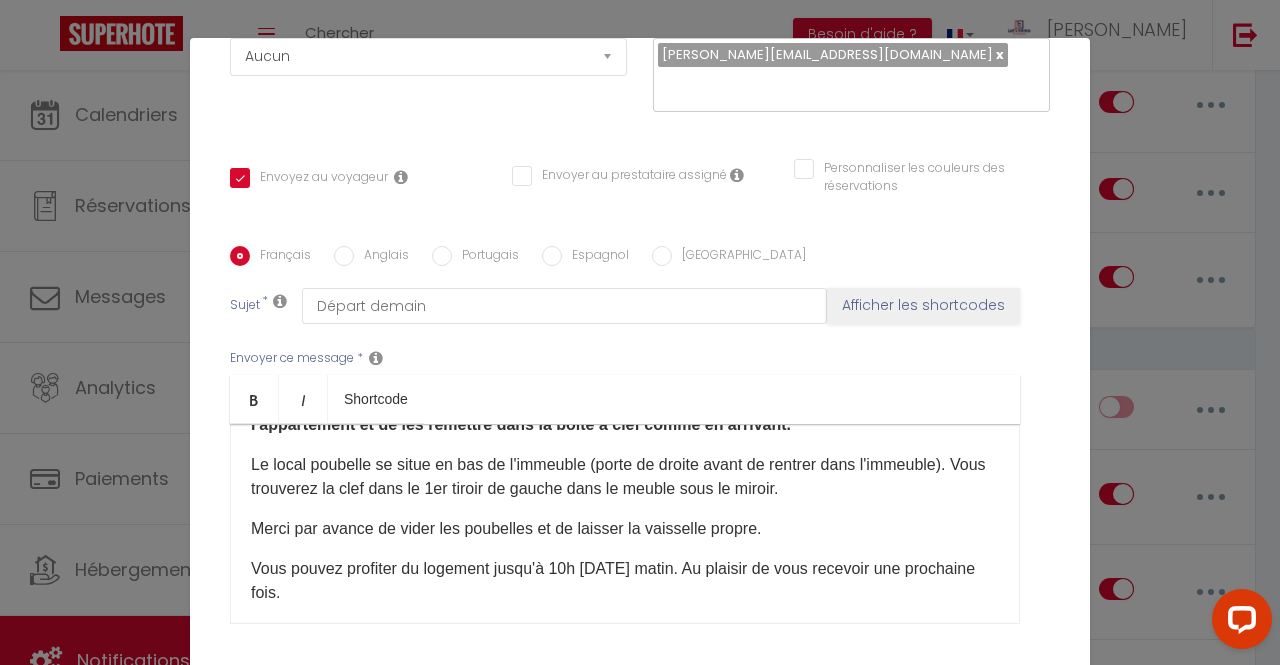 click on "Merci par avance de vider les poubelles et de laisser la vaisselle propre." at bounding box center [625, 529] 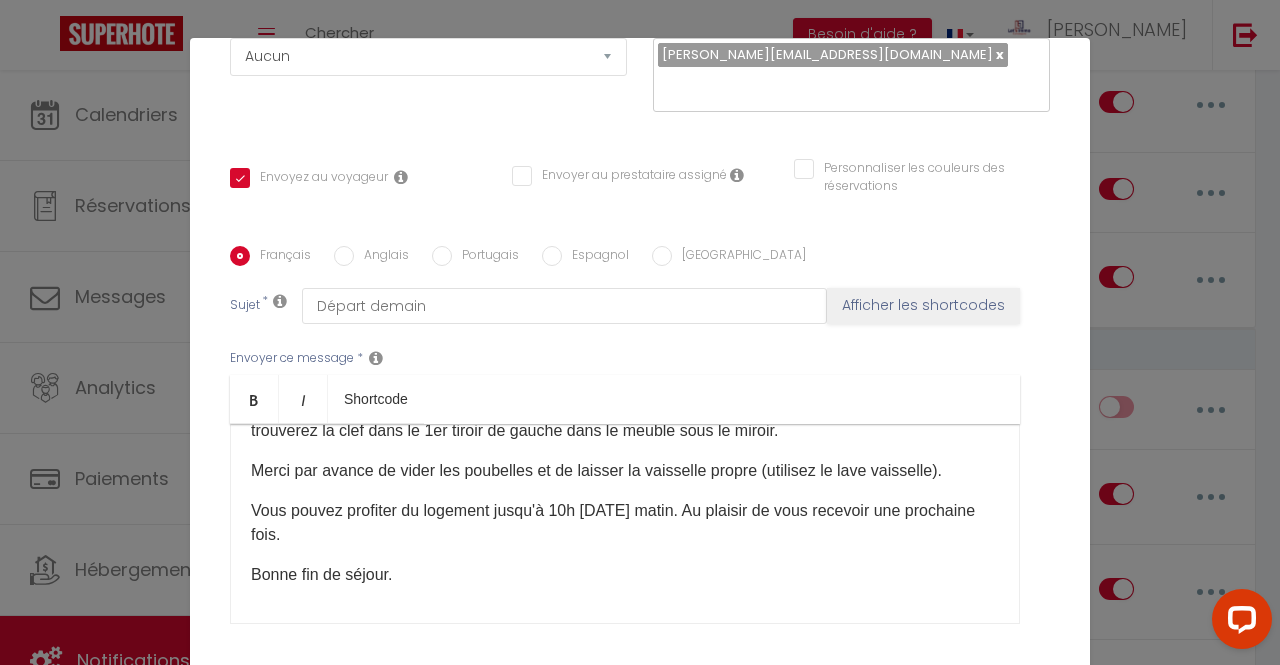 scroll, scrollTop: 179, scrollLeft: 0, axis: vertical 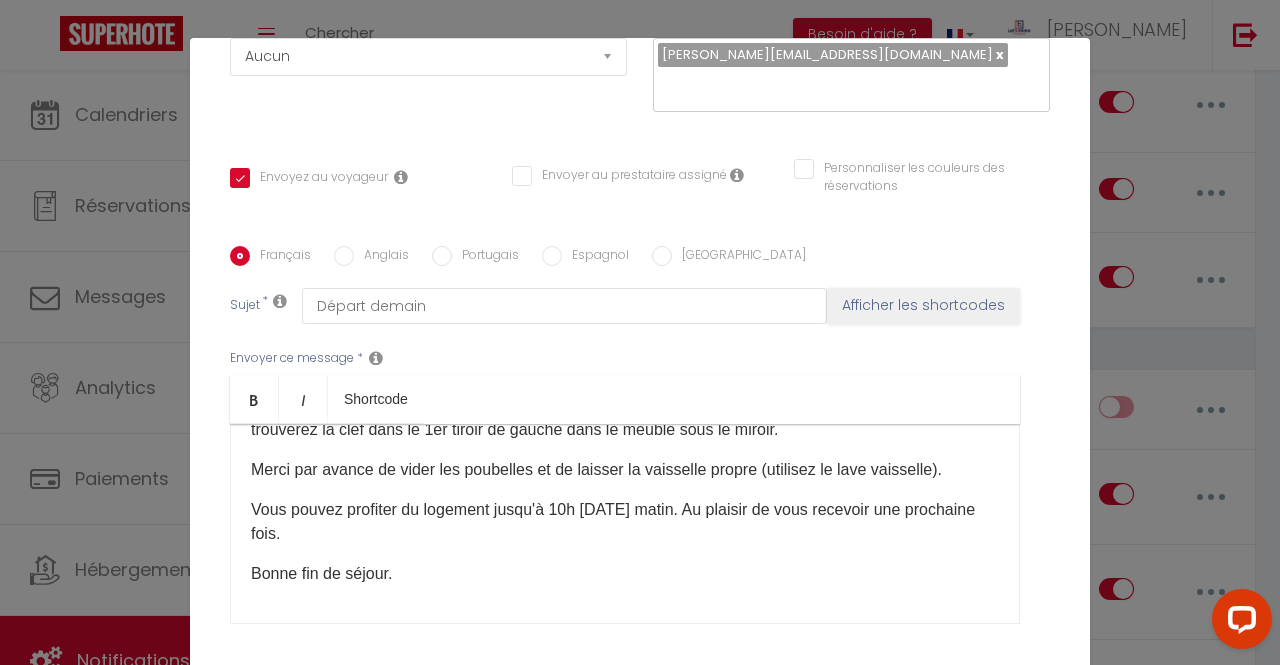 click on "Anglais" at bounding box center (344, 256) 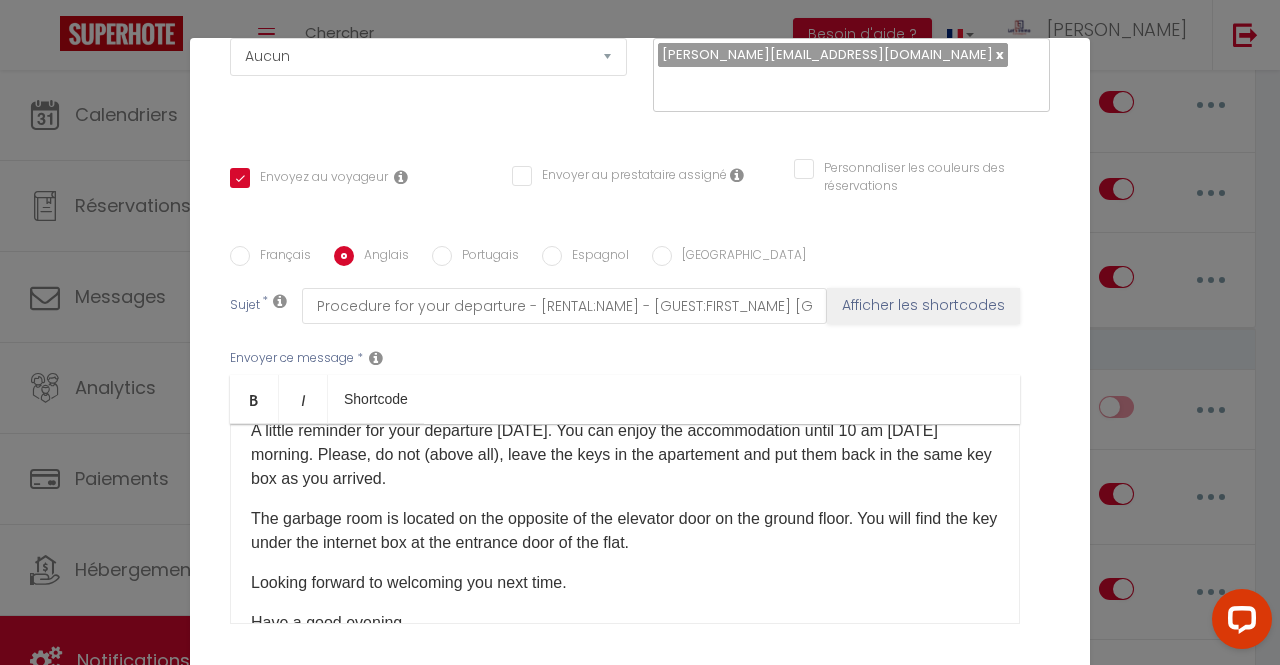 scroll, scrollTop: 99, scrollLeft: 0, axis: vertical 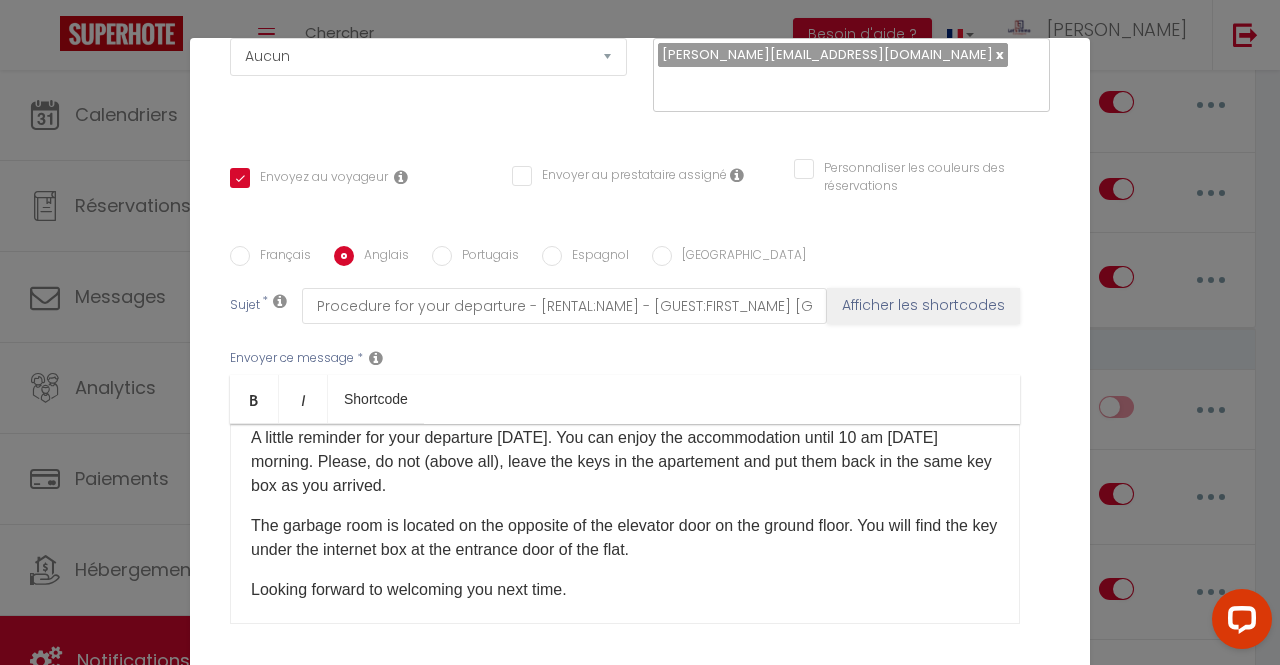 click on "Français" at bounding box center [240, 256] 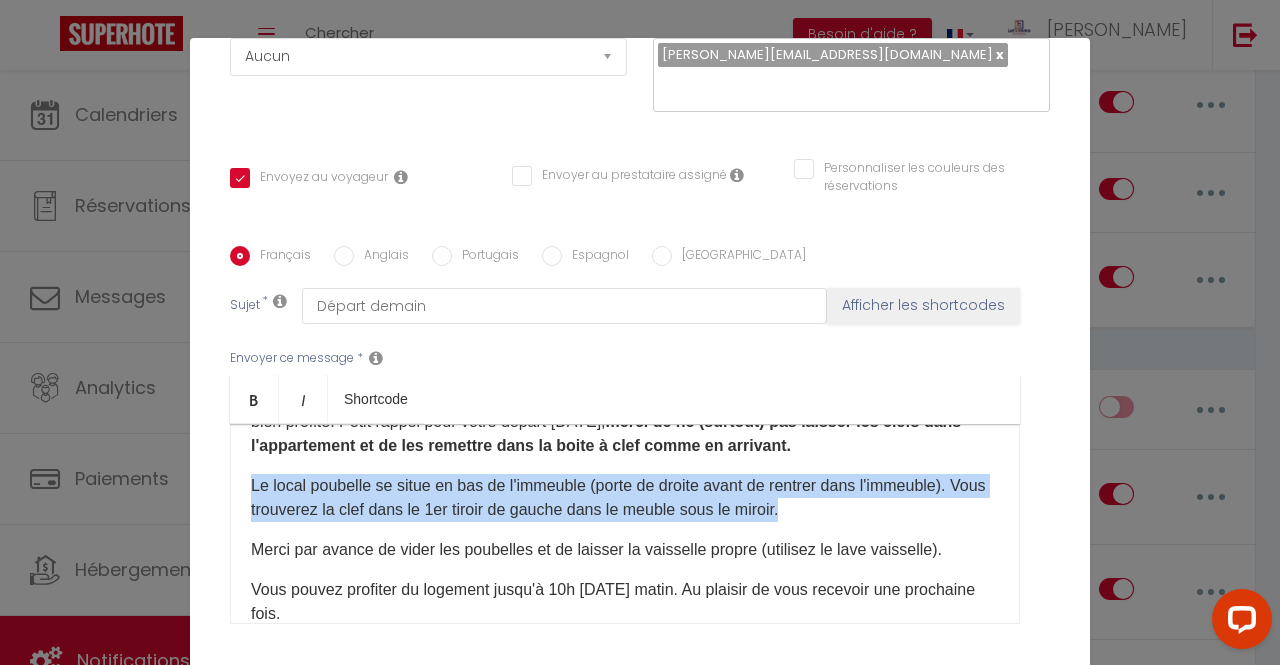 drag, startPoint x: 245, startPoint y: 455, endPoint x: 847, endPoint y: 483, distance: 602.6508 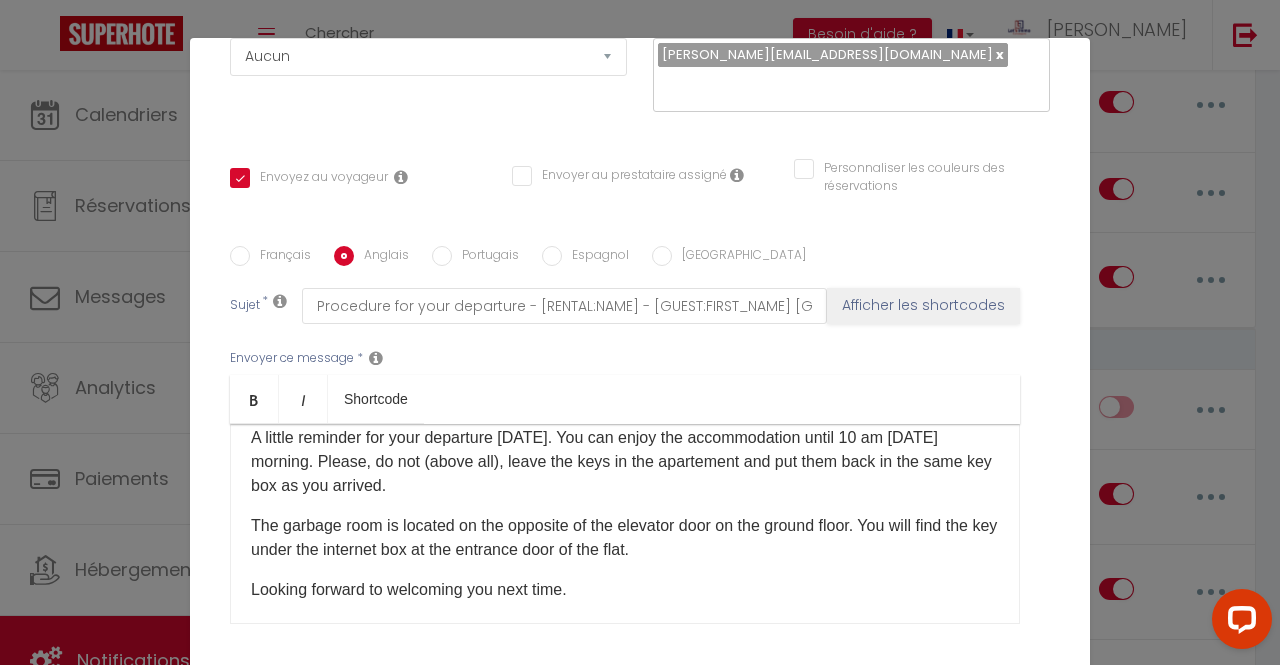 drag, startPoint x: 736, startPoint y: 514, endPoint x: 229, endPoint y: 505, distance: 507.07986 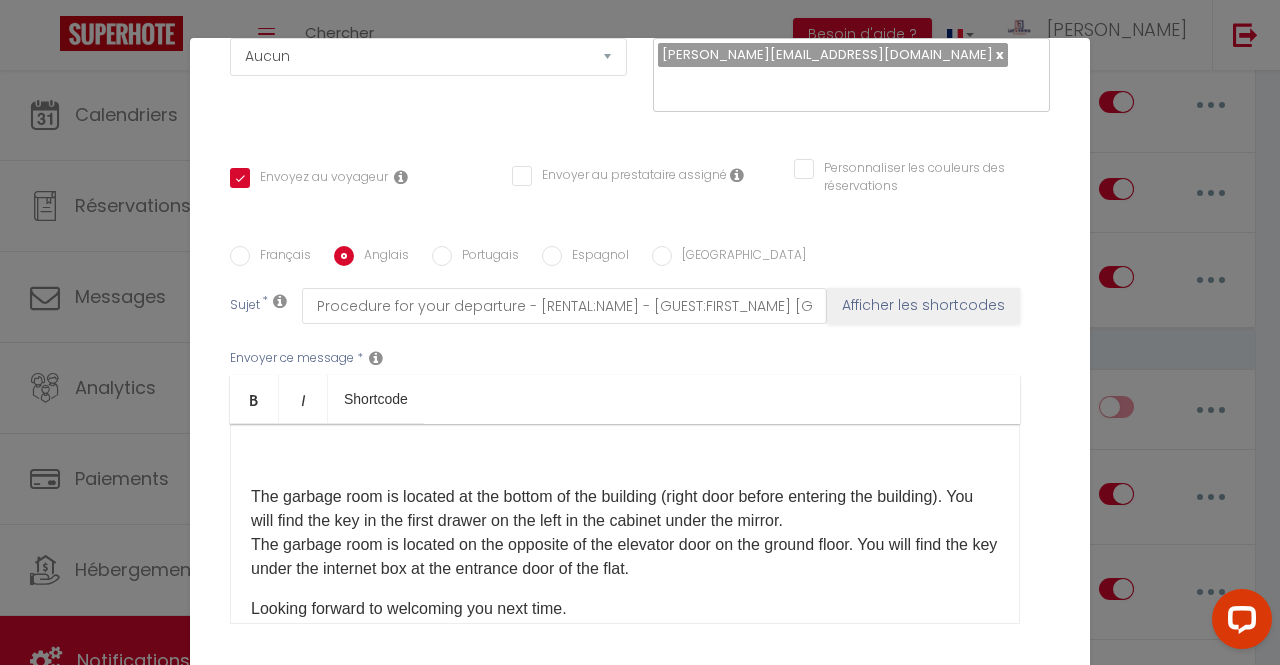 scroll, scrollTop: 0, scrollLeft: 0, axis: both 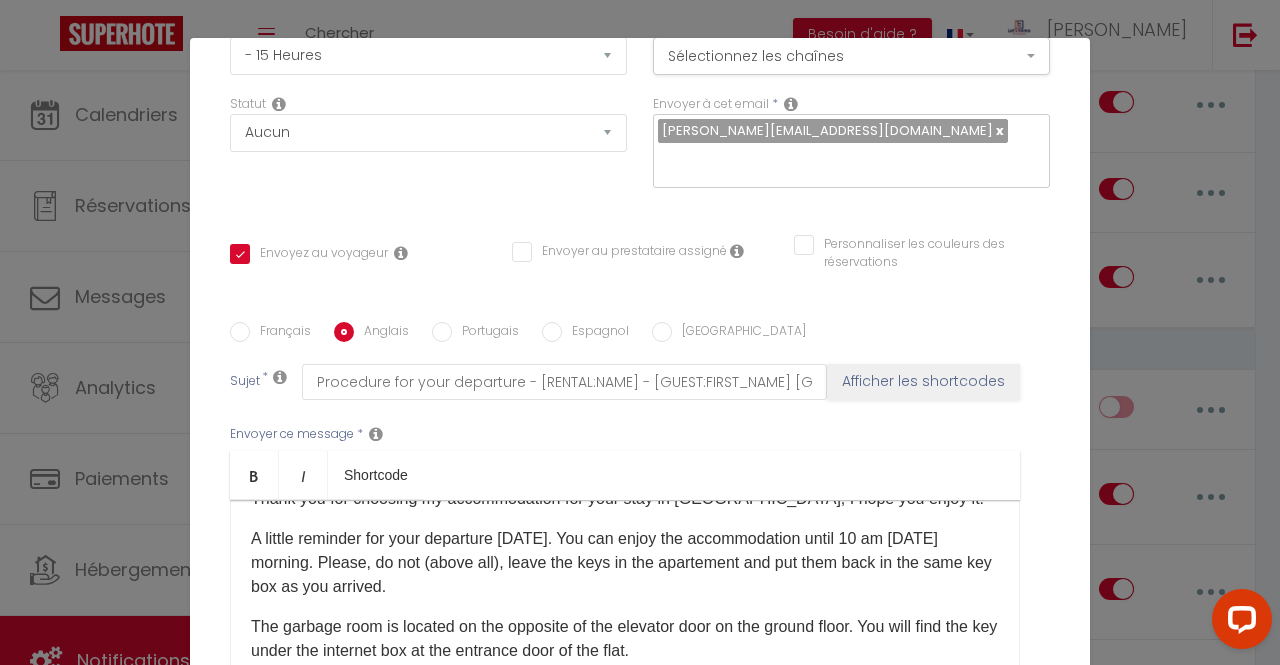 click on "A little reminder for your departure [DATE]. You can enjoy the accommodation until 10 am [DATE] morning. Please, do not (above all), leave the keys in the apartement and put them back in the same key box as you arrived." at bounding box center [625, 563] 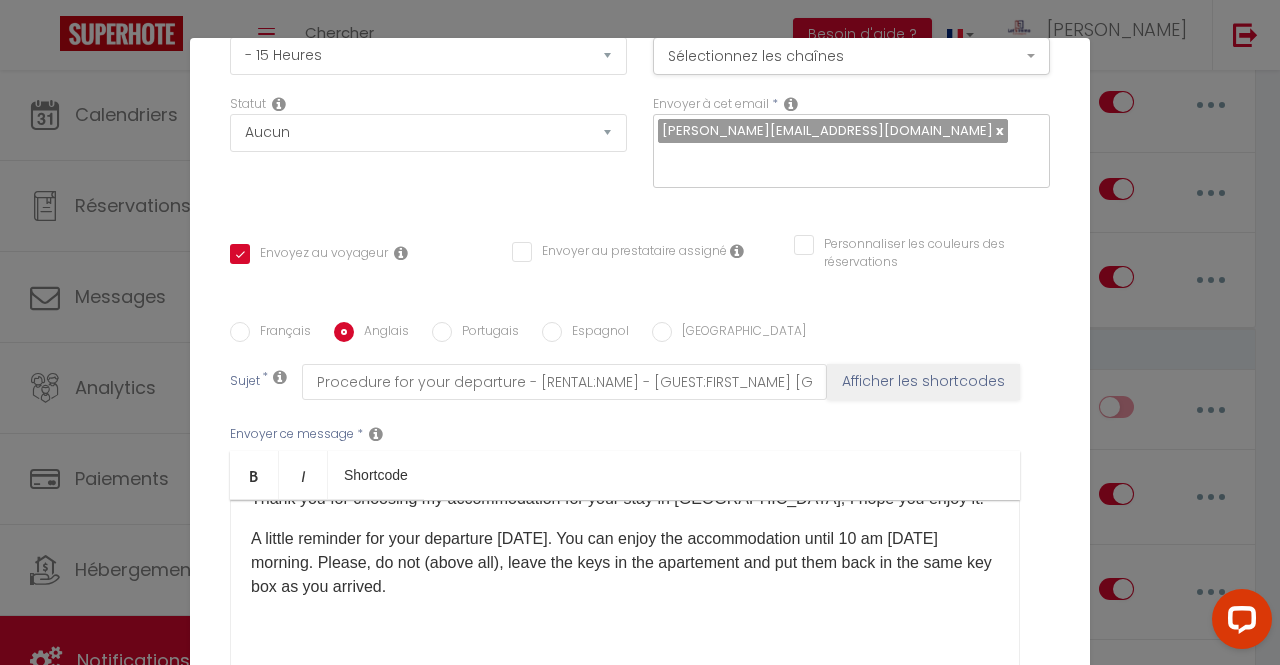 click at bounding box center [625, 627] 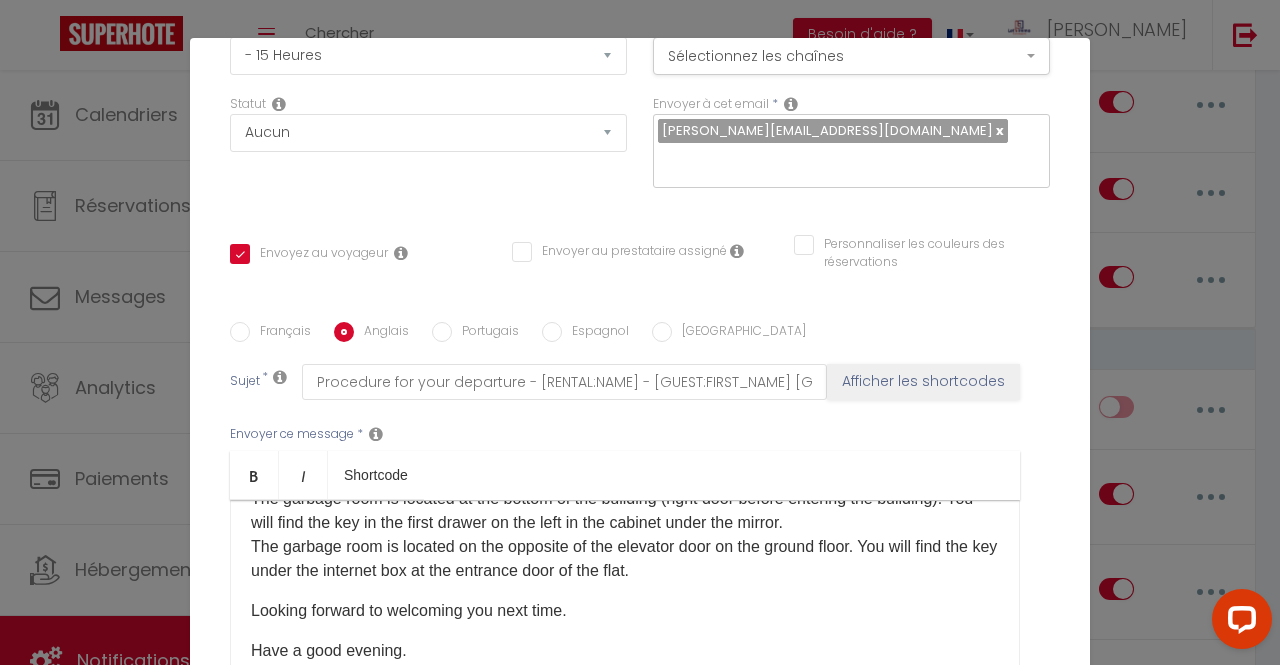 scroll, scrollTop: 0, scrollLeft: 0, axis: both 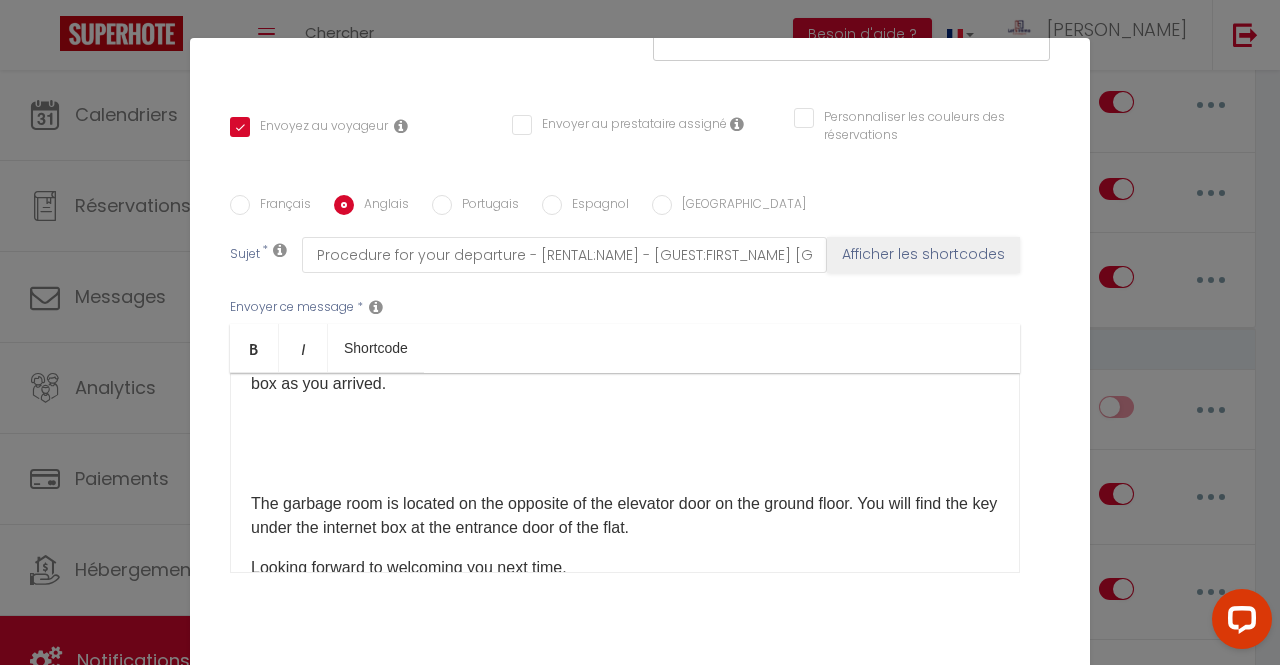 click on "​ Hello [GUEST:FIRST_NAME],
Thank you for choosing my accommodation for your stay in [GEOGRAPHIC_DATA], I hope you enjoy it.
A little reminder for your departure [DATE]. You can enjoy the accommodation until 10 am [DATE] morning. Please, do not (above all), leave the keys in the apartement and put them back in the same key box as you arrived.  ​ ​ ​The garbage room is located on the opposite of the elevator door on the ground floor. You will find the key under the internet box at the entrance door of the flat.  ​ ​ ​ Looking forward to welcoming you next time.
Have a good evening.
​ ​" at bounding box center (625, 473) 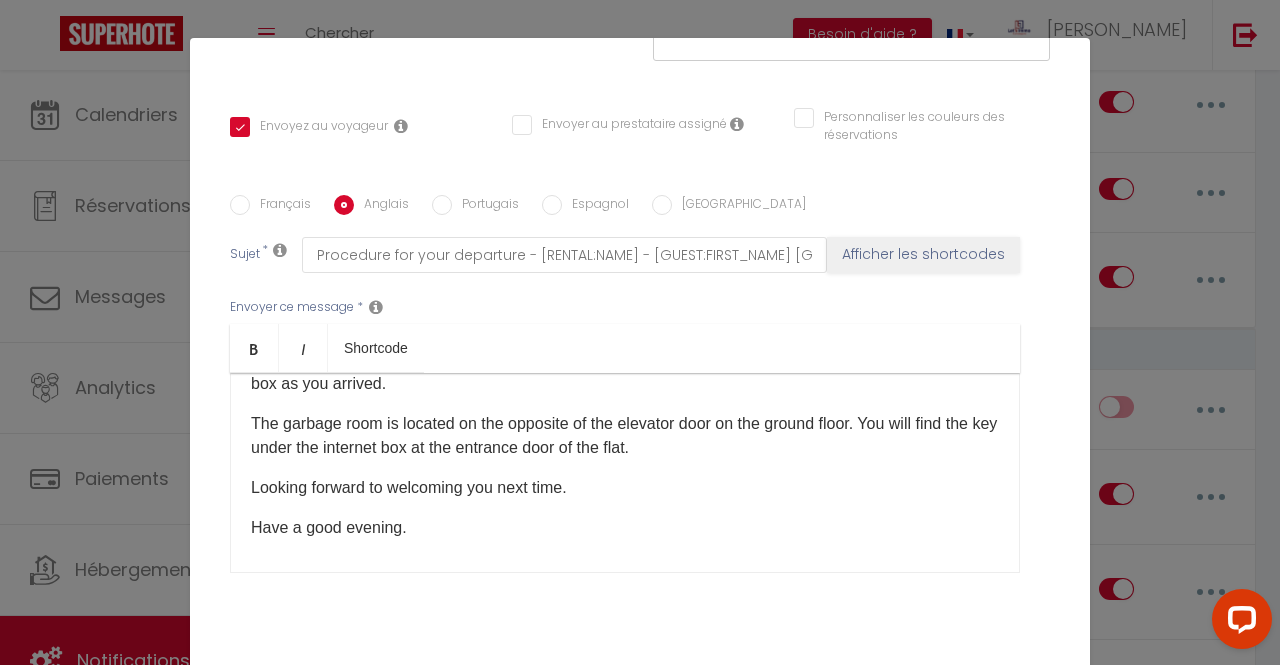 click on "​ ​The garbage room is located on the opposite of the elevator door on the ground floor. You will find the key under the internet box at the entrance door of the flat.  ​" at bounding box center [251, 255] 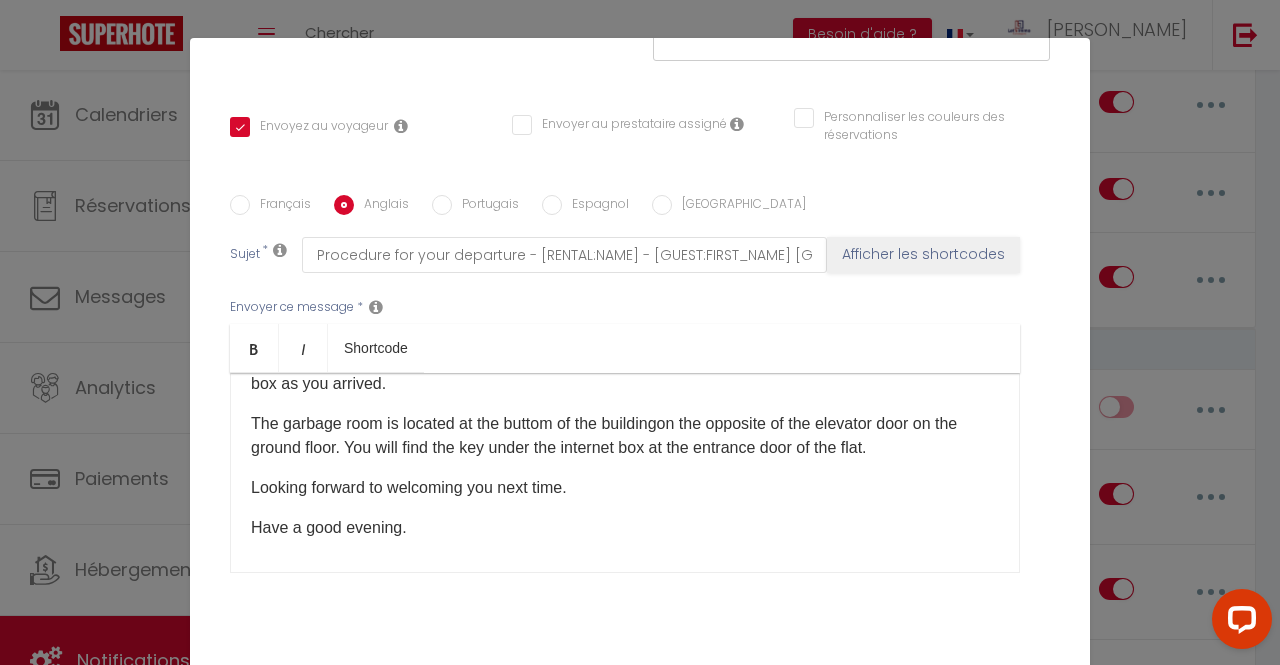 click on "​ ​The garbage room is located at the buttom of the buildingon the opposite of the elevator door on the ground floor. You will find the key under the internet box at the entrance door of the flat.  ​" at bounding box center (251, 255) 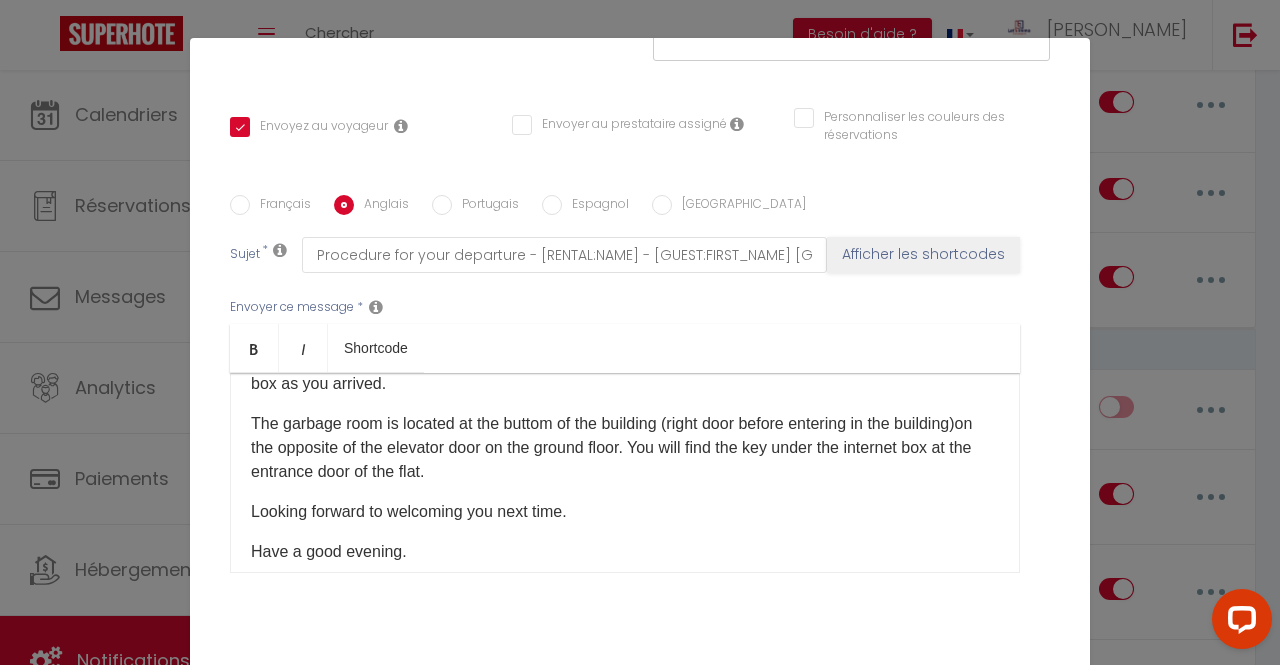 click on "​ ​The garbage room is located at the buttom of the building (right door before entering in the building)on the opposite of the elevator door on the ground floor. You will find the key under the internet box at the entrance door of the flat.  ​" at bounding box center [251, 255] 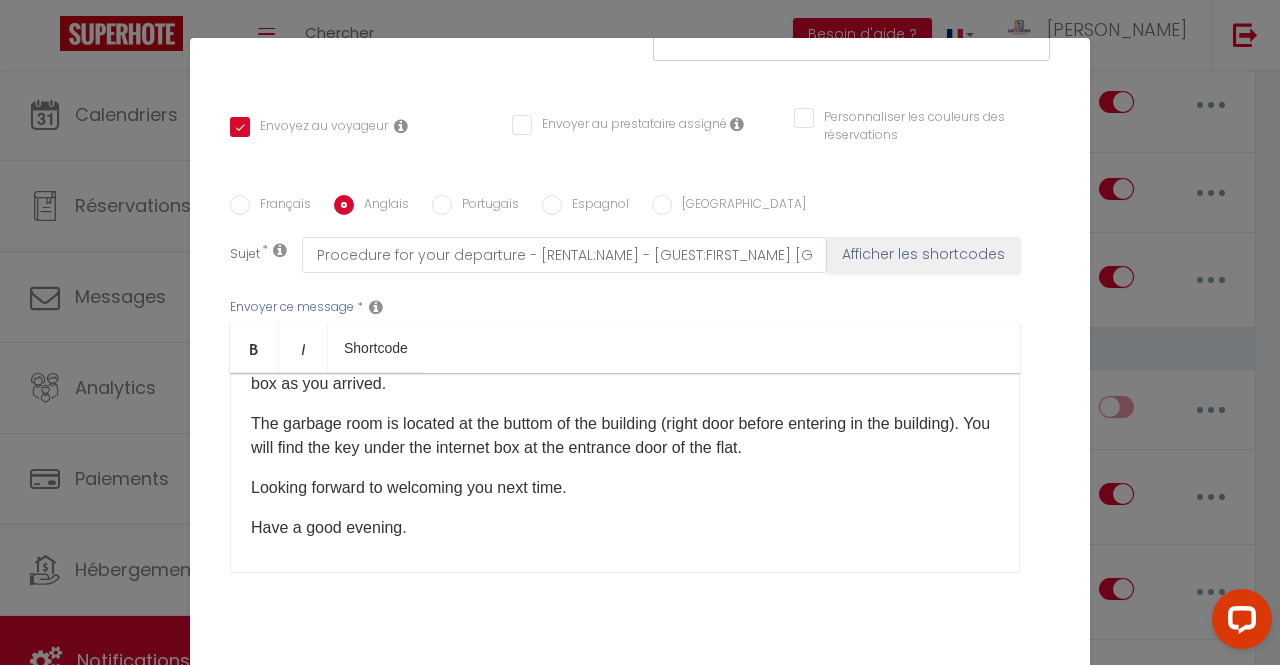 click on "​ ​The garbage room is located at the buttom of the building (right door before entering in the building). You will find the key under the internet box at the entrance door of the flat.  ​" at bounding box center [251, 255] 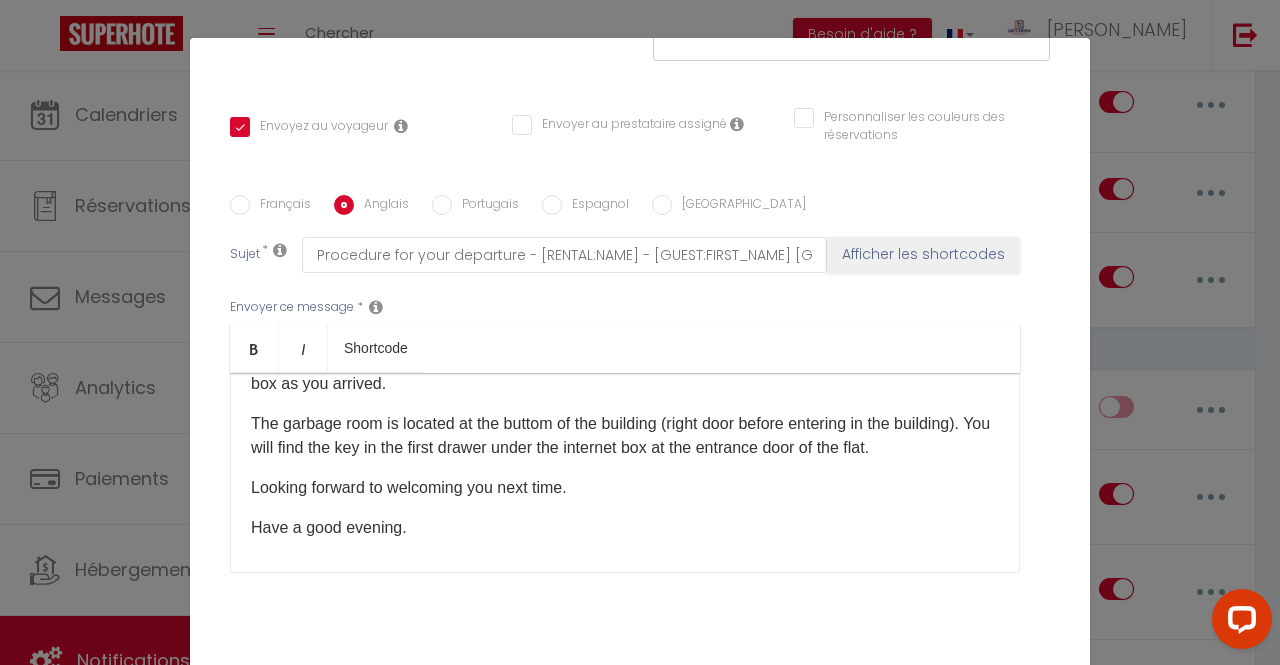 click on "​ ​The garbage room is located at the buttom of the building (right door before entering in the building). You will find the key in the first drawer under the internet box at the entrance door of the flat.  ​" at bounding box center [251, 255] 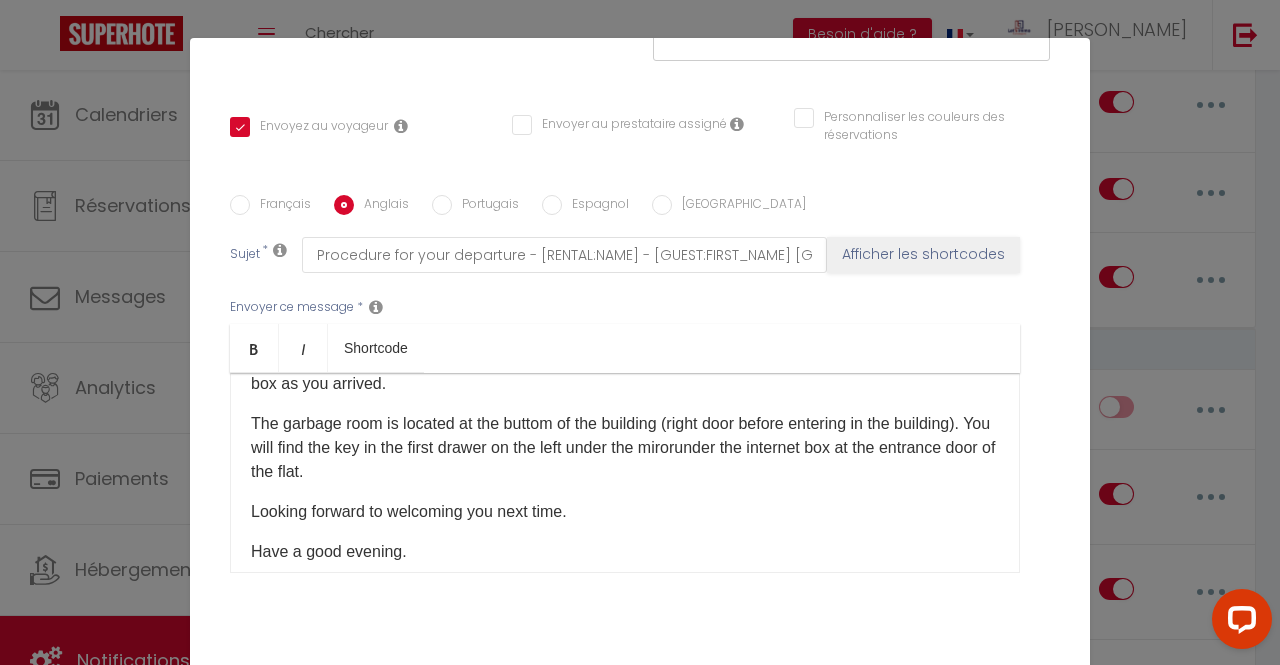 click on "​ ​The garbage room is located at the buttom of the building (right door before entering in the building). You will find the key in the first drawer on the left under the mirorunder the internet box at the entrance door of the flat.  ​" at bounding box center [251, 255] 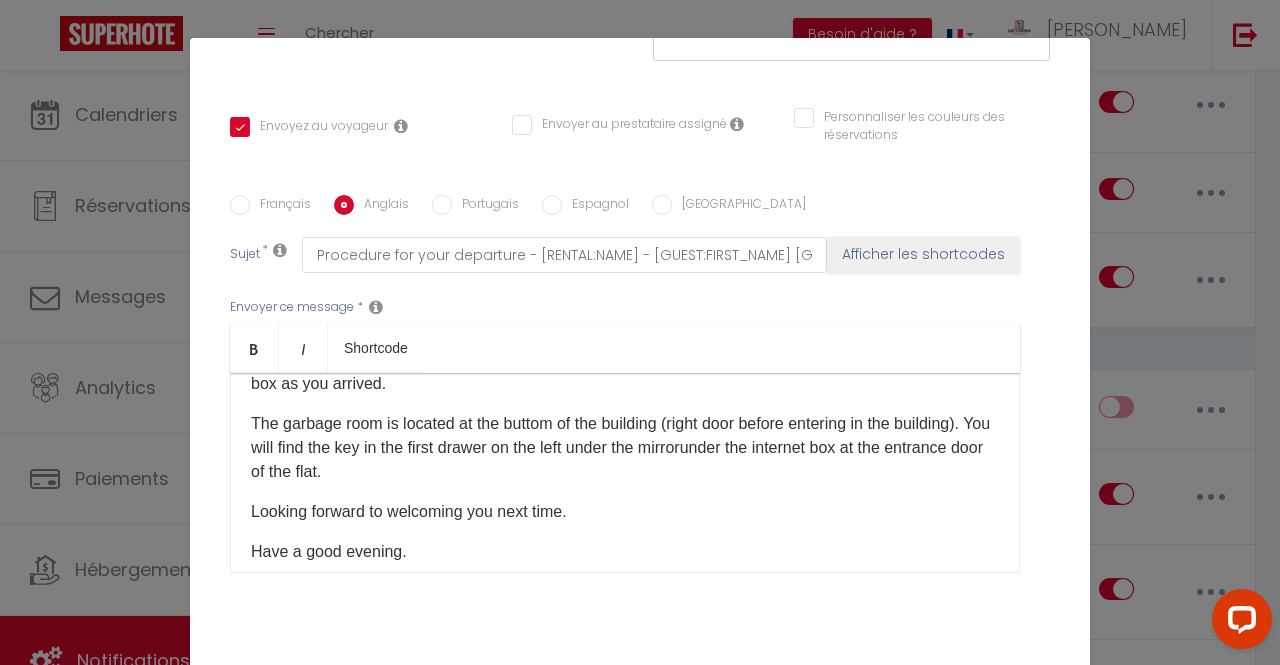 click on "​ ​The garbage room is located at the buttom of the building (right door before entering in the building). You will find the key in the first drawer on the left under the mirrorunder the internet box at the entrance door of the flat.  ​" at bounding box center [251, 255] 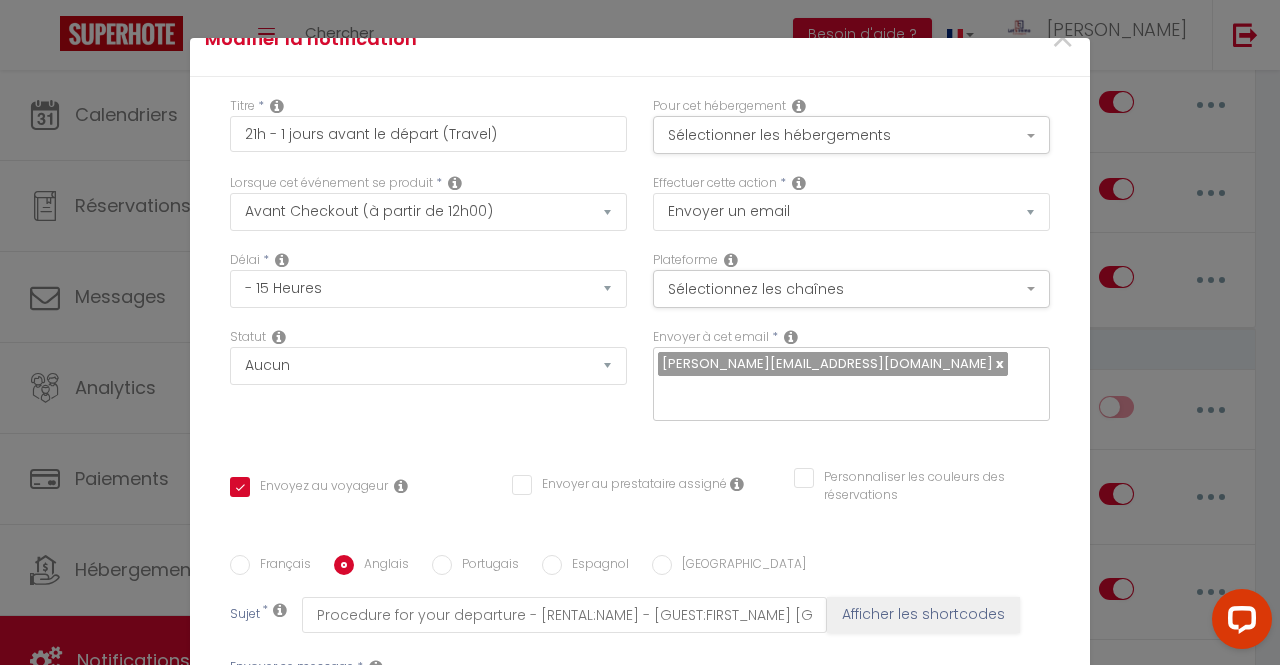 scroll, scrollTop: 0, scrollLeft: 0, axis: both 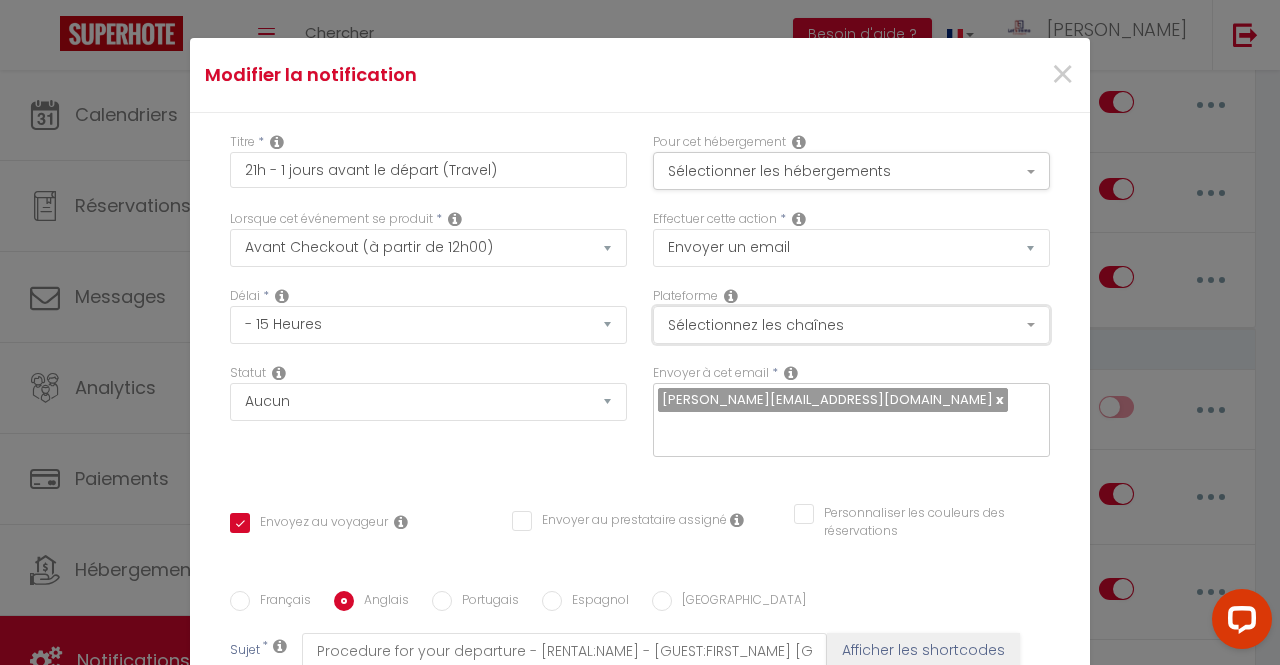 click on "Sélectionnez les chaînes" at bounding box center (851, 325) 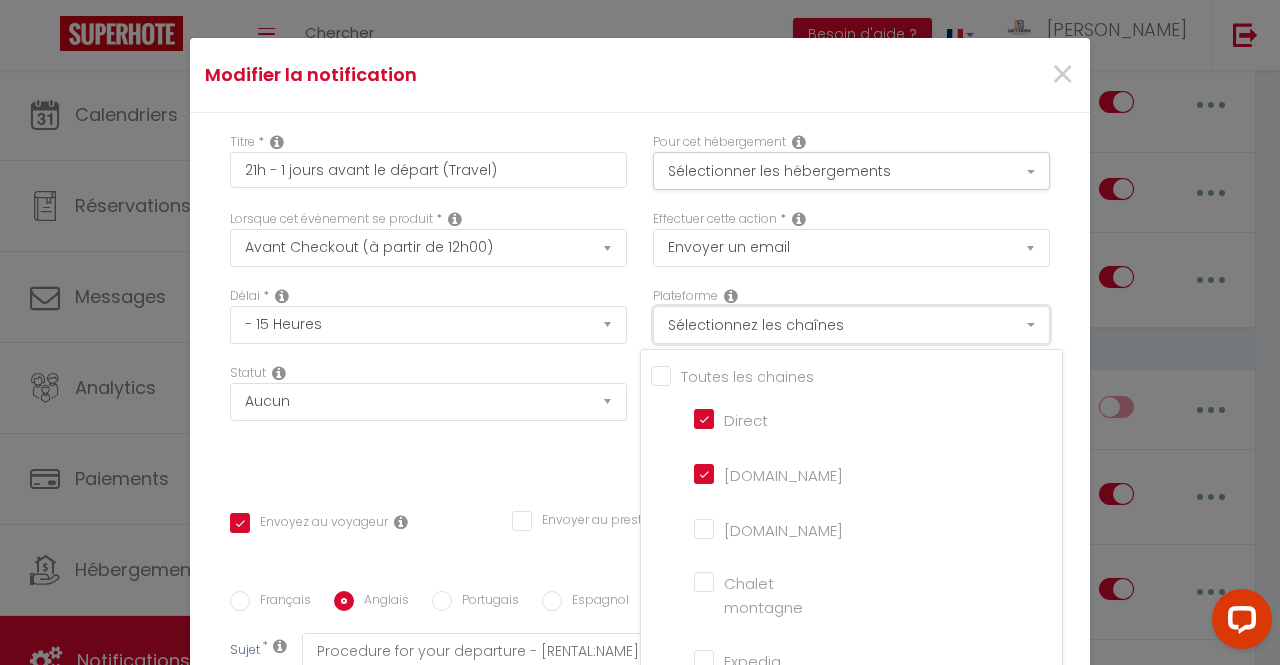 click on "Sélectionnez les chaînes" at bounding box center (851, 325) 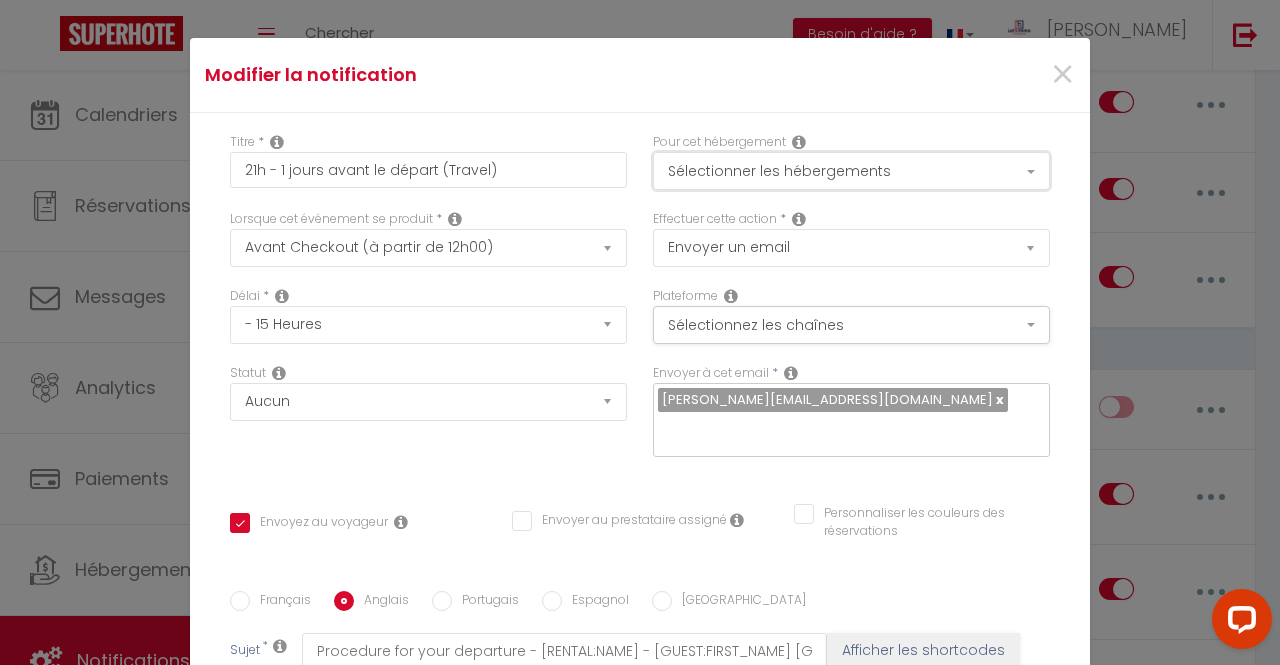 click on "Sélectionner les hébergements" at bounding box center (851, 171) 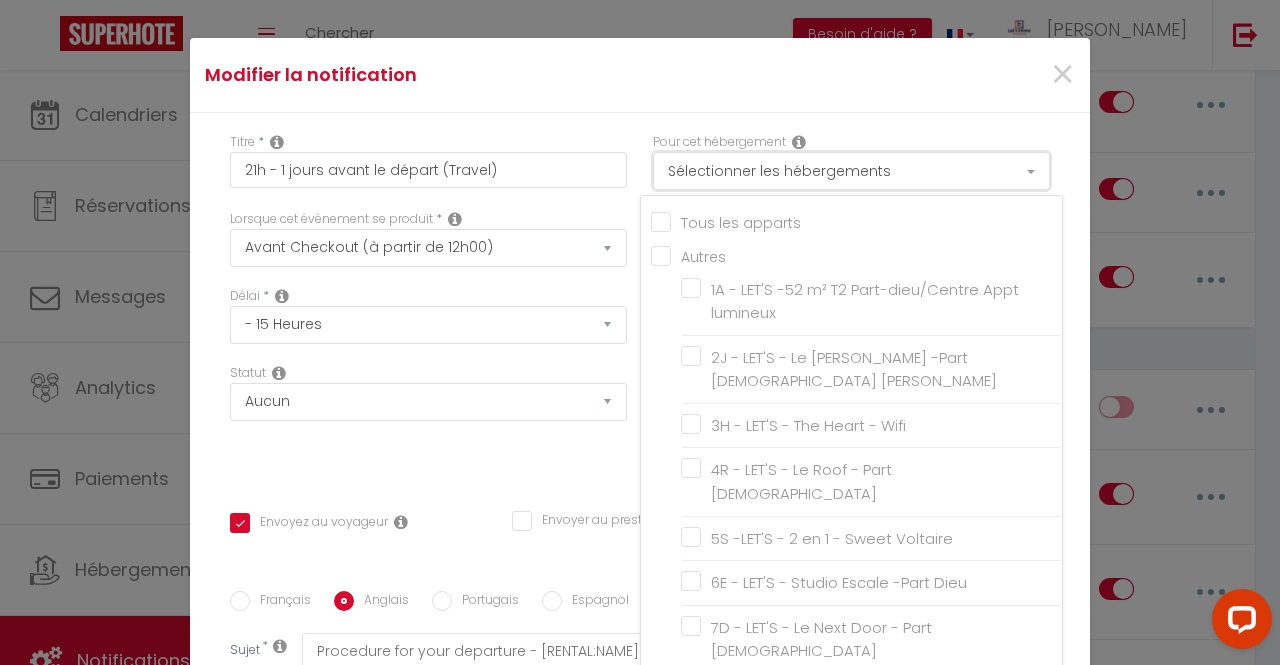 click on "Sélectionner les hébergements" at bounding box center [851, 171] 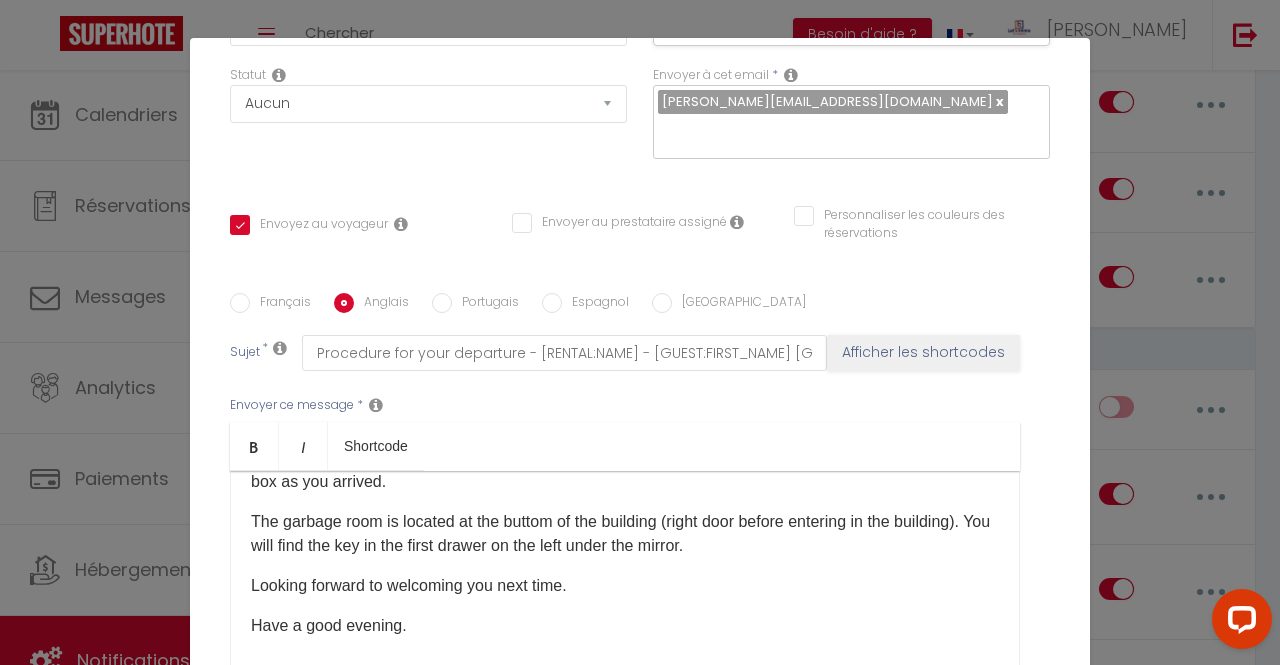 scroll, scrollTop: 300, scrollLeft: 0, axis: vertical 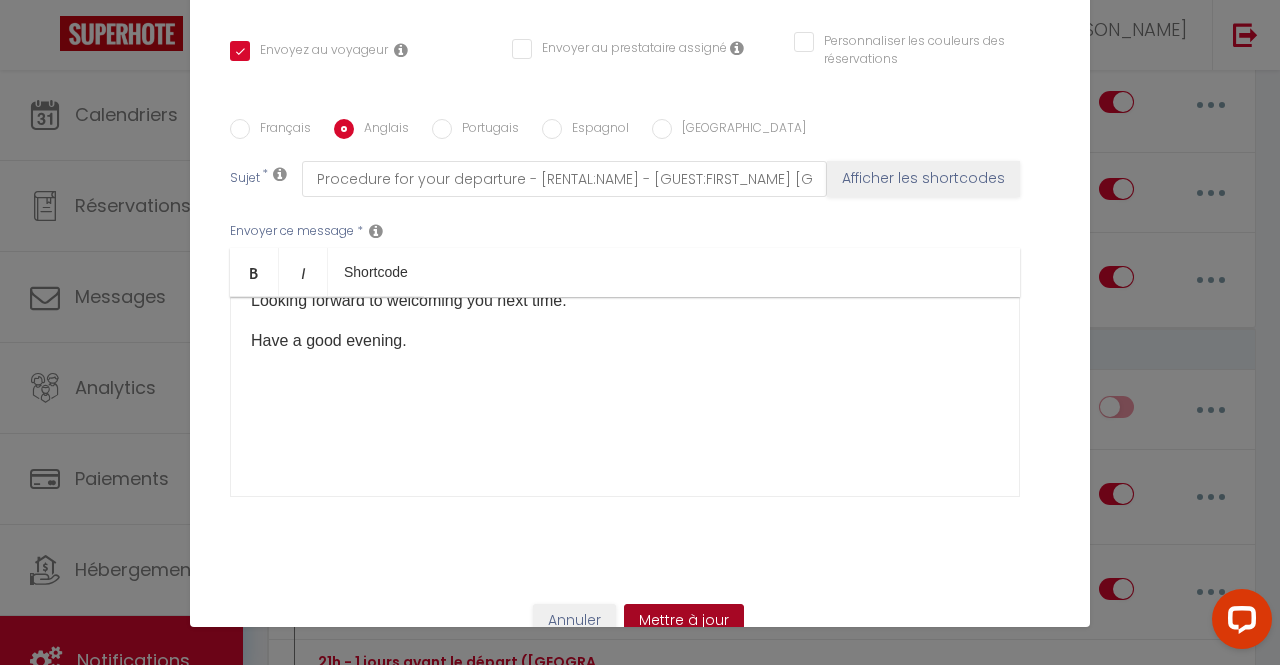 click on "Mettre à jour" at bounding box center (684, 621) 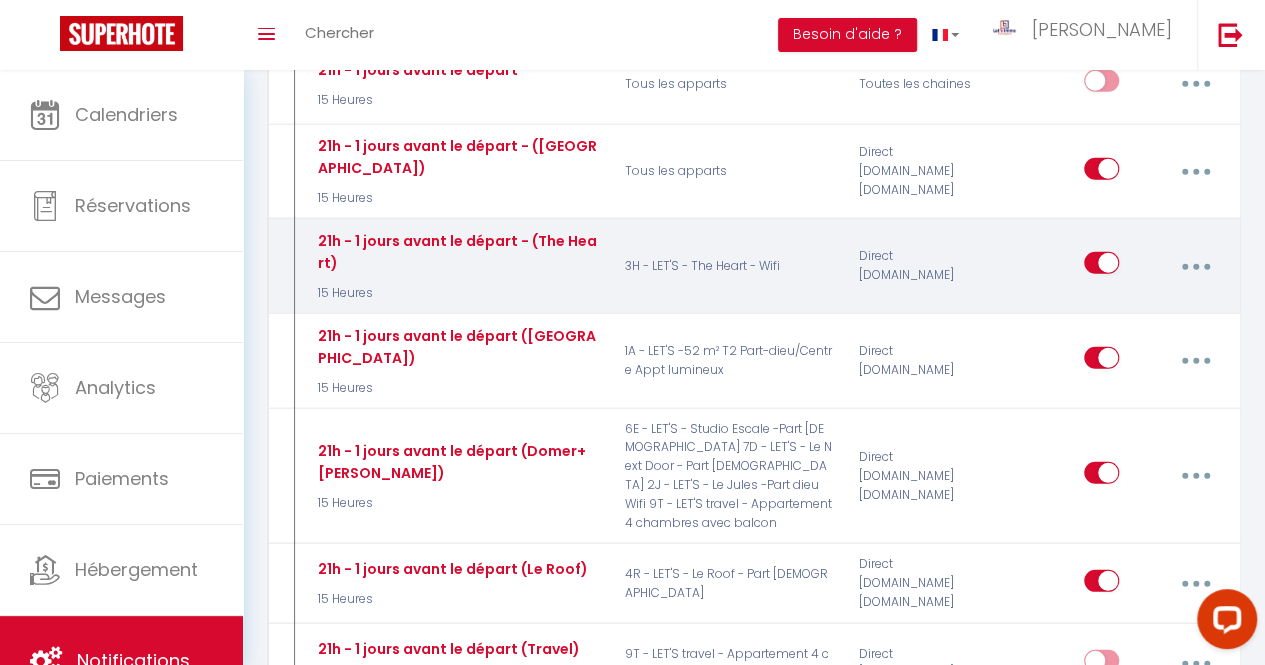 scroll, scrollTop: 6429, scrollLeft: 0, axis: vertical 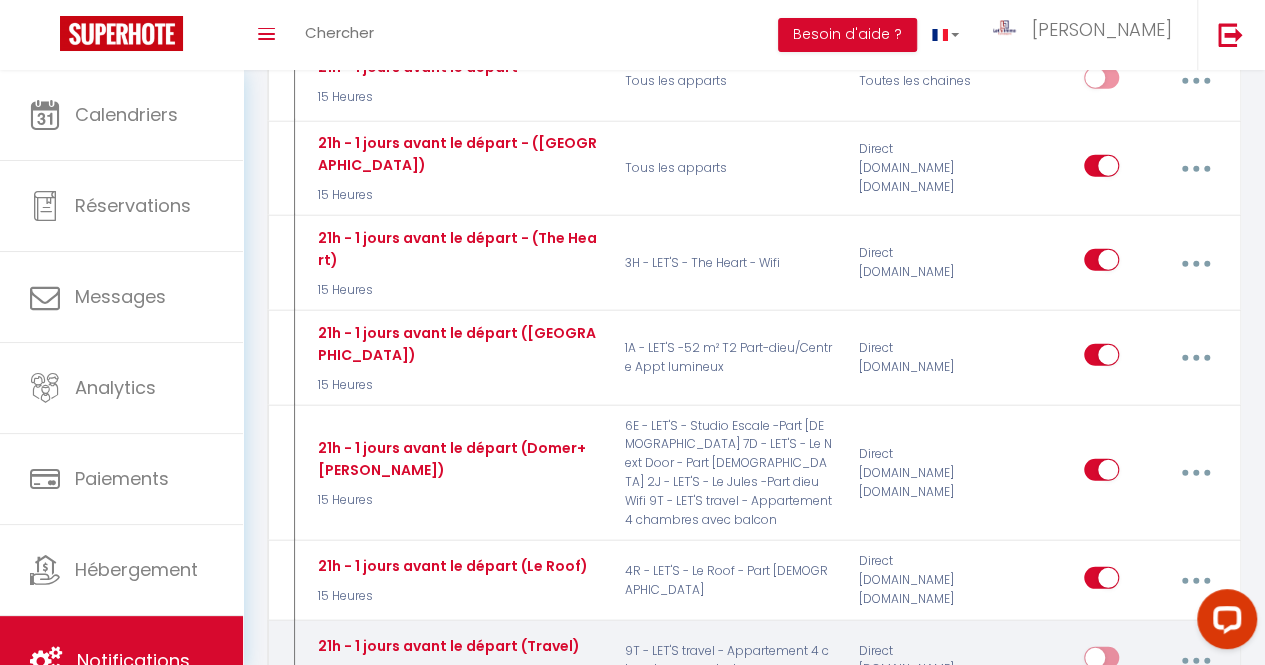 click at bounding box center [1101, 662] 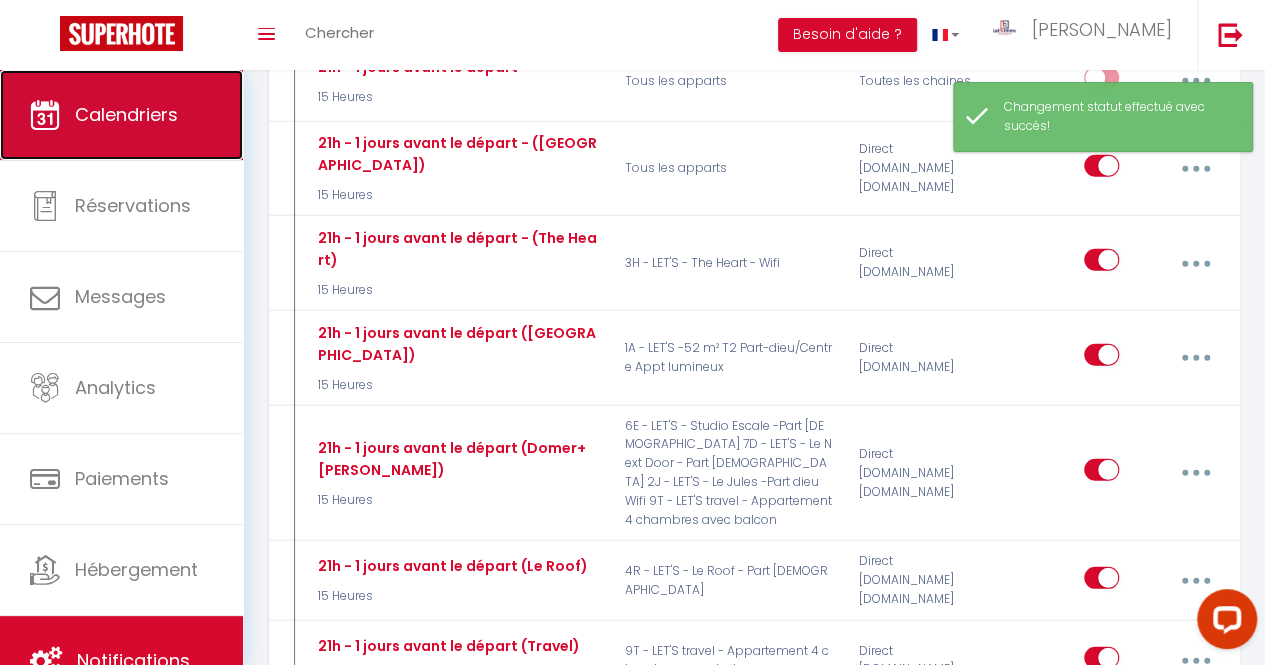 click on "Calendriers" at bounding box center [126, 114] 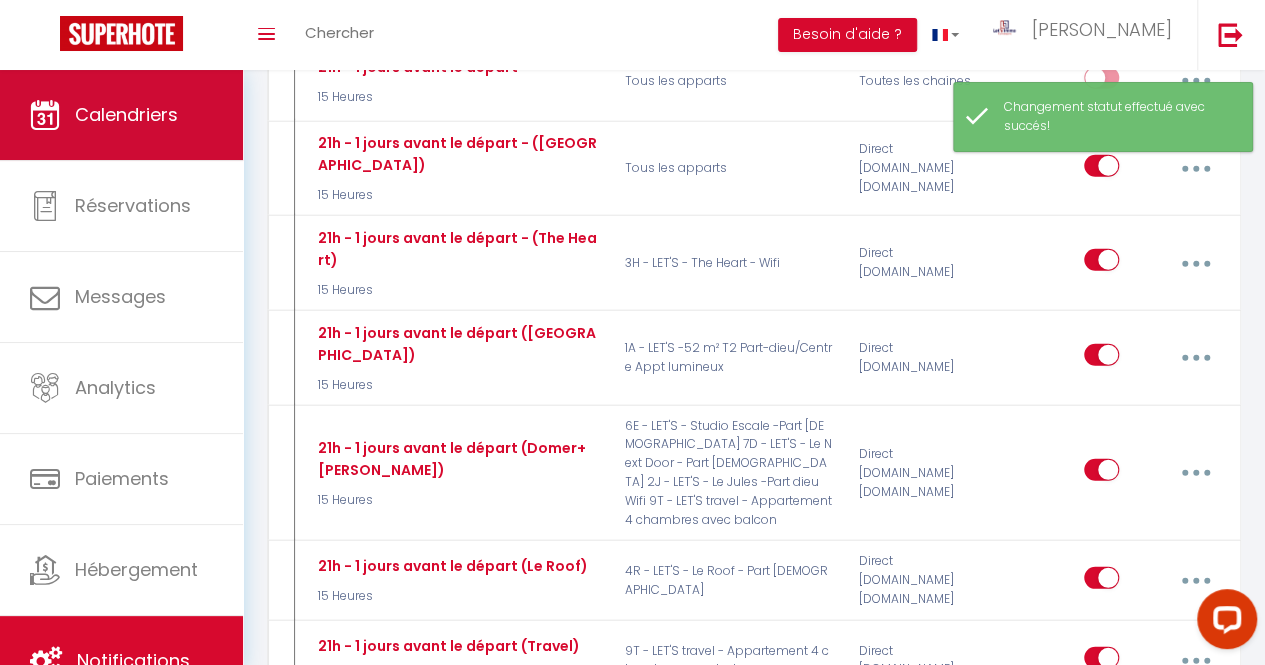 scroll, scrollTop: 0, scrollLeft: 0, axis: both 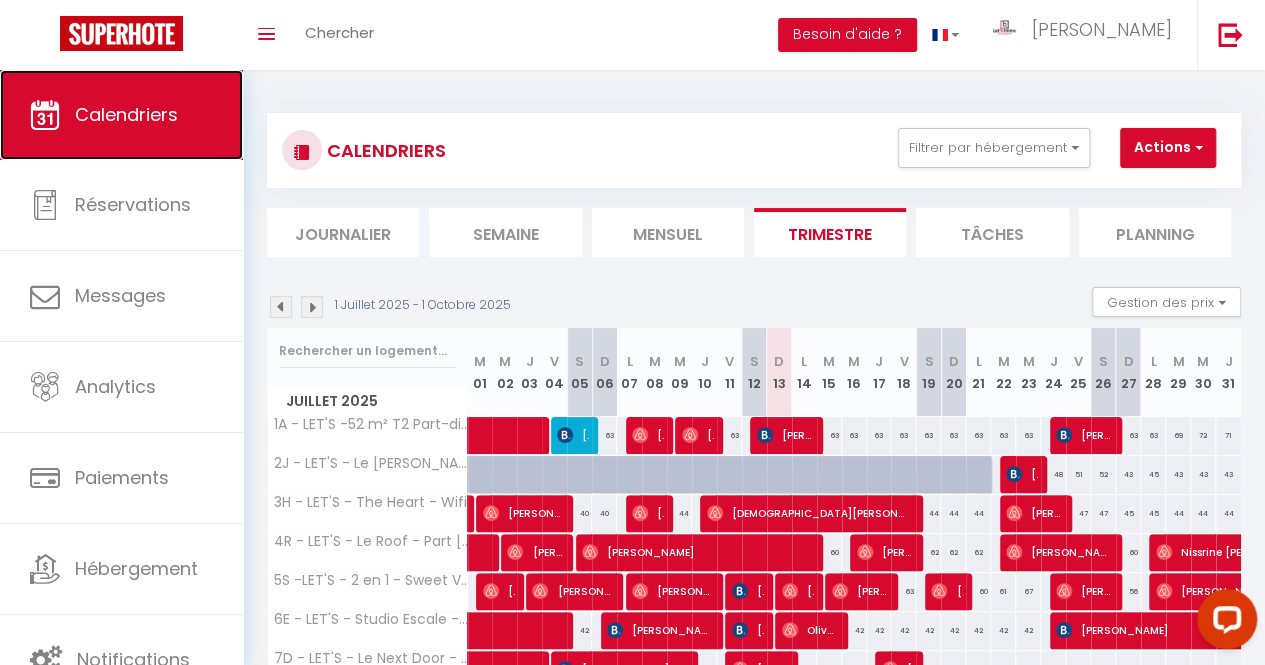 click on "Calendriers" at bounding box center [126, 114] 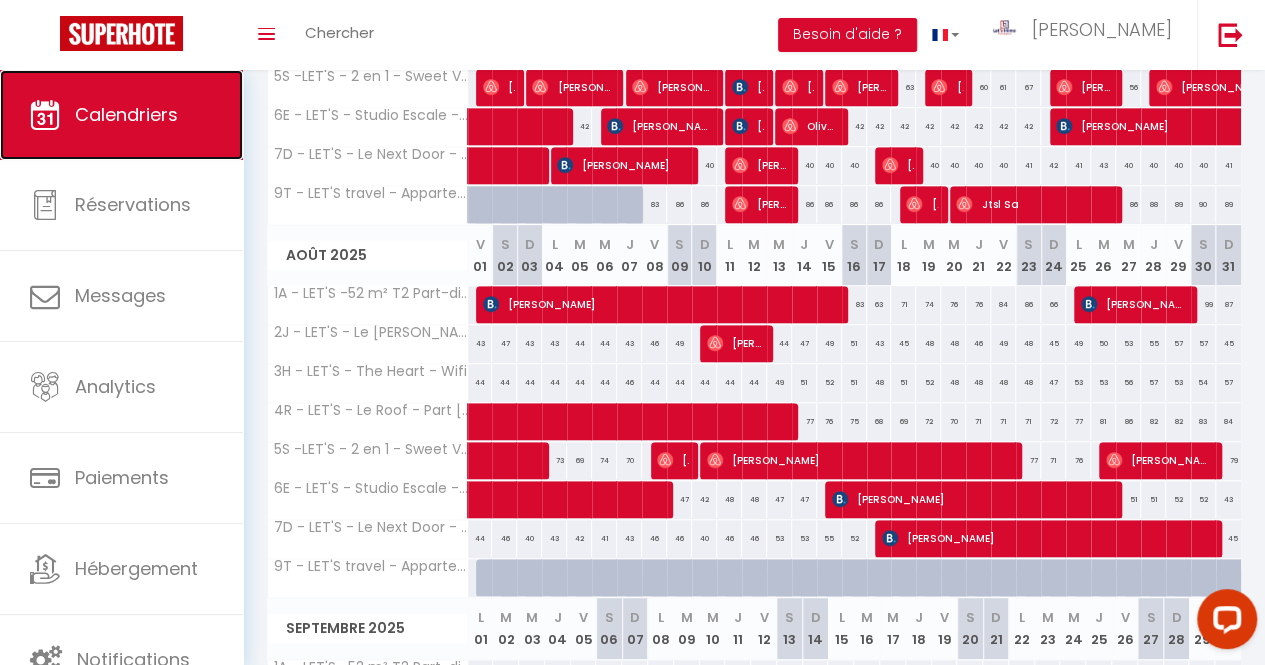 scroll, scrollTop: 520, scrollLeft: 0, axis: vertical 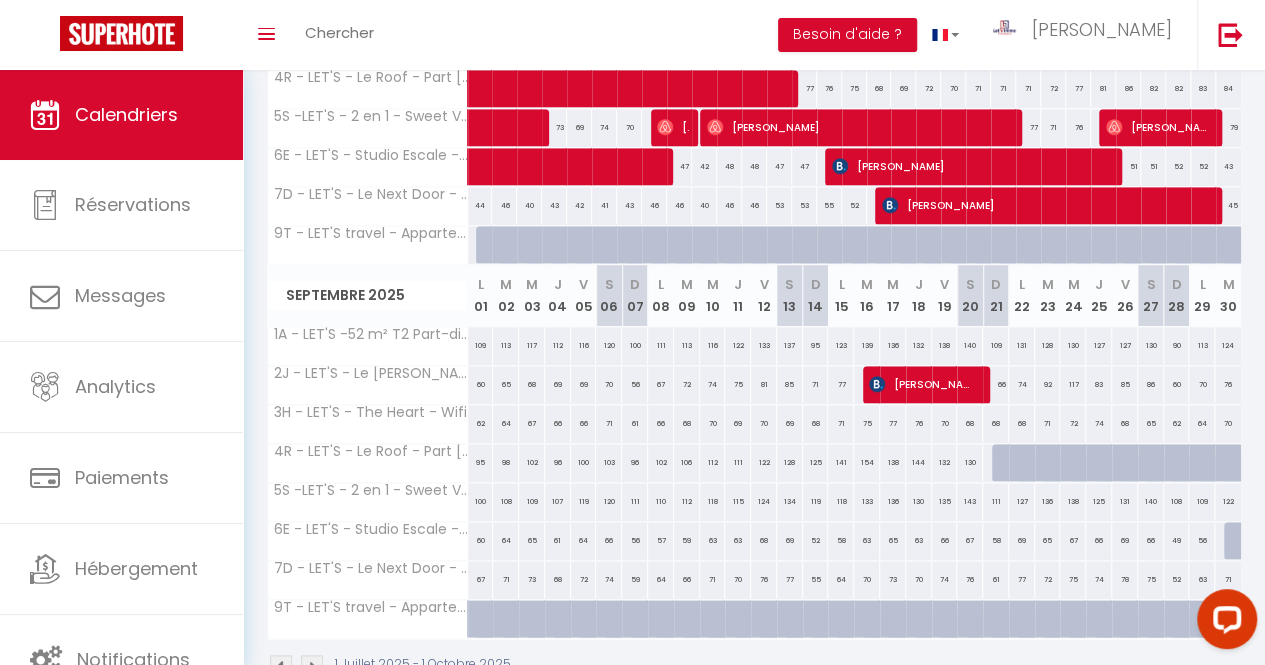 drag, startPoint x: 610, startPoint y: 312, endPoint x: 524, endPoint y: 497, distance: 204.01225 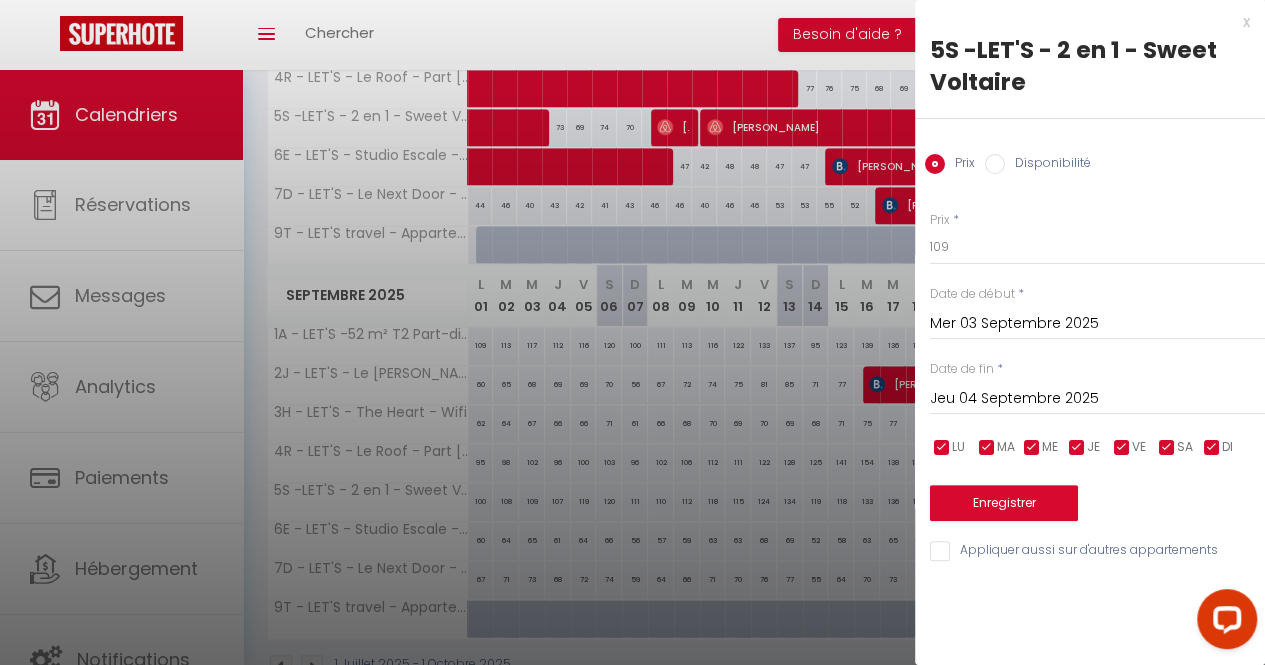 scroll, scrollTop: 898, scrollLeft: 0, axis: vertical 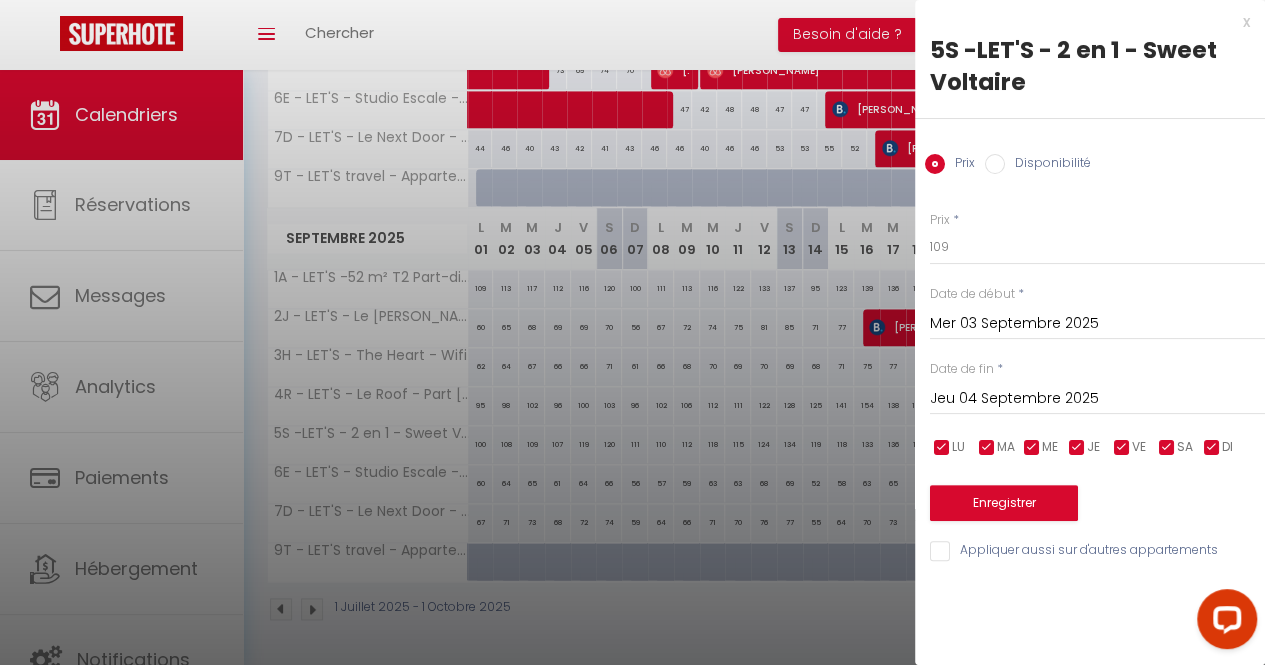 click at bounding box center [632, 332] 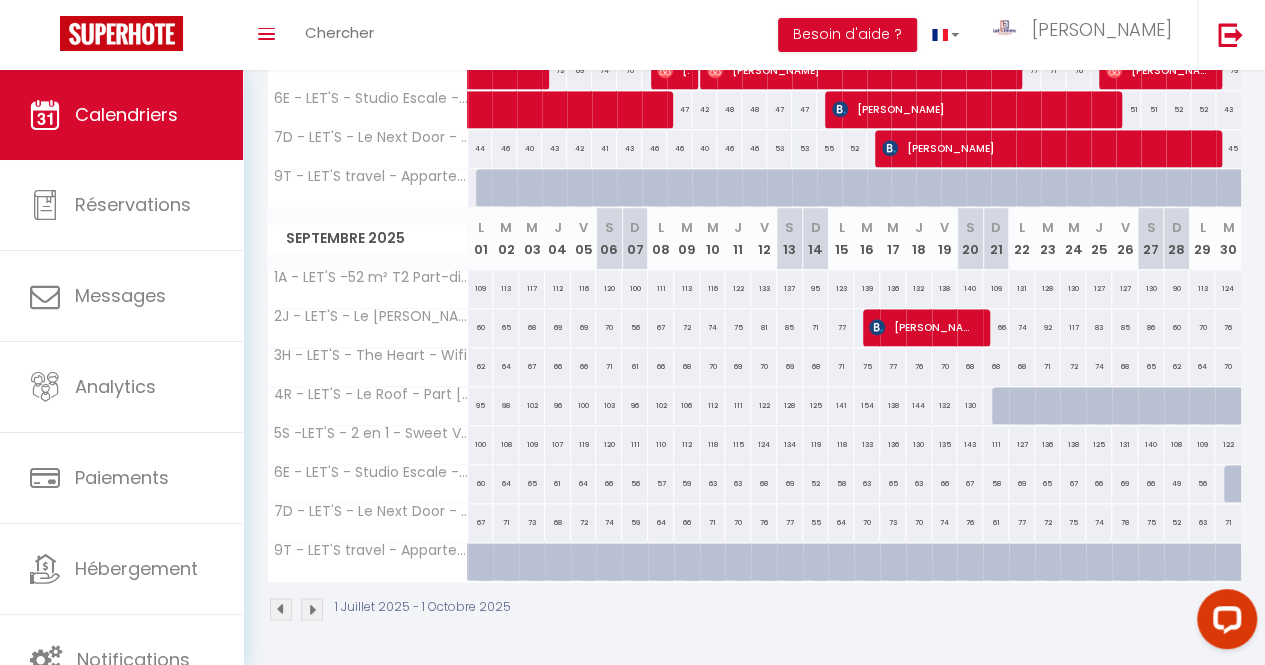 click at bounding box center [312, 609] 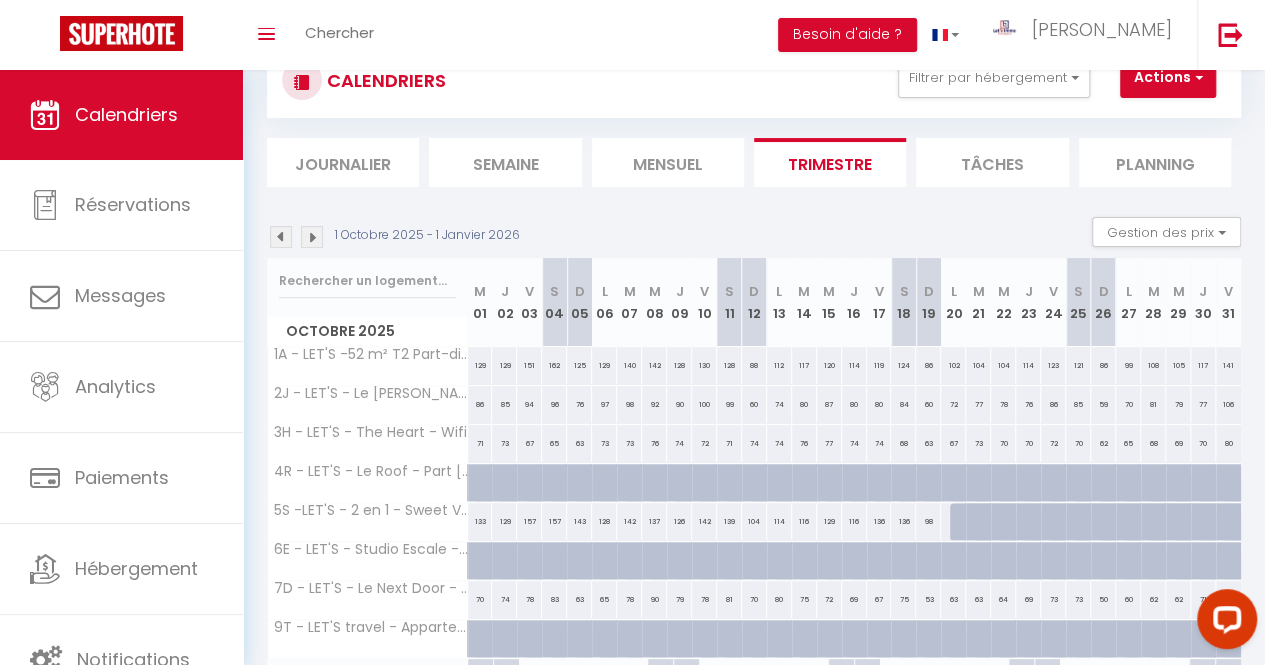 scroll, scrollTop: 898, scrollLeft: 0, axis: vertical 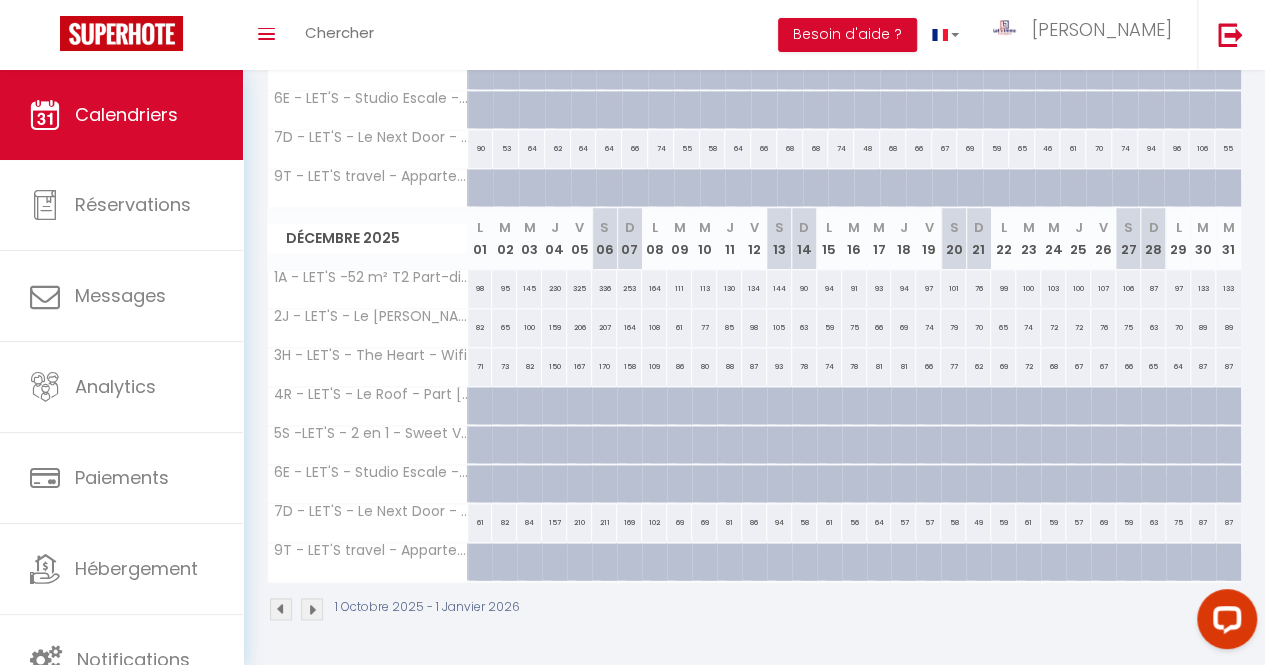 click at bounding box center (312, 609) 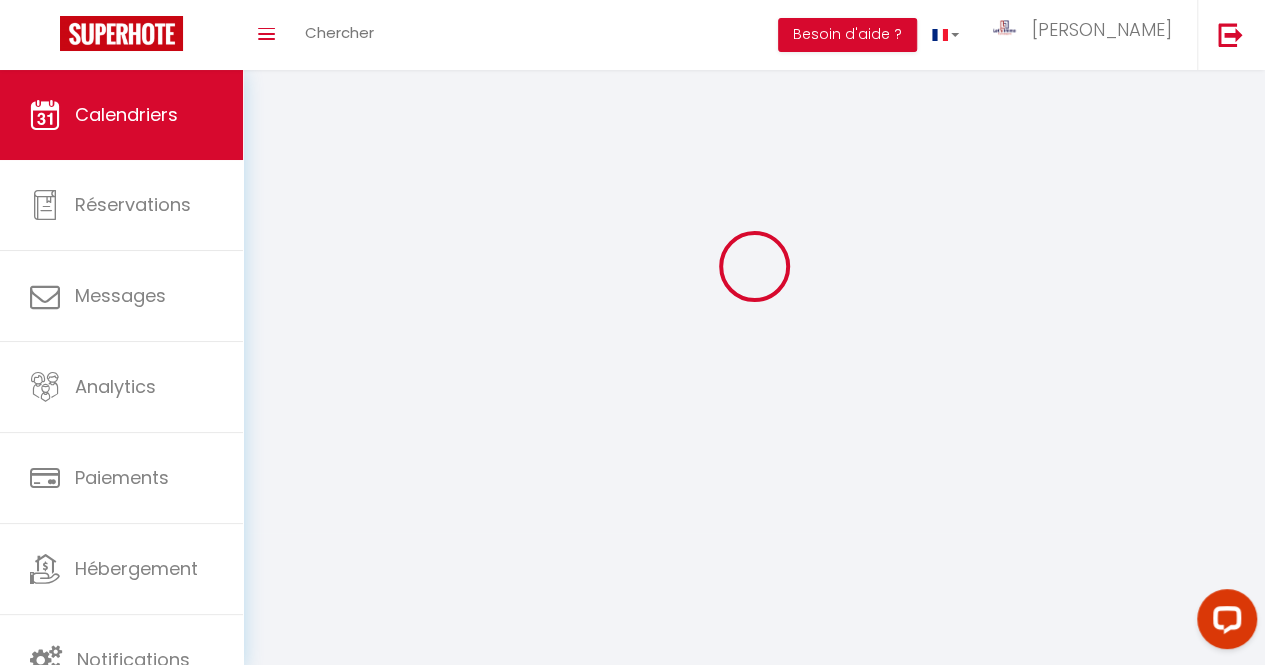 scroll, scrollTop: 898, scrollLeft: 0, axis: vertical 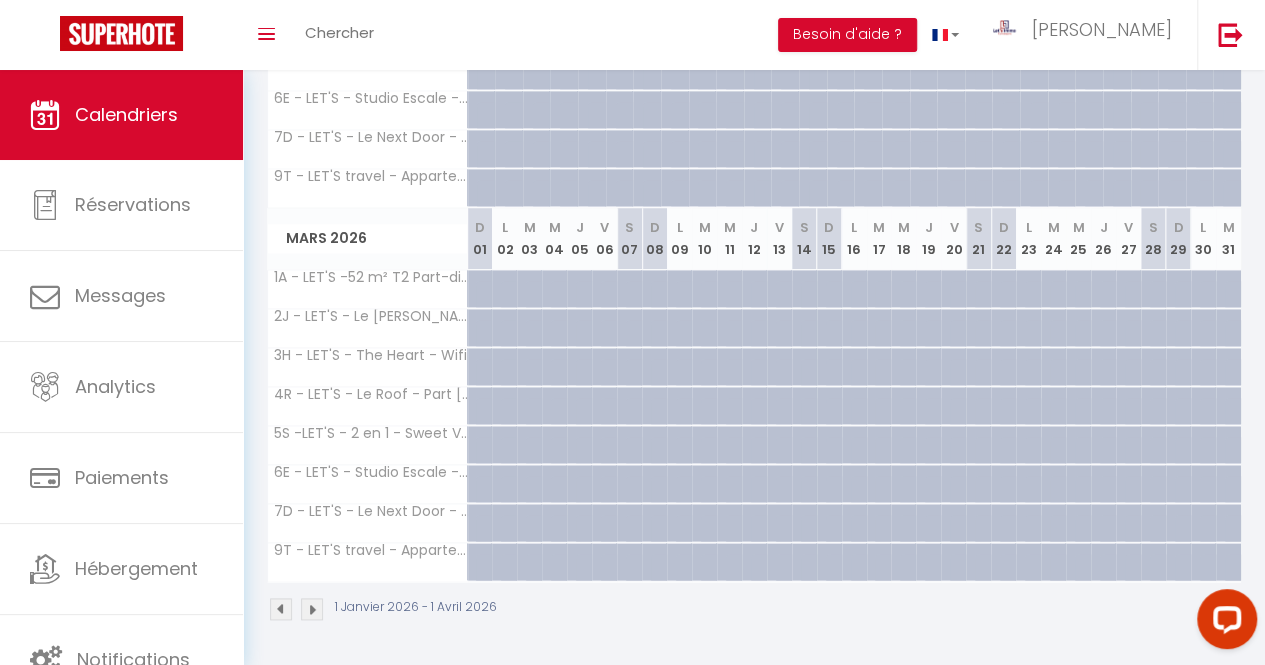 click at bounding box center [281, 609] 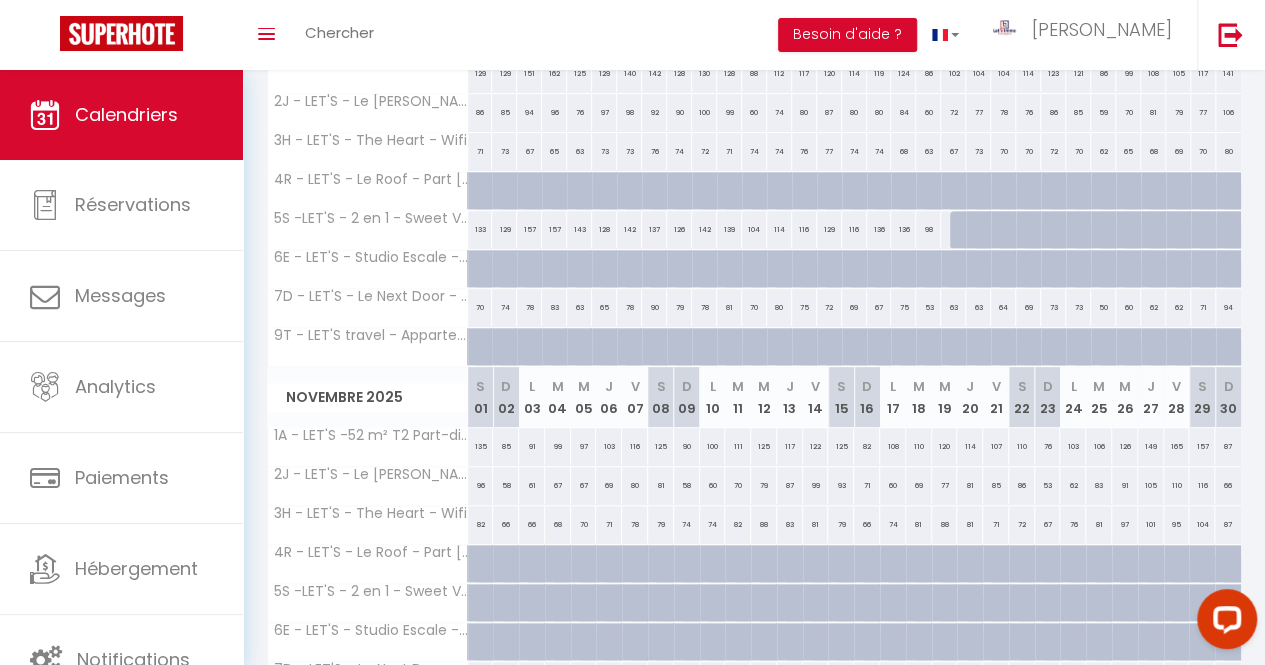 scroll, scrollTop: 370, scrollLeft: 0, axis: vertical 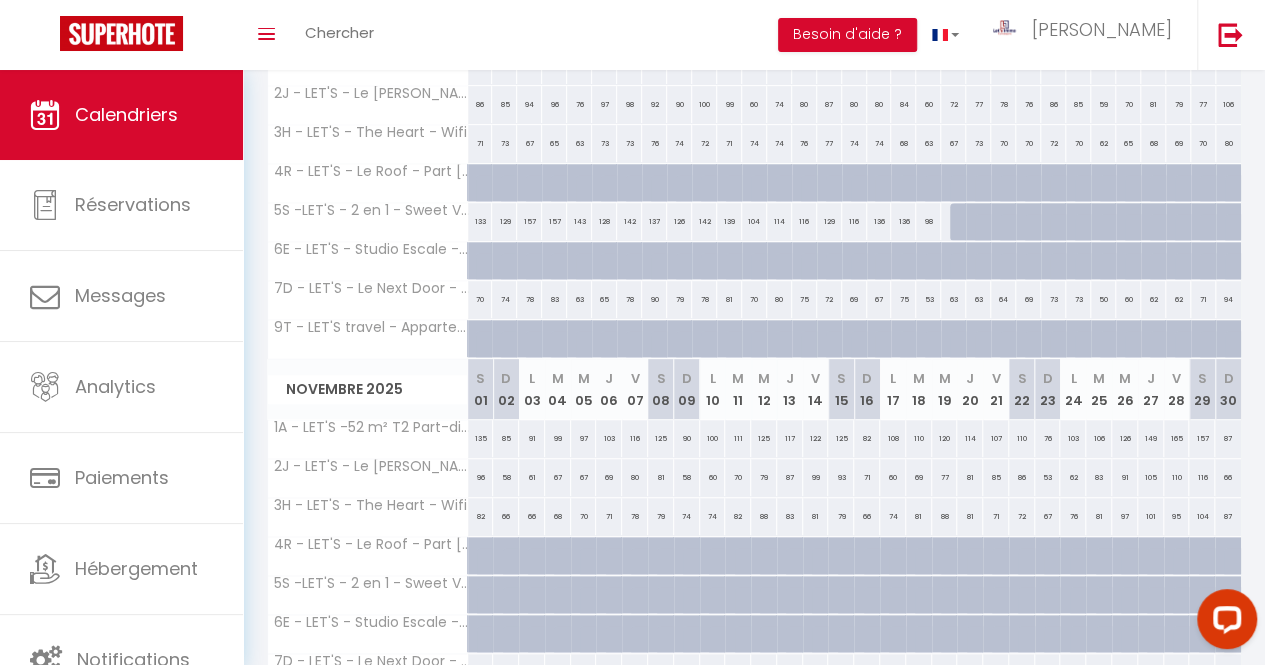 click on "129" at bounding box center [829, 221] 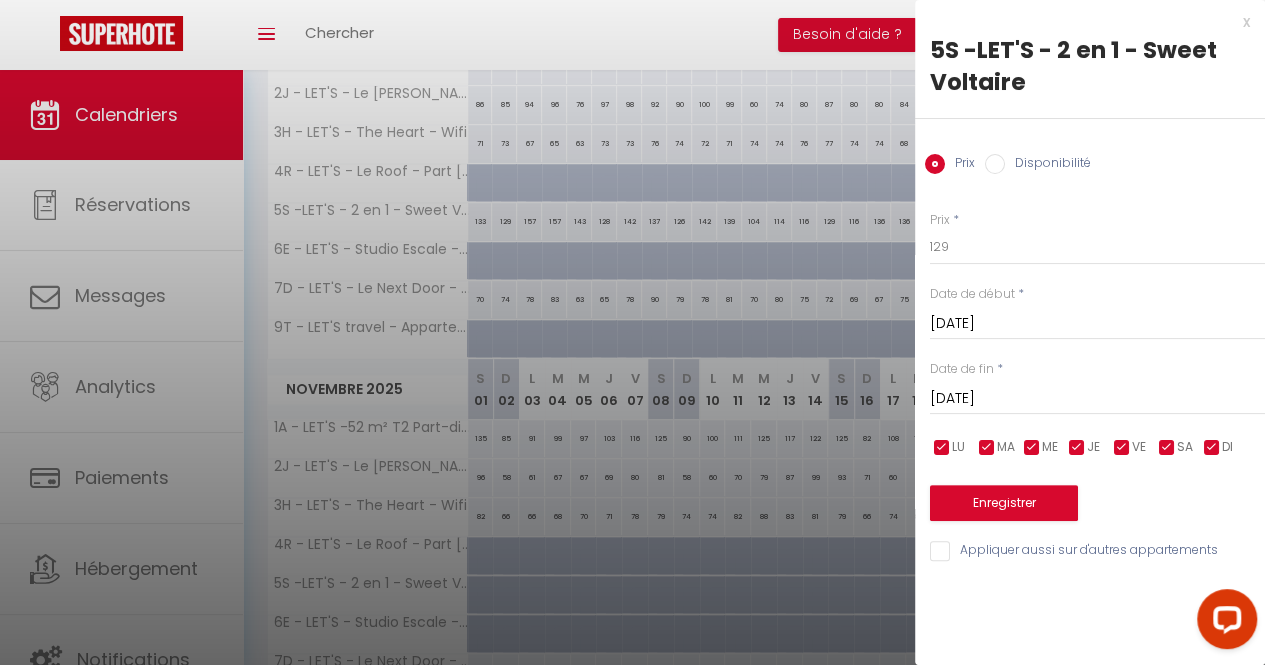 click on "Disponibilité" at bounding box center [995, 164] 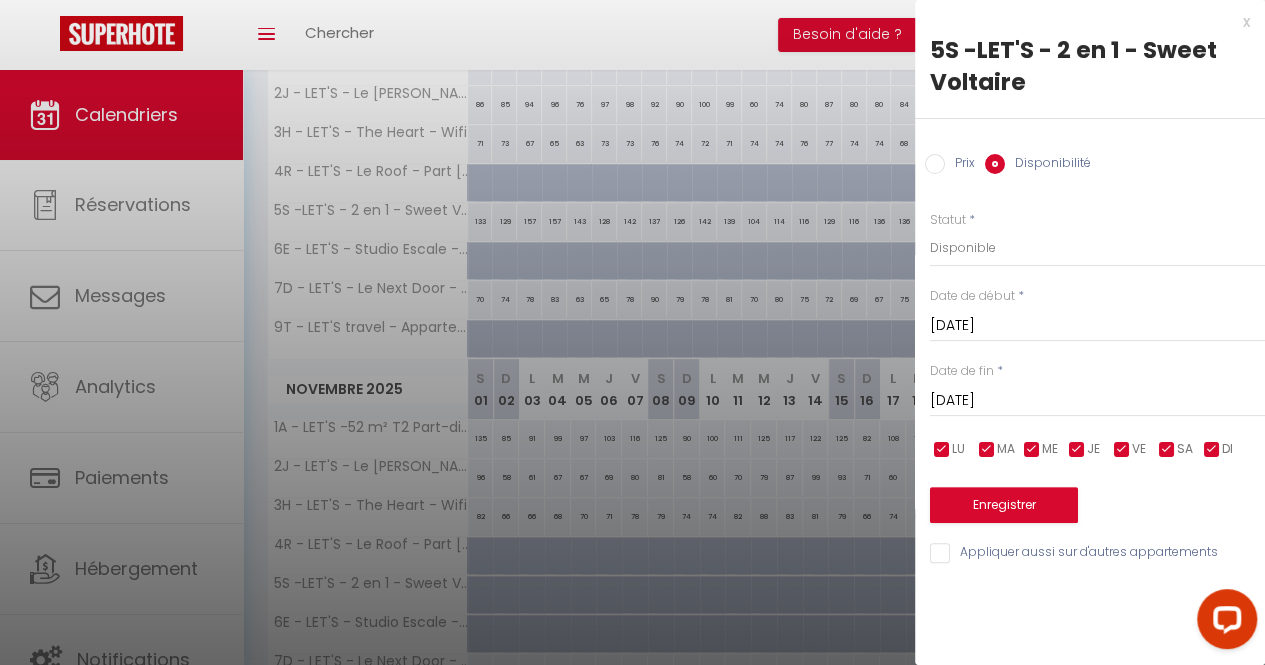 click on "[DATE]" at bounding box center (1097, 401) 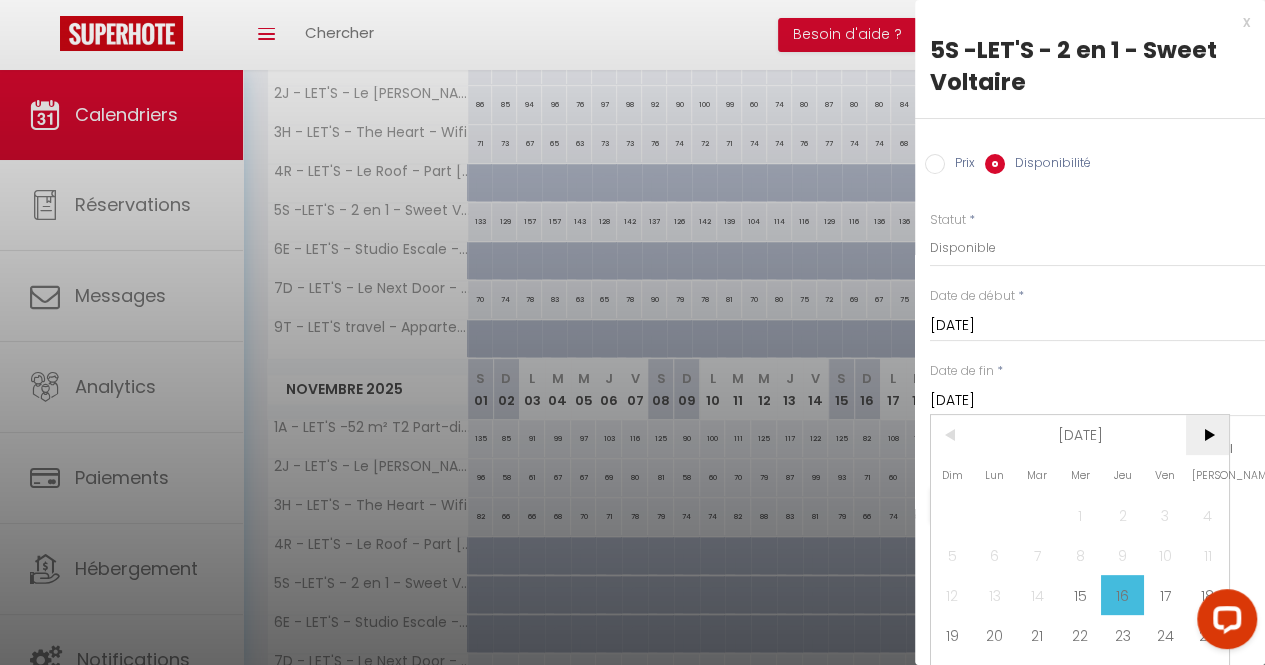 click on ">" at bounding box center (1207, 435) 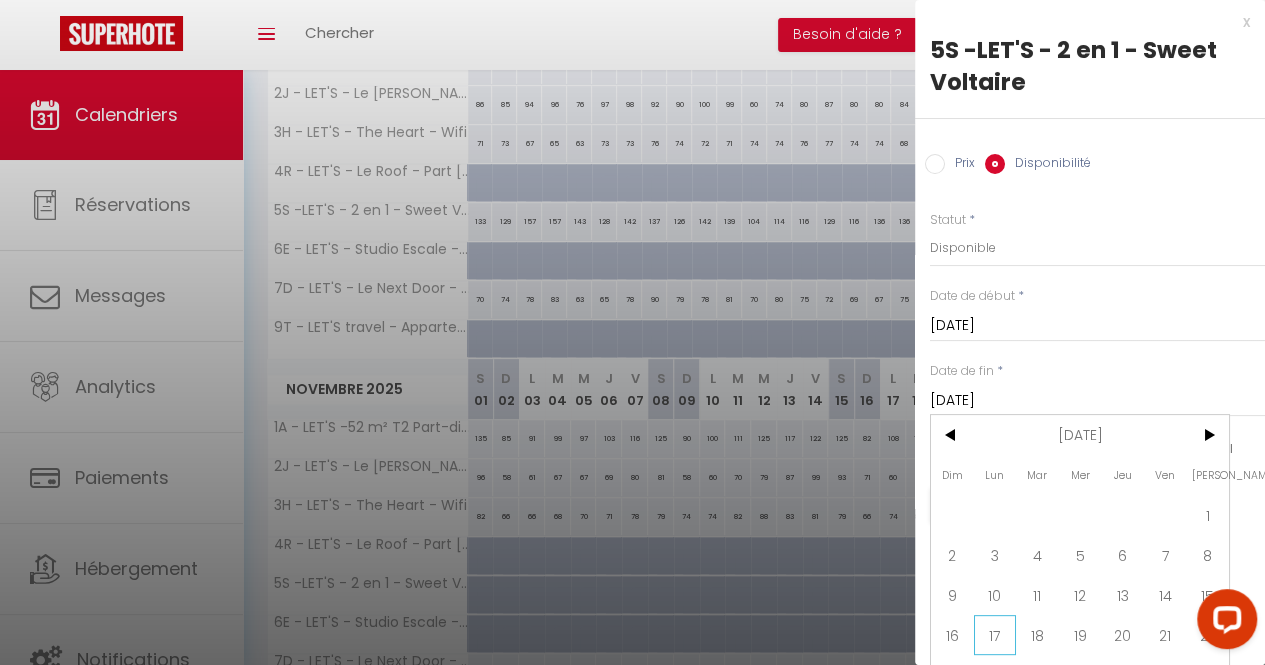 click on "17" at bounding box center (995, 635) 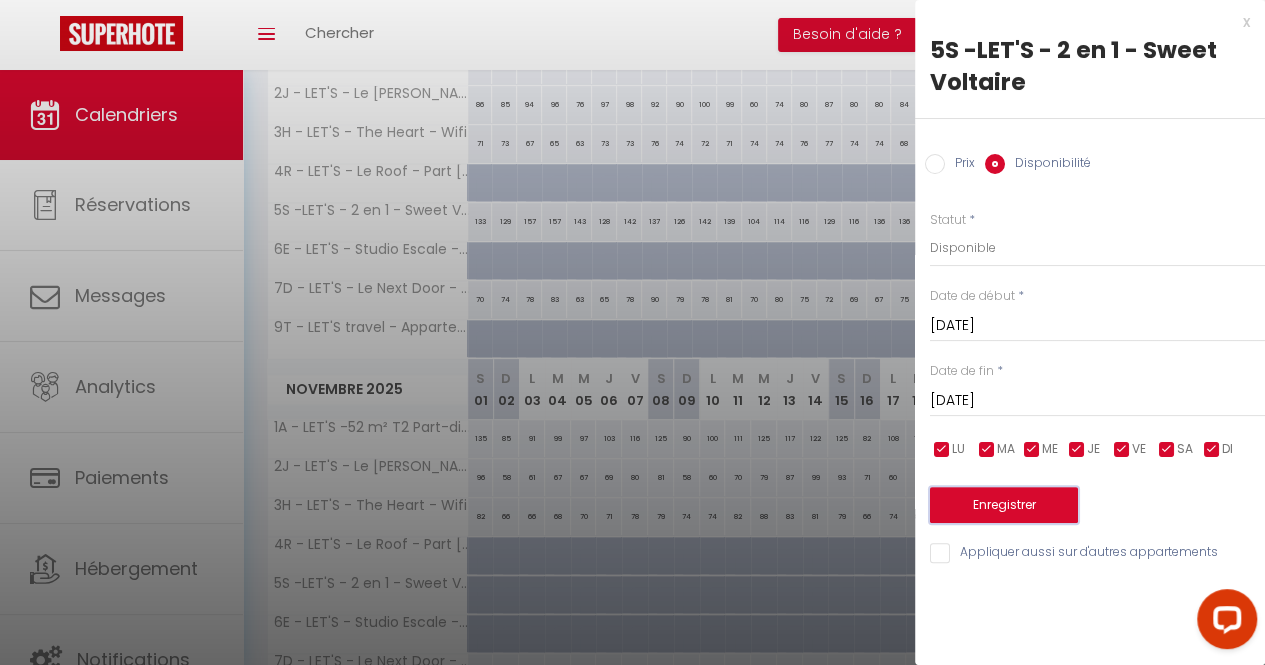 click on "Enregistrer" at bounding box center (1004, 505) 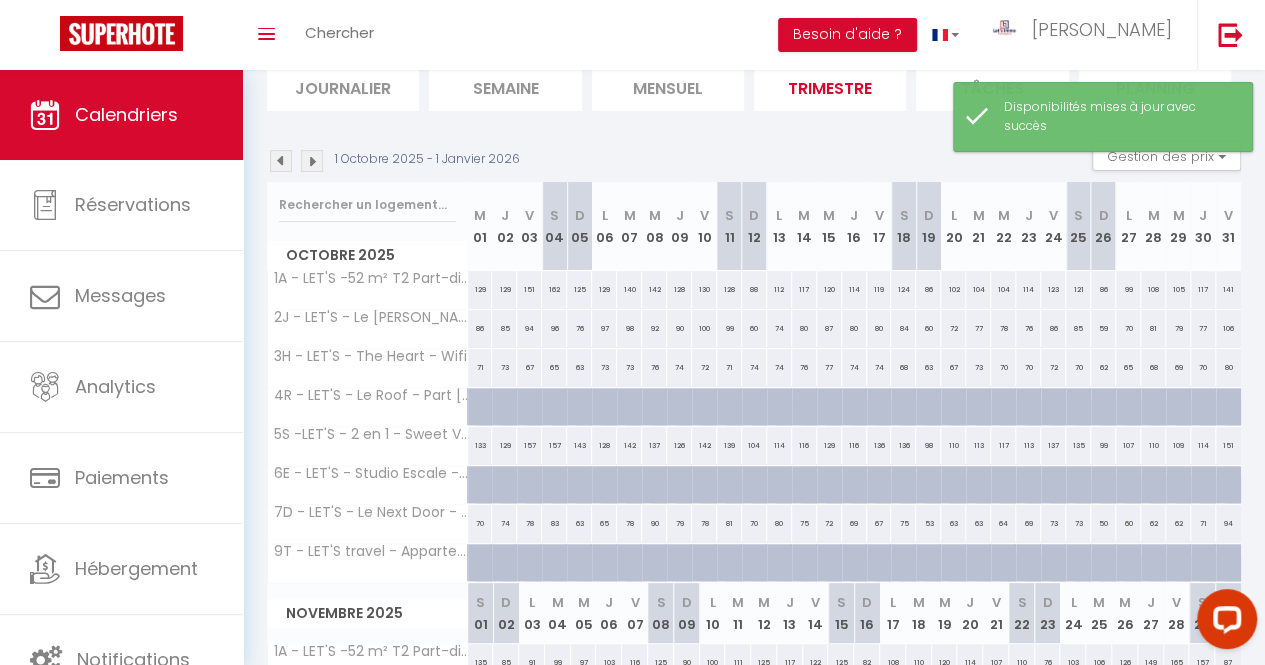 scroll, scrollTop: 142, scrollLeft: 0, axis: vertical 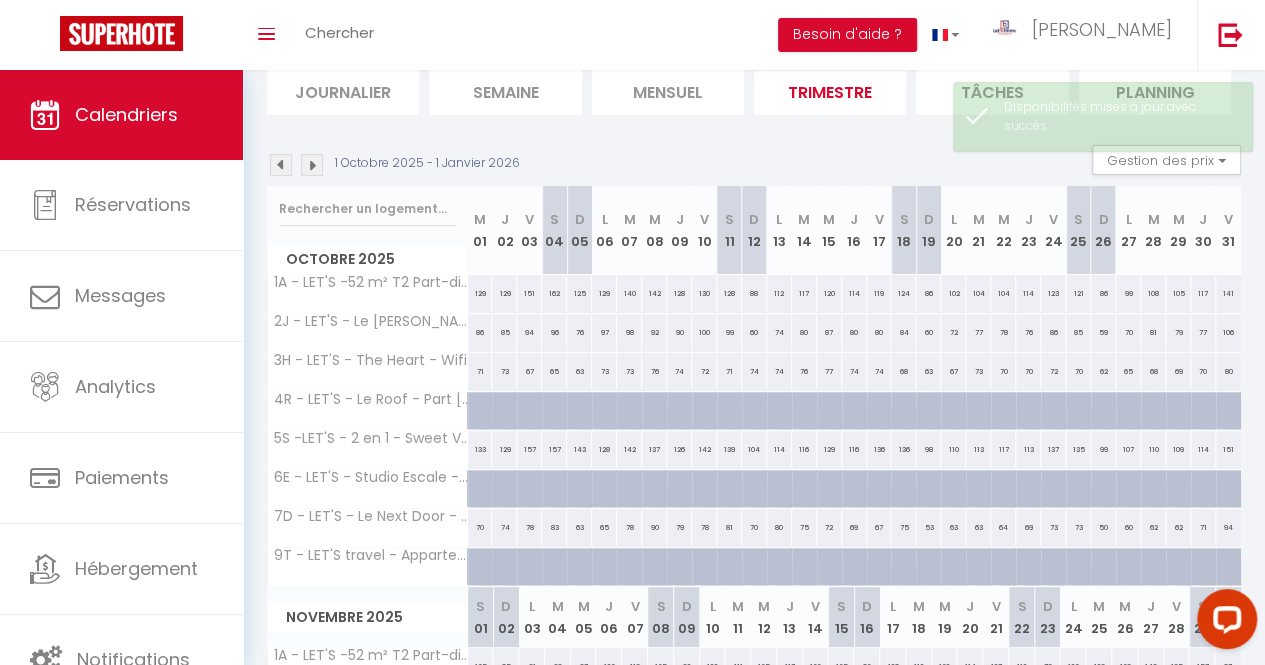 click at bounding box center (281, 165) 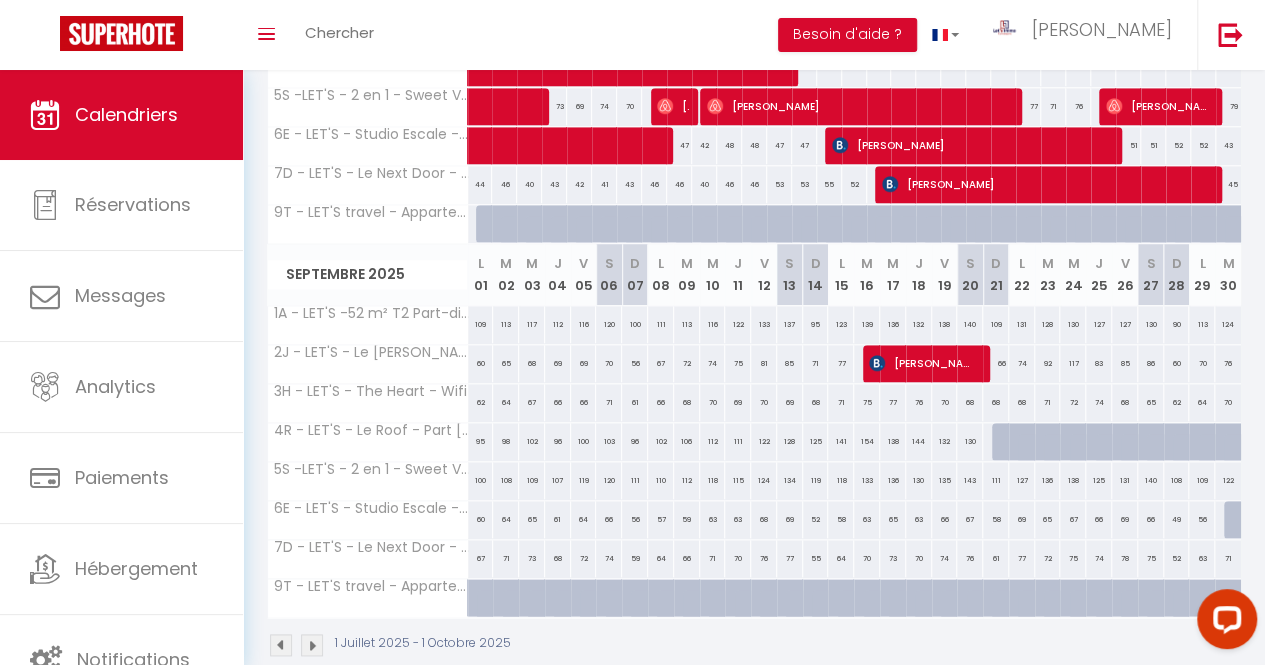 scroll, scrollTop: 860, scrollLeft: 0, axis: vertical 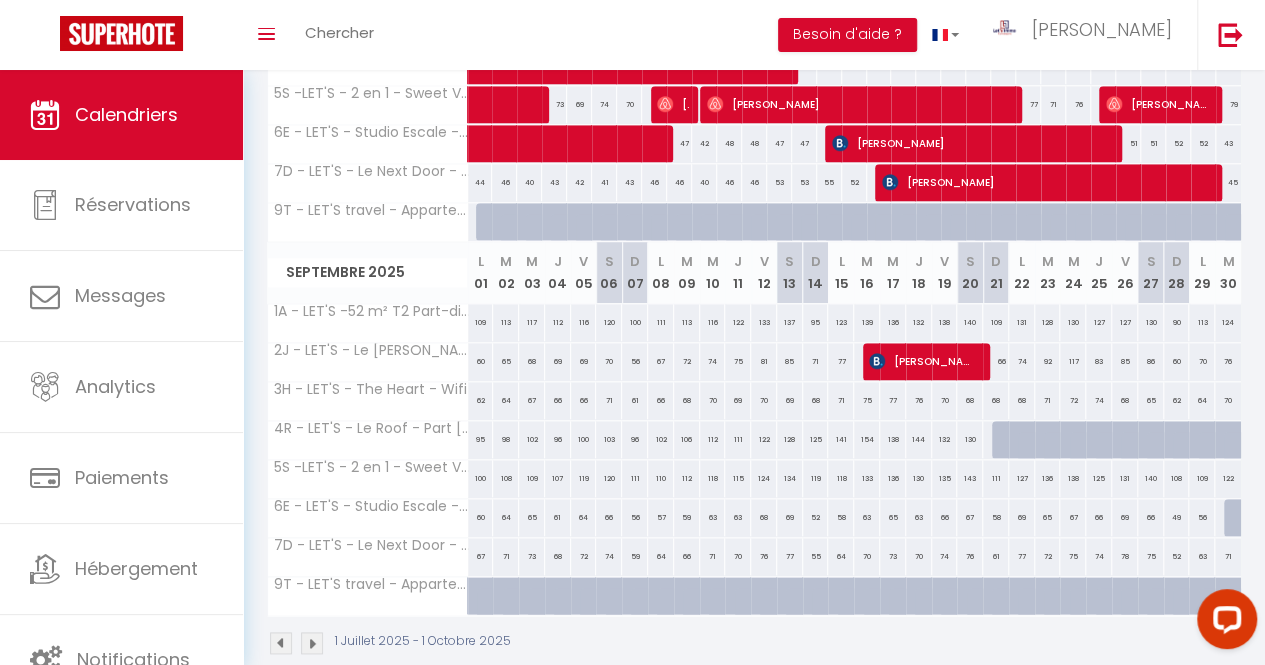 click on "144" at bounding box center [919, 439] 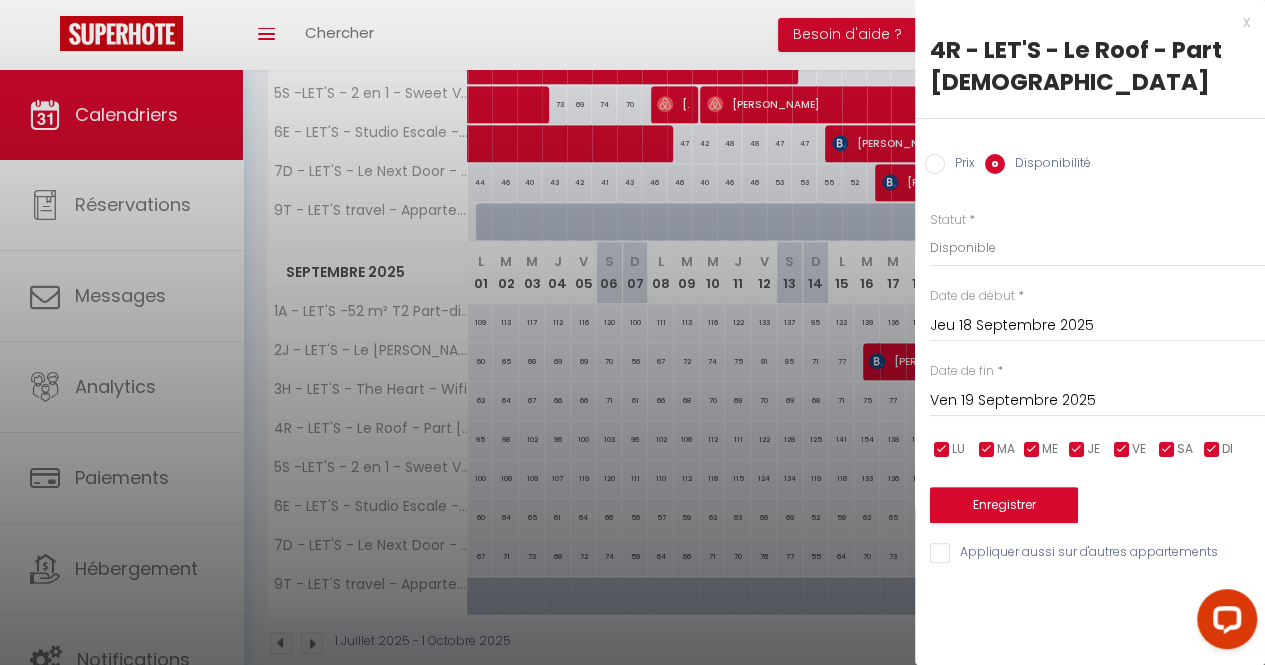 click on "Ven 19 Septembre 2025" at bounding box center [1097, 401] 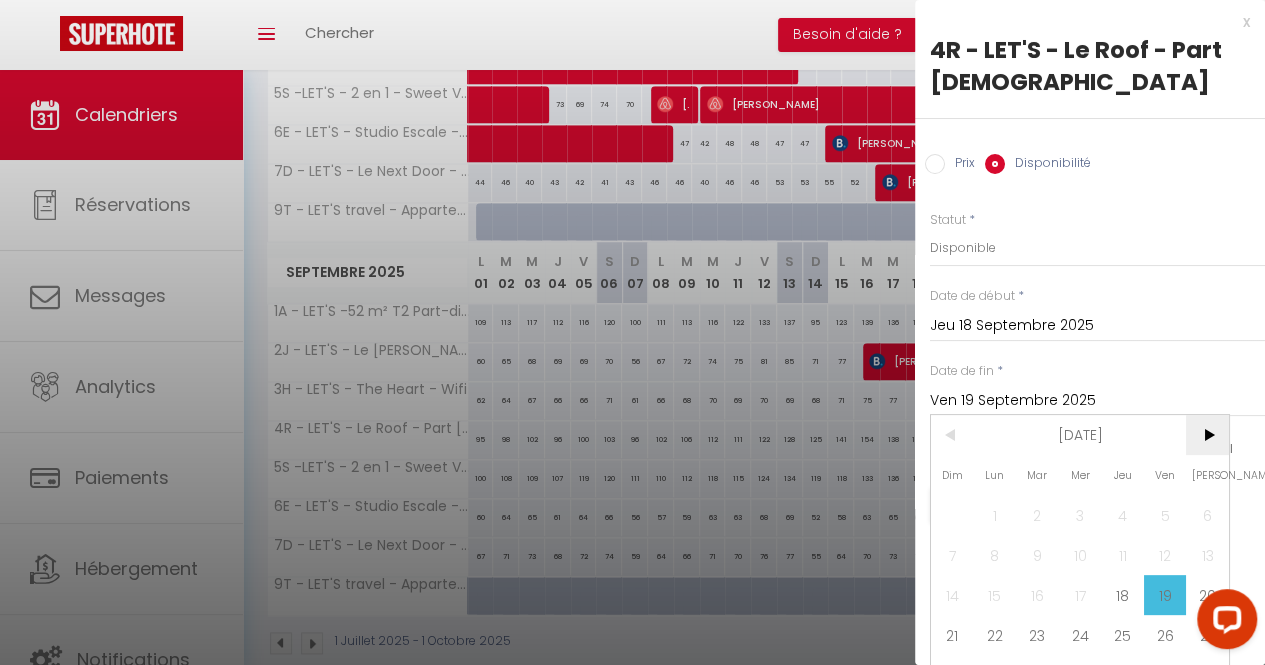 click on ">" at bounding box center [1207, 435] 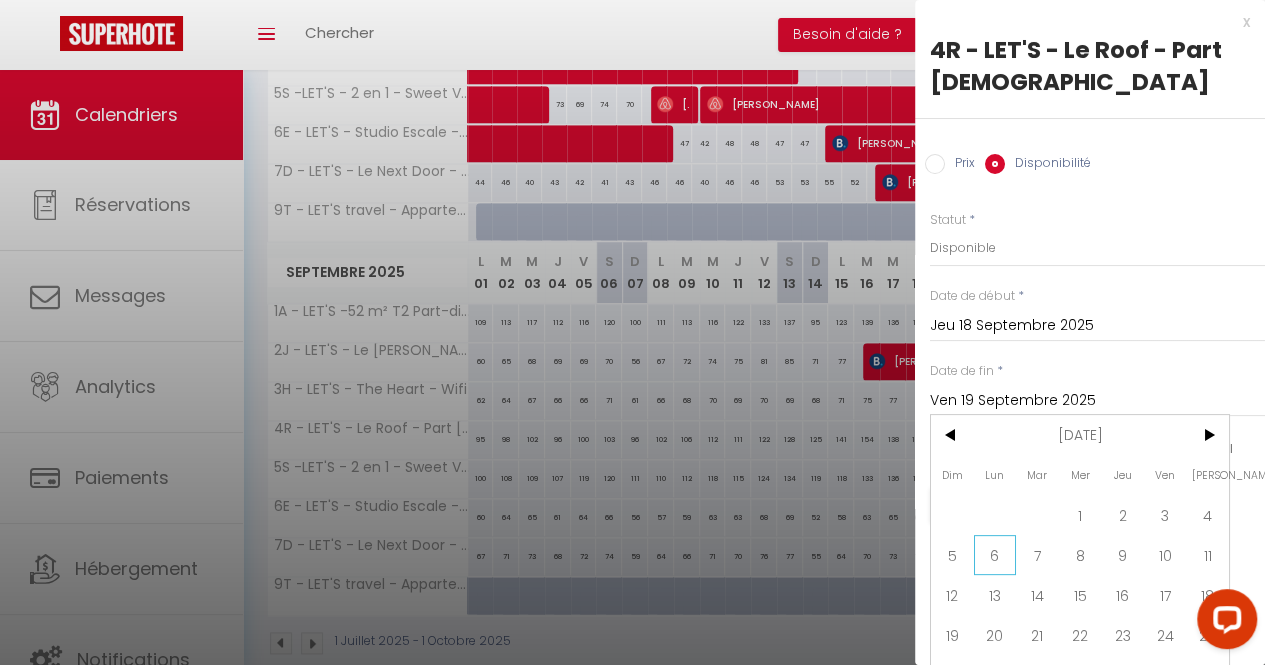 click on "6" at bounding box center [995, 555] 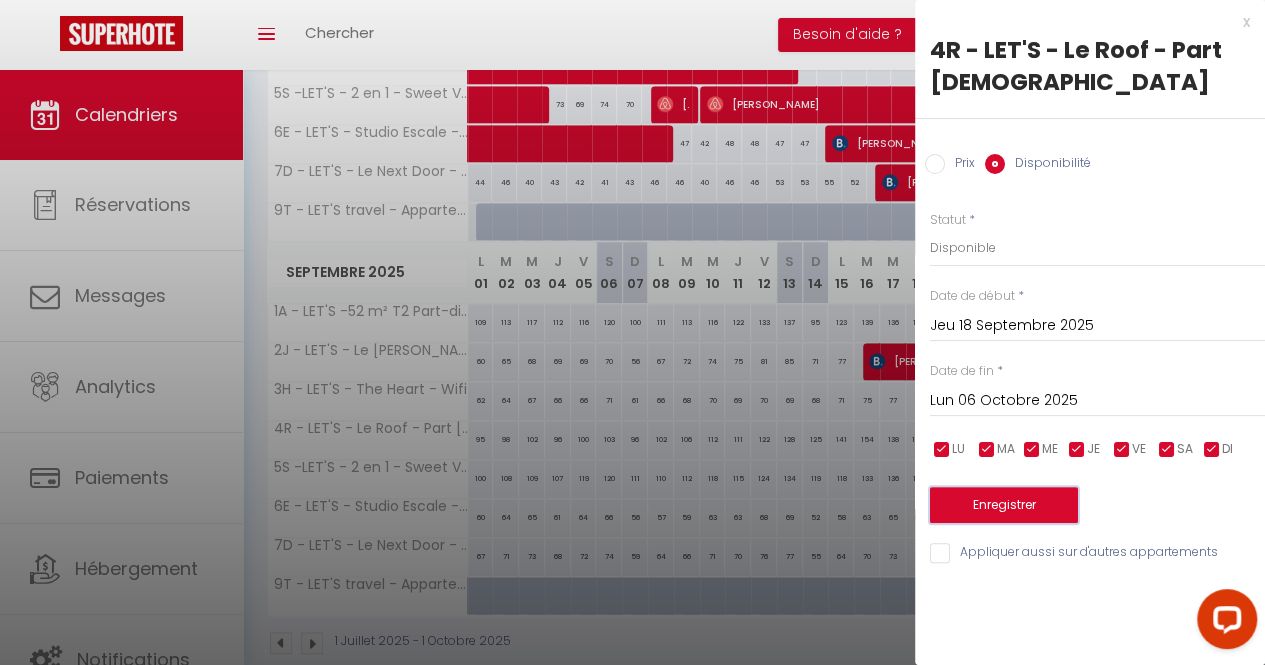 click on "Enregistrer" at bounding box center [1004, 505] 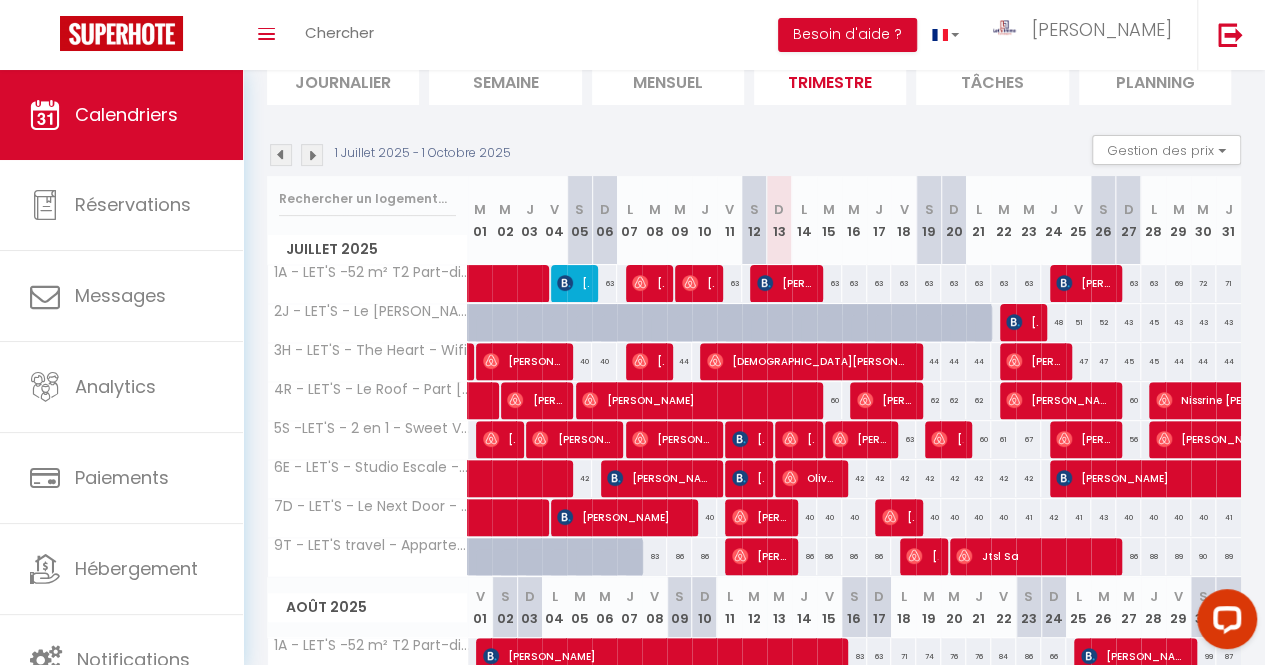scroll, scrollTop: 152, scrollLeft: 0, axis: vertical 